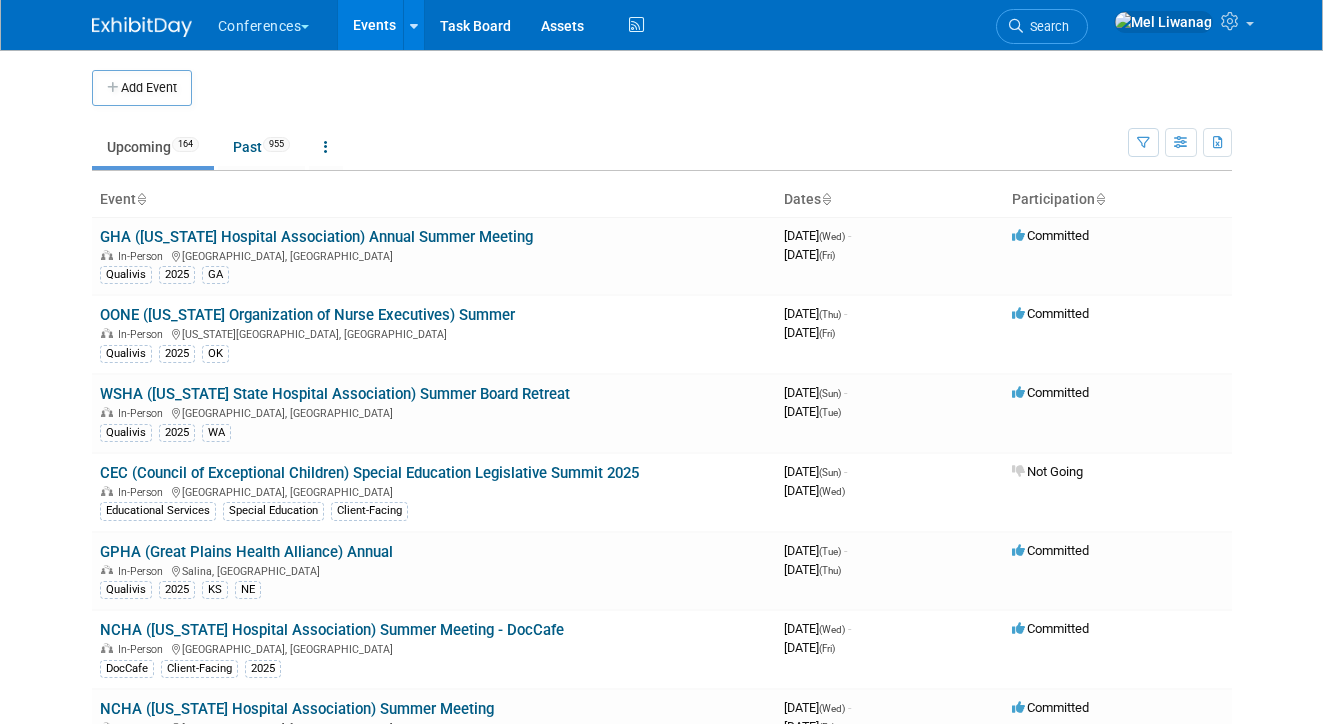 scroll, scrollTop: 0, scrollLeft: 0, axis: both 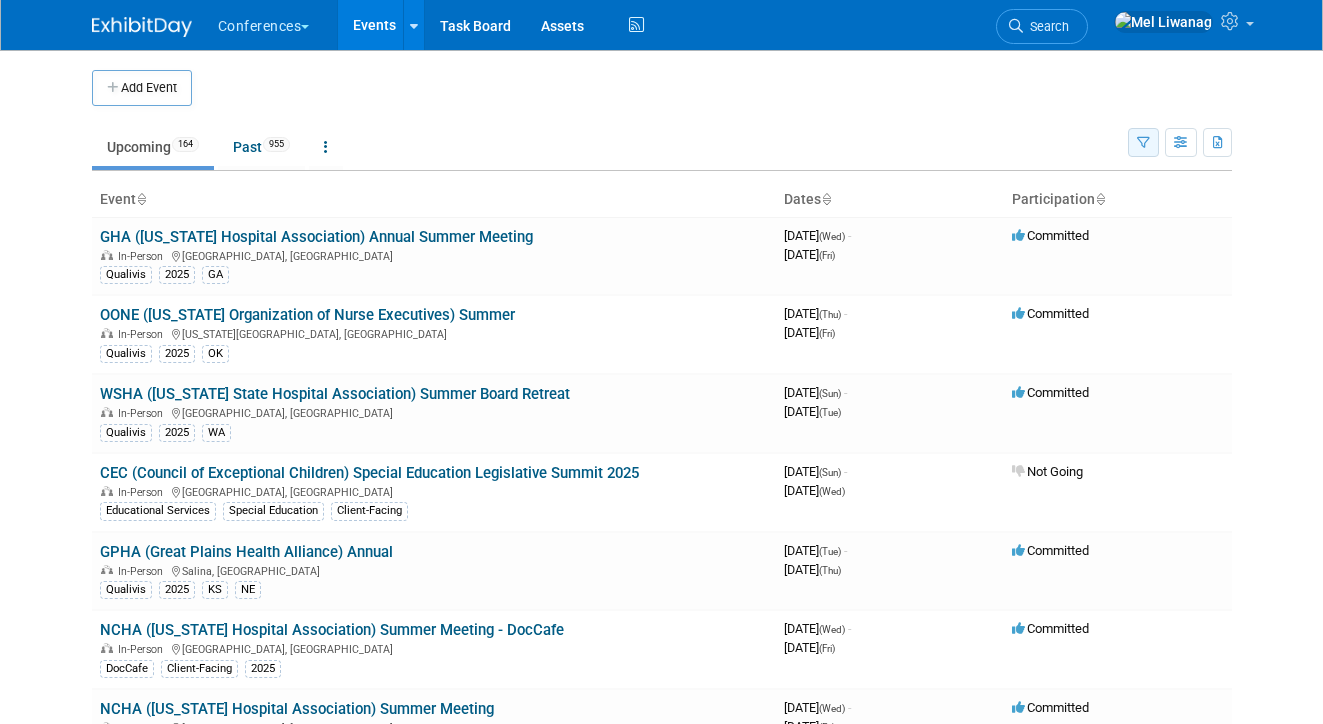 click at bounding box center [1143, 142] 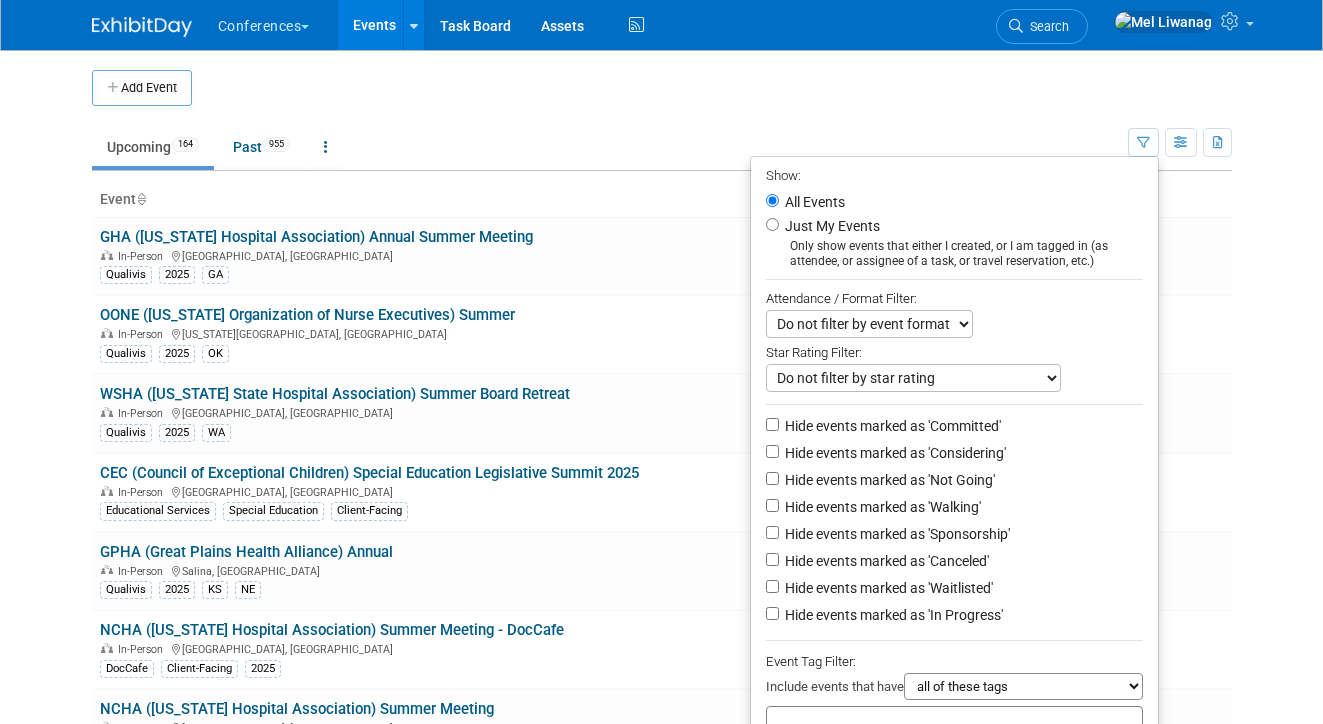 click on "Only show events that either I created, or I am tagged in (as attendee, or assignee of a task, or travel reservation, etc.)" at bounding box center [954, 254] 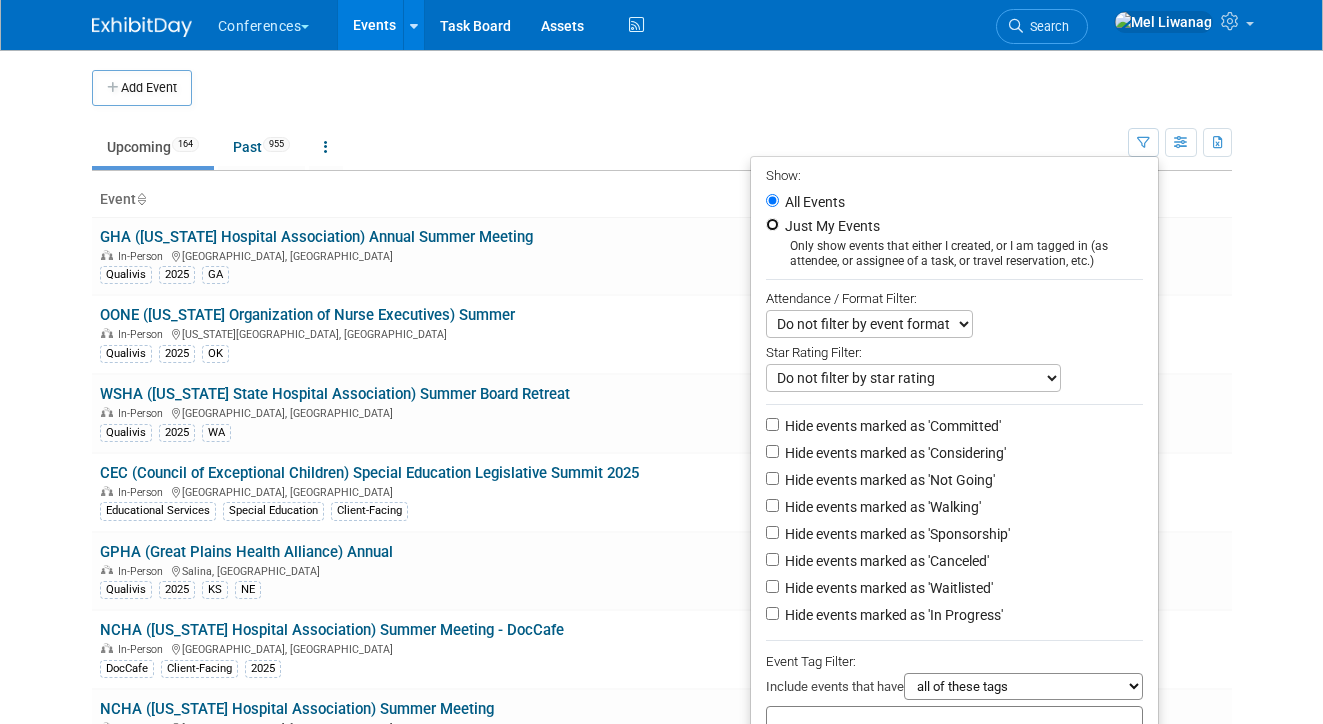 click on "Just My Events" at bounding box center [772, 224] 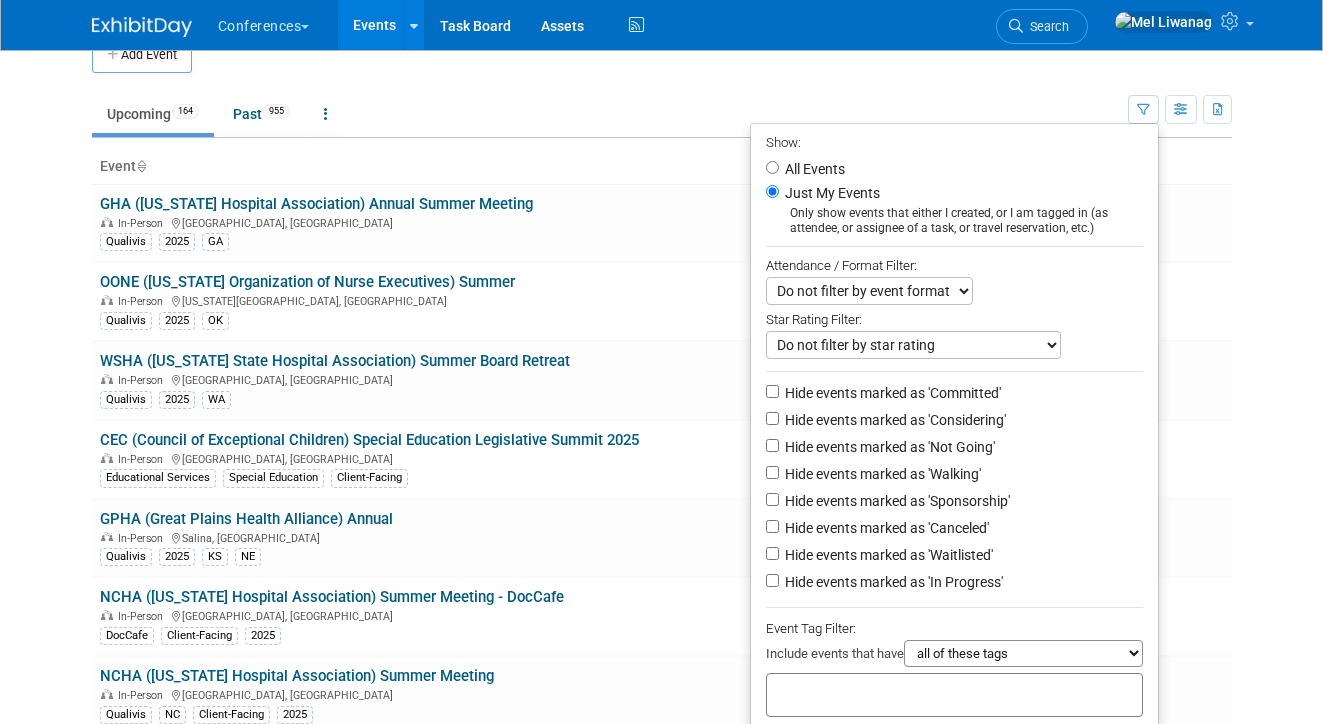 click on "Hide events marked as 'Not Going'" at bounding box center (888, 447) 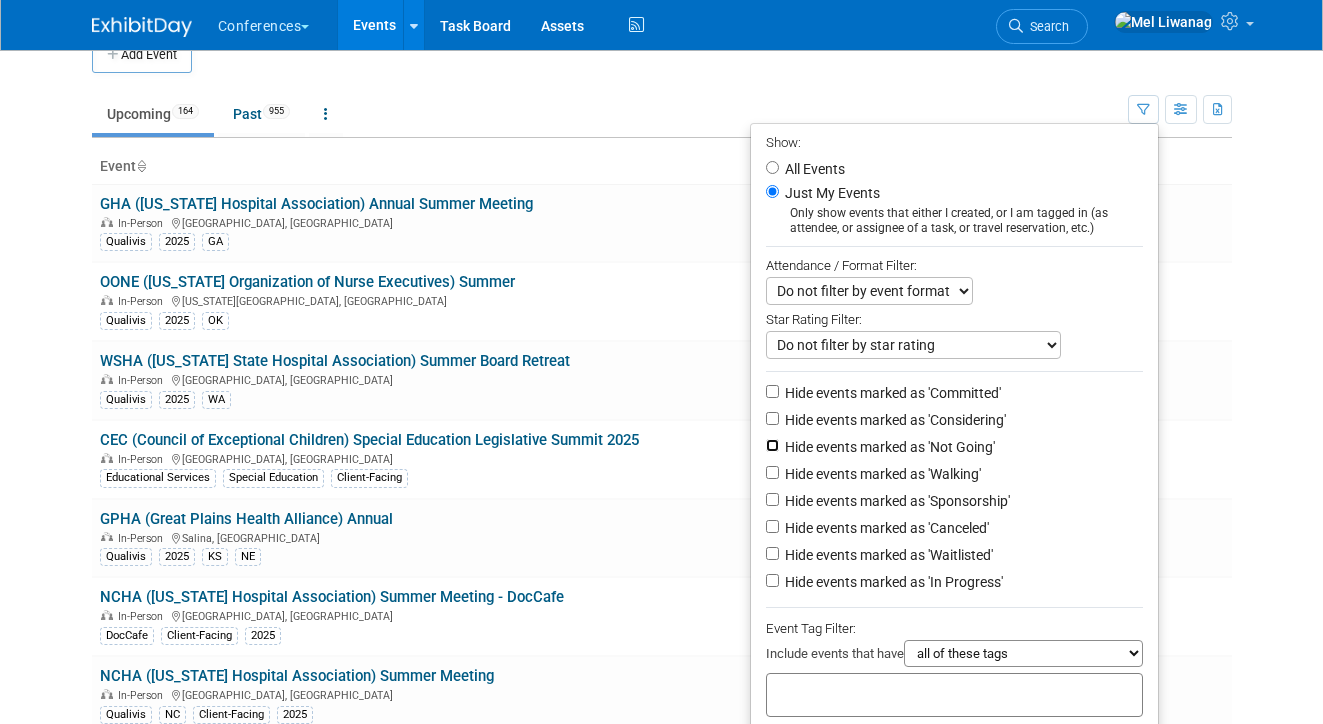 click on "Hide events marked as 'Not Going'" at bounding box center [772, 445] 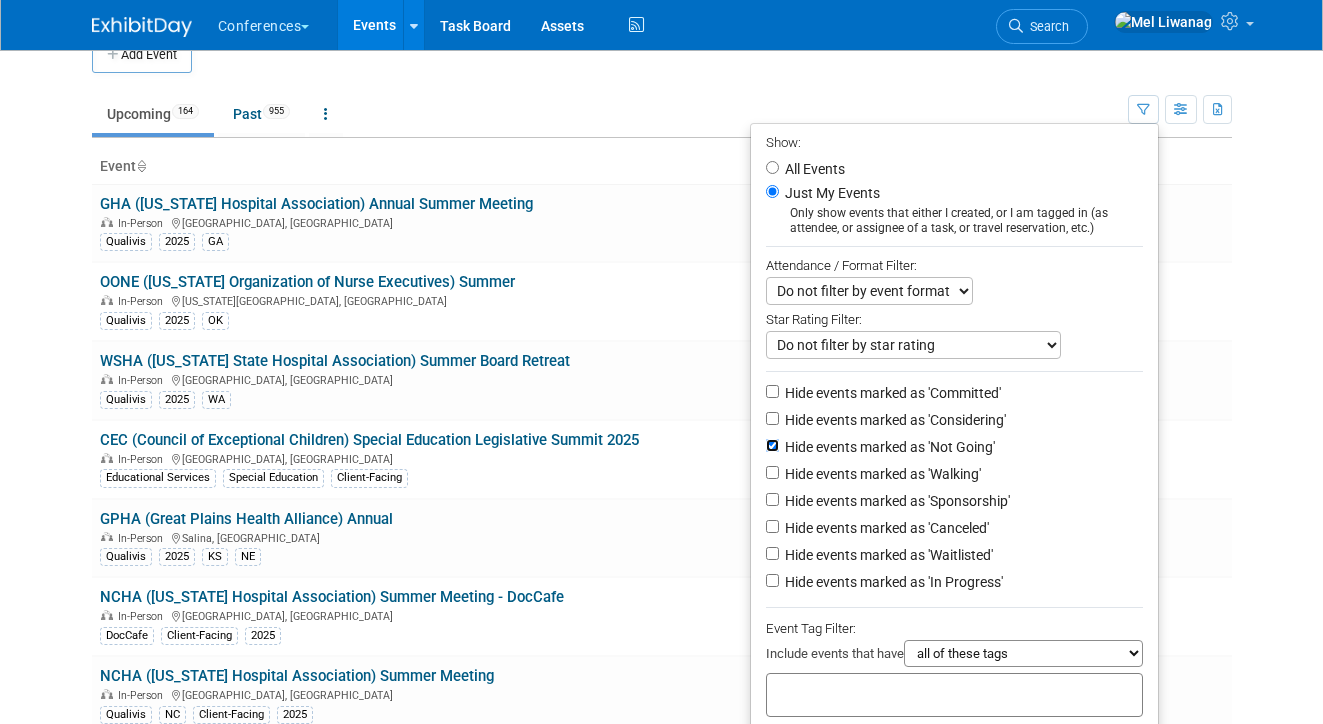 scroll, scrollTop: 215, scrollLeft: 0, axis: vertical 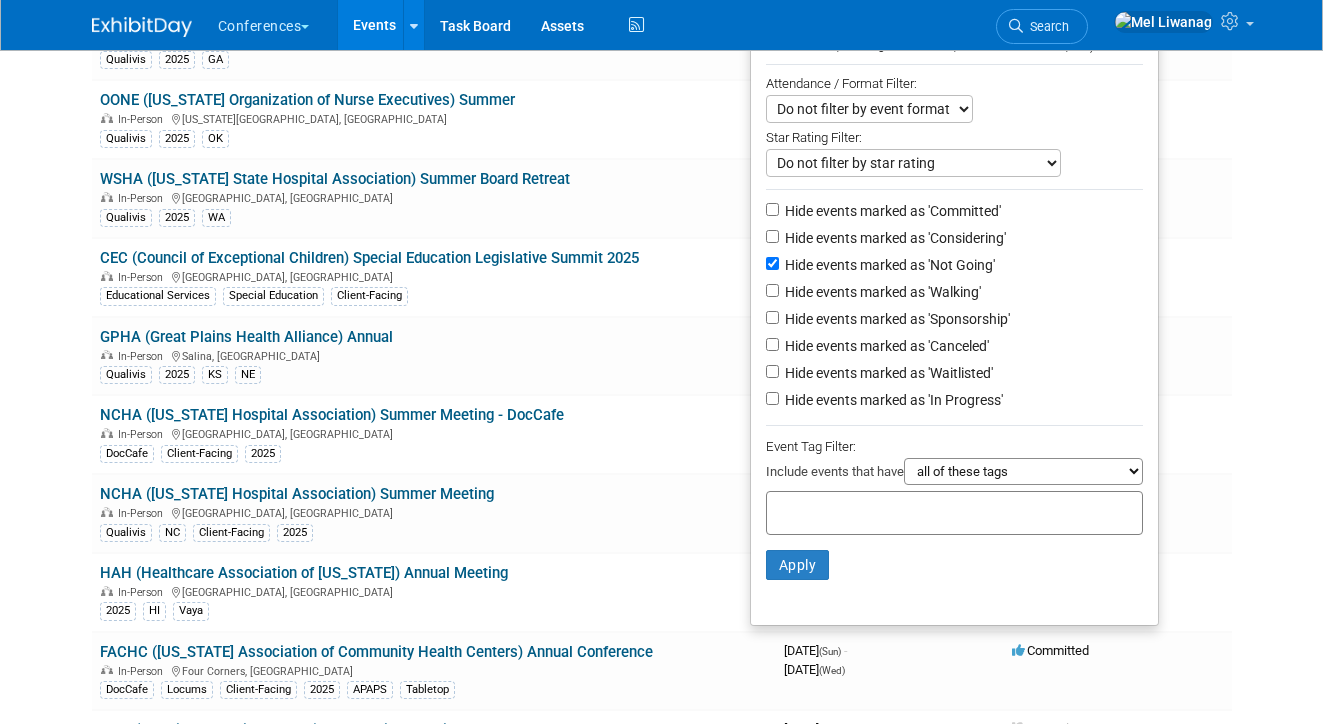 click on "Hide events marked as 'Waitlisted'" at bounding box center [887, 373] 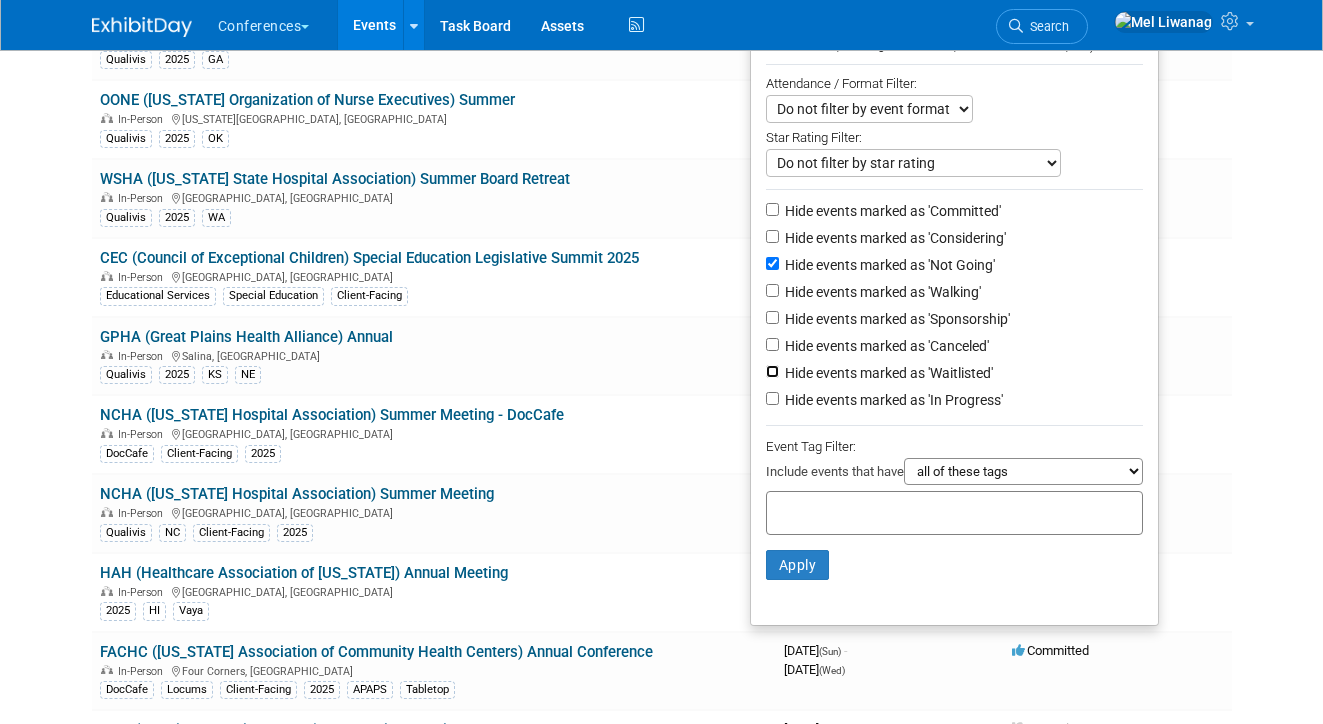 click on "Hide events marked as 'Waitlisted'" at bounding box center (772, 371) 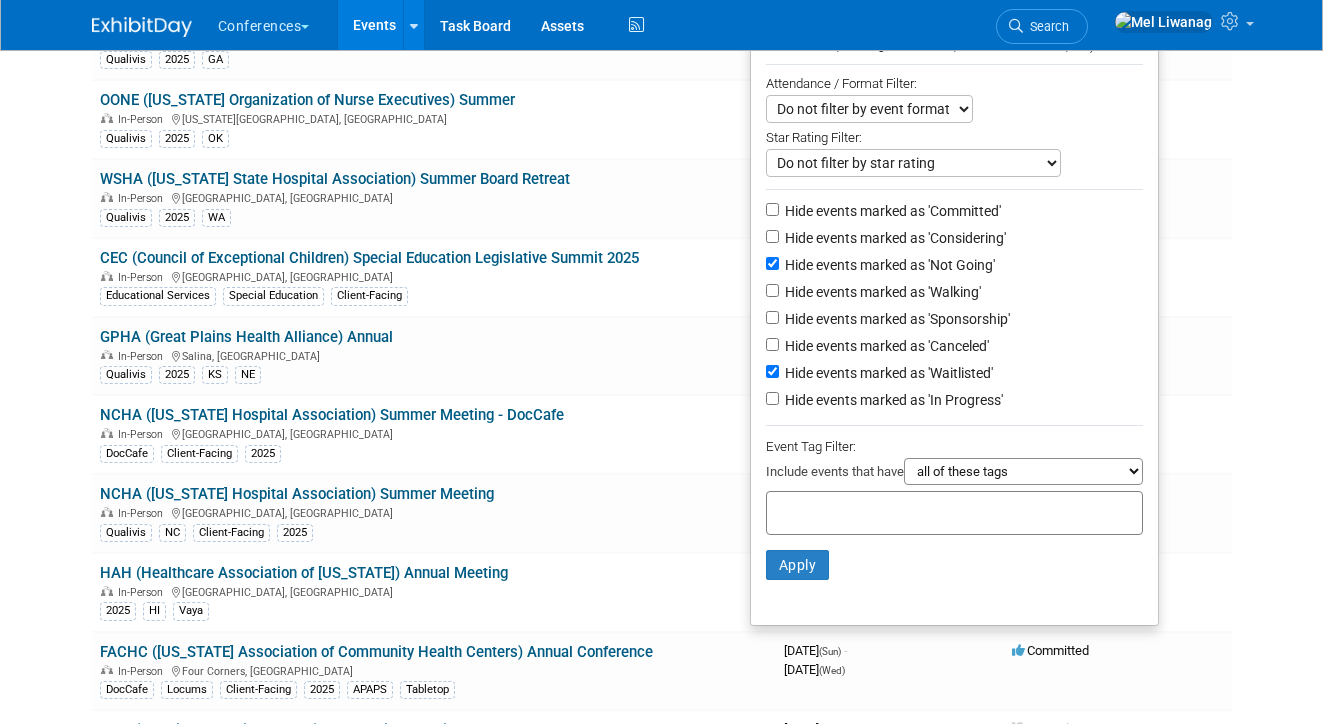 click on "Hide events marked as 'Canceled'" at bounding box center (885, 346) 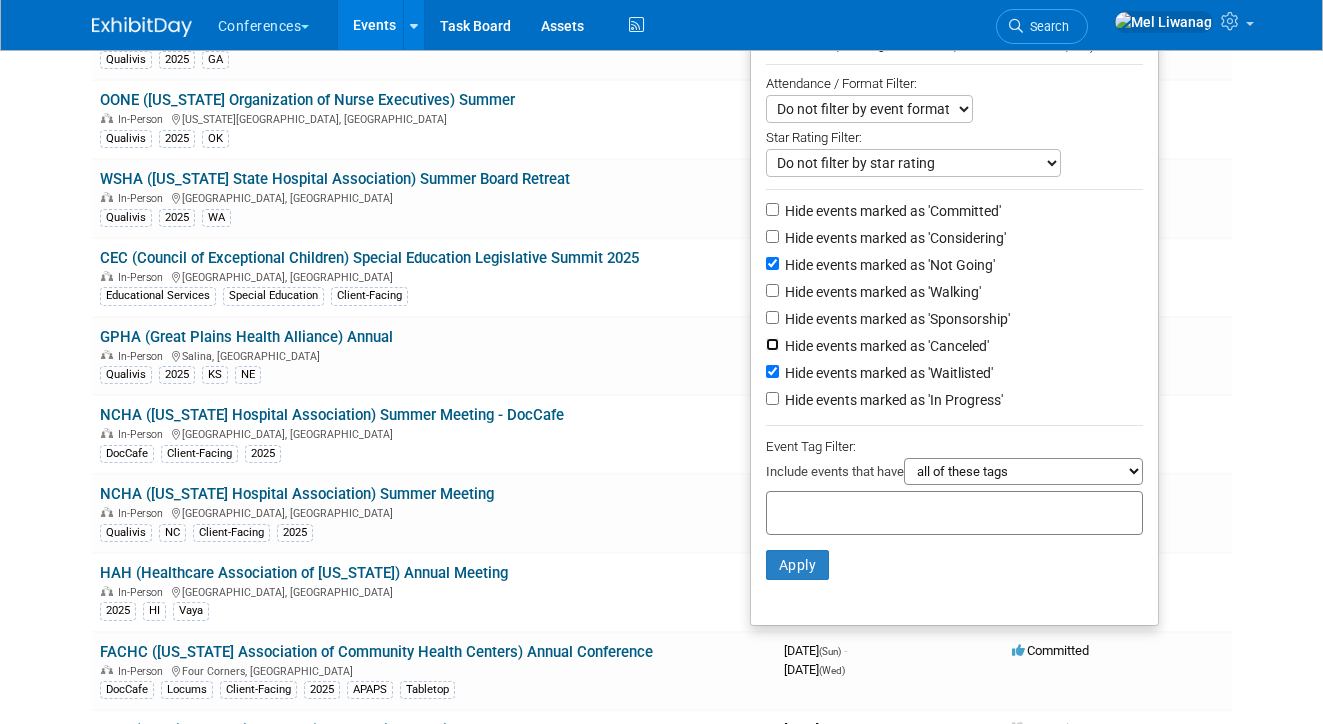 click on "Hide events marked as 'Canceled'" at bounding box center [772, 344] 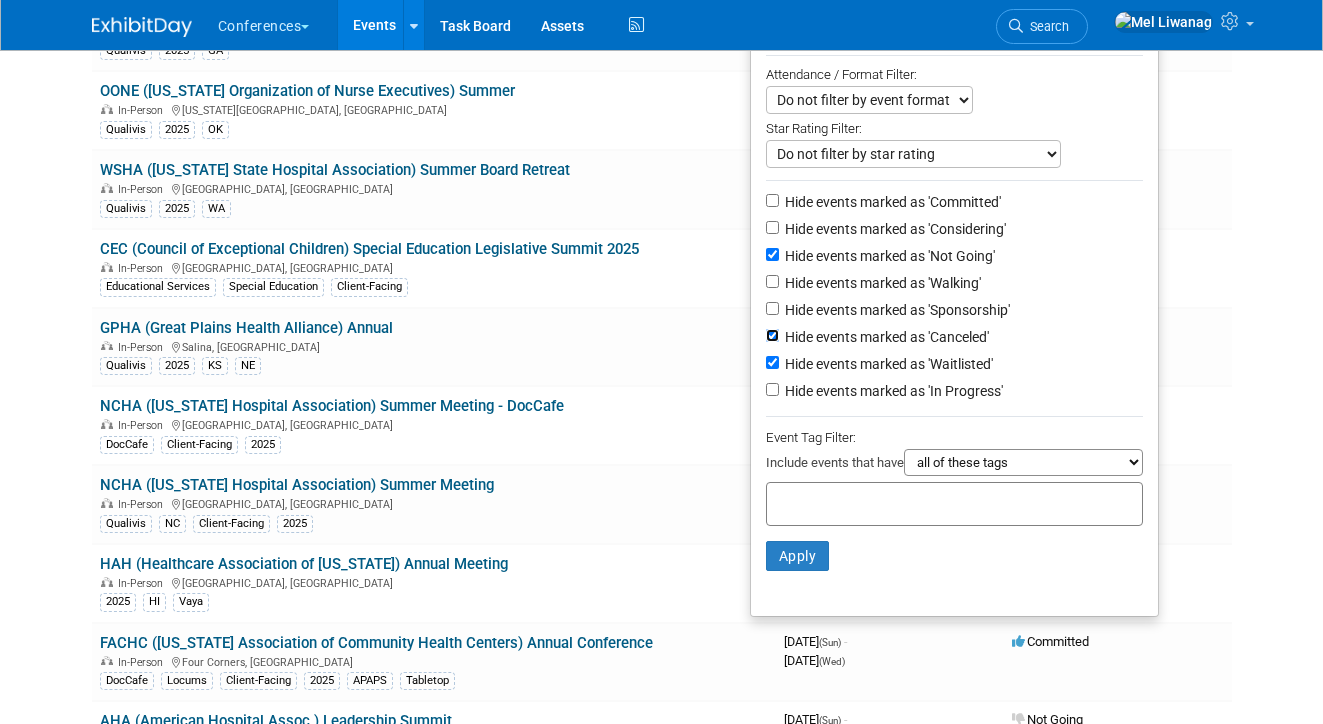 scroll, scrollTop: 249, scrollLeft: 0, axis: vertical 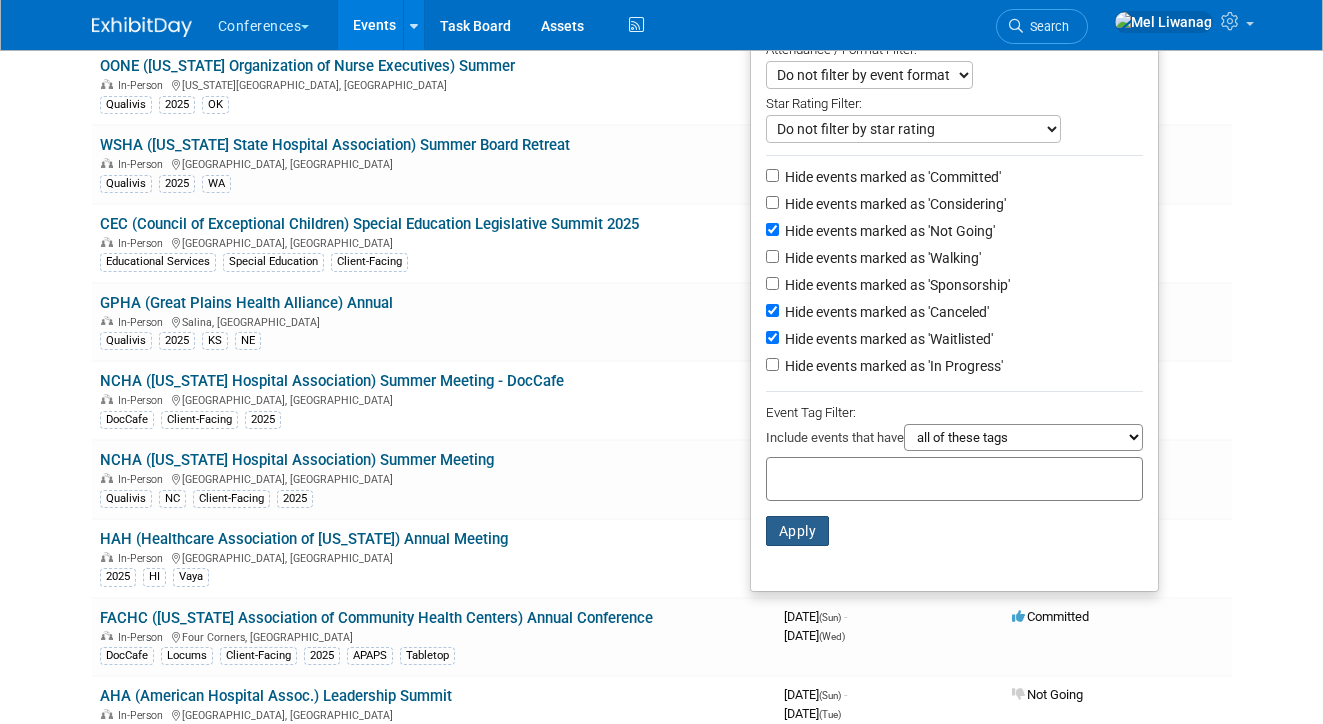 click on "Apply" at bounding box center (798, 531) 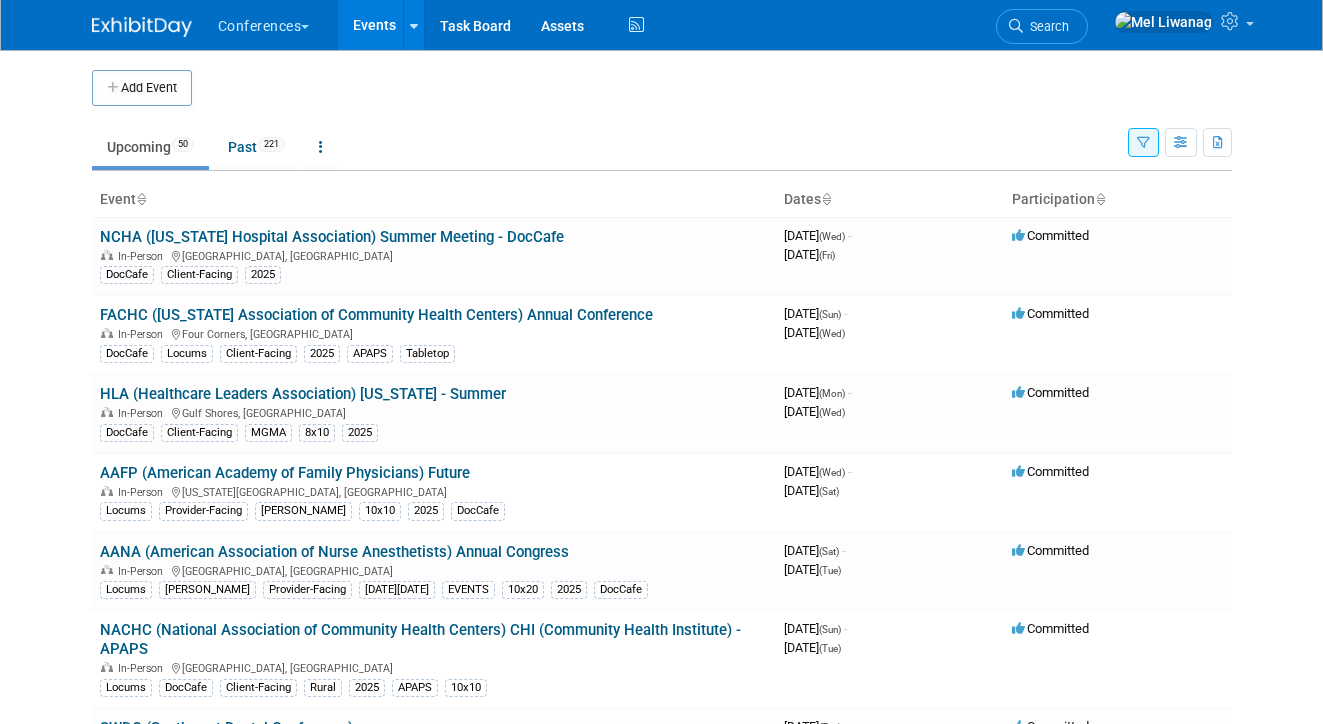 scroll, scrollTop: 0, scrollLeft: 0, axis: both 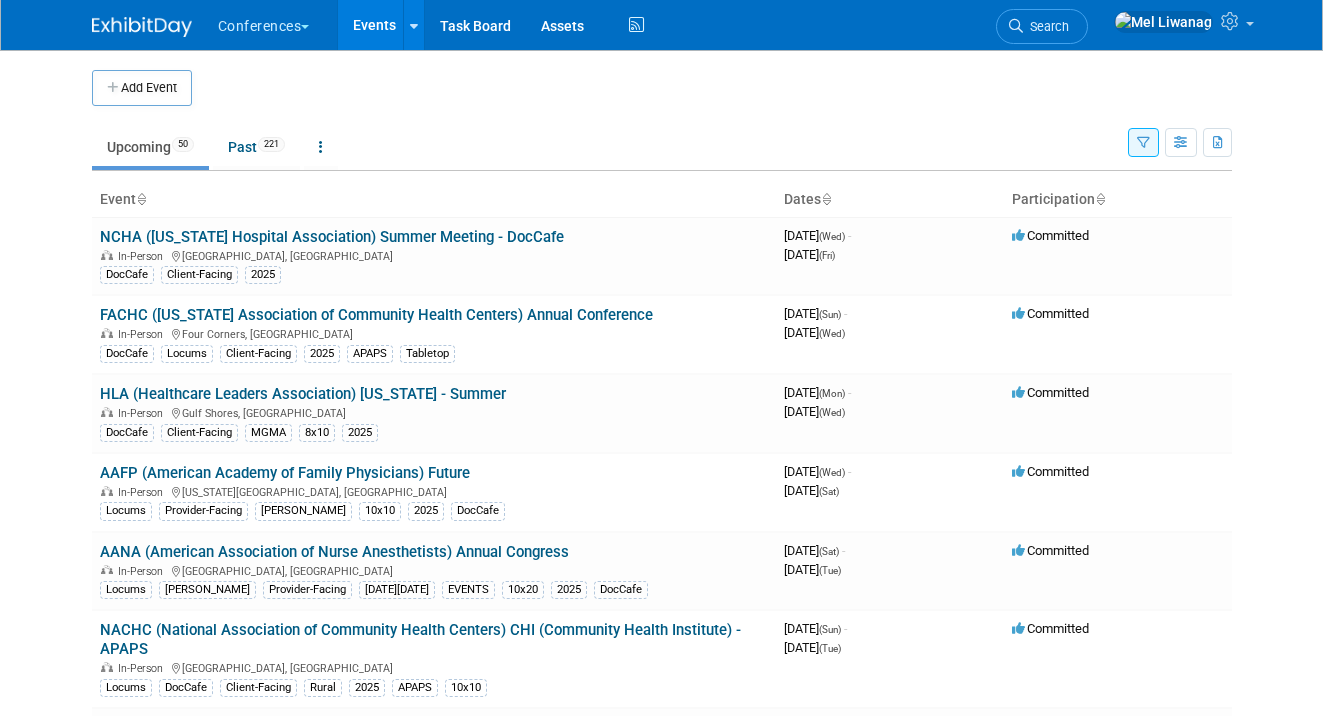 click on "Conferences
Explore:
My Workspaces  2
Go to Workspace:
Conferences
Marketing Requests
Events
Add Event
Bulk Upload Events
Shareable Event Boards
Recently Viewed Events:
AAPL (American Association of Physician Leadership) Fall Institute
Scottsdale, AZ
Oct 23, 2025  to  Oct 25, 2025
FACHC (Florida Association of Community Health Centers) Annual Conference
Four Corners, FL
Jul 20, 2025  to  Jul 23, 2025
AAP (American Academy of Pediatrics) National Conference & Expo
Denver, CO
Sep 26, 2025  to  Sep 29, 2025
Task Board
Assets
Activity Feed
My Account
My Profile & Preferences
Sync to External Calendar...
Team Workspace
Users and Permissions
Workspace Settings
Metrics & Analytics" at bounding box center [661, 358] 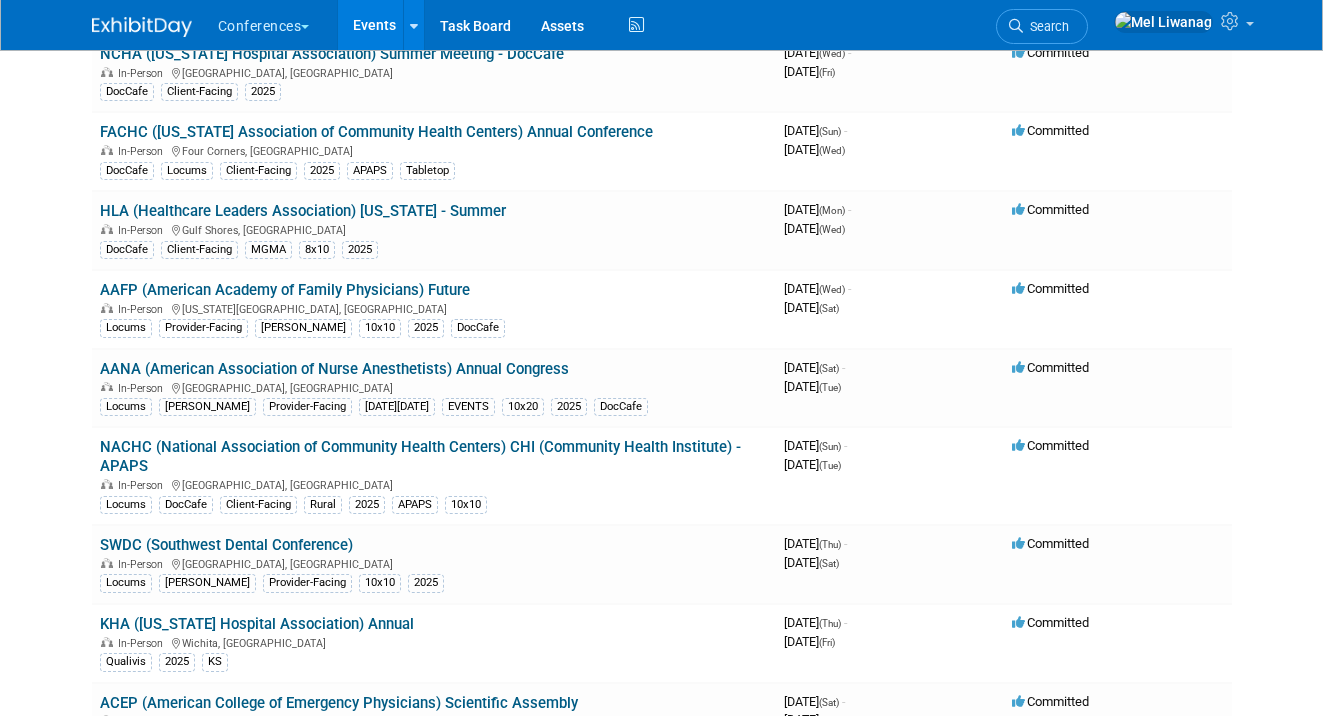 scroll, scrollTop: 187, scrollLeft: 0, axis: vertical 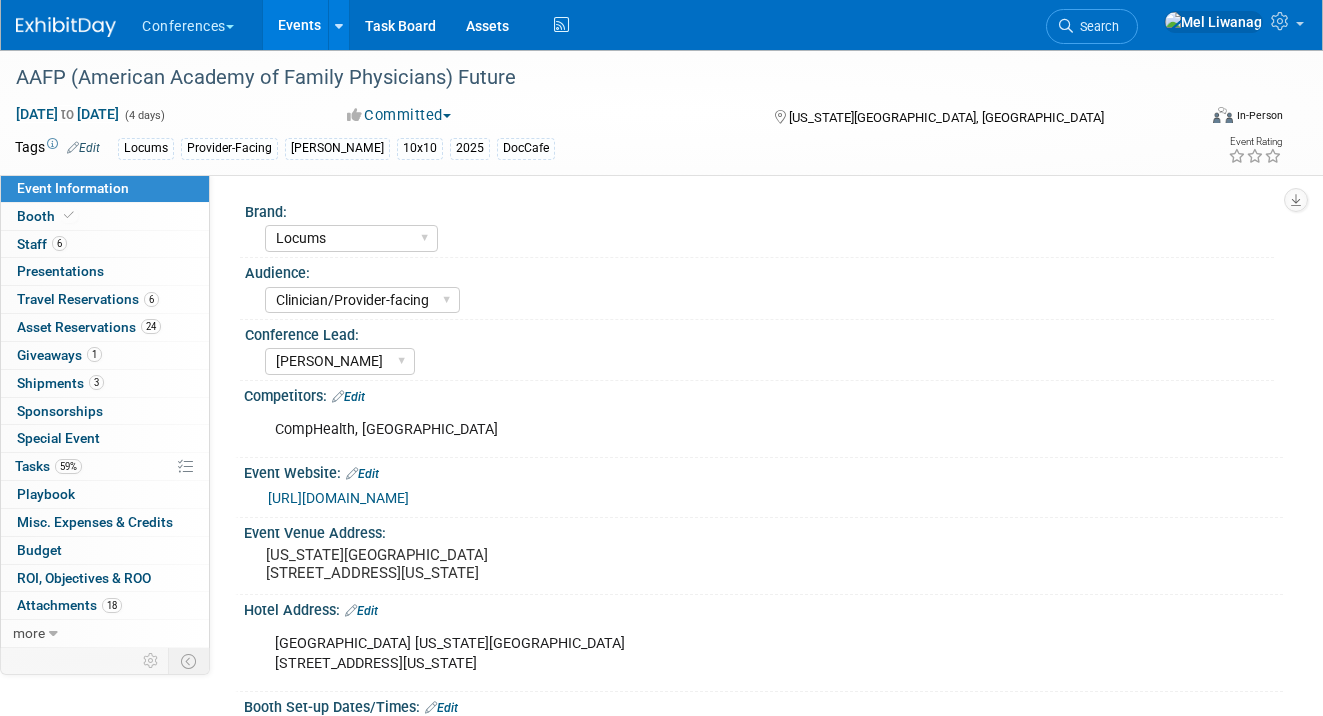 select on "Locums" 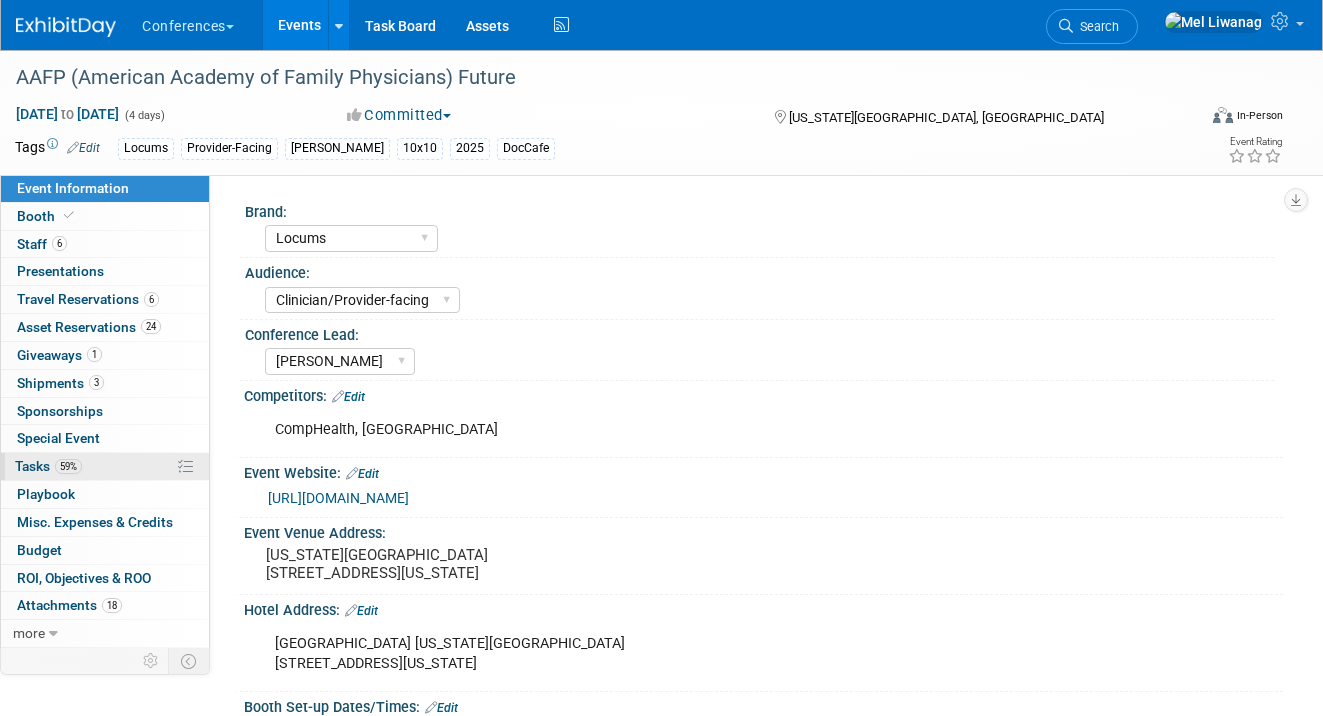 click on "59%
Tasks 59%" at bounding box center (105, 466) 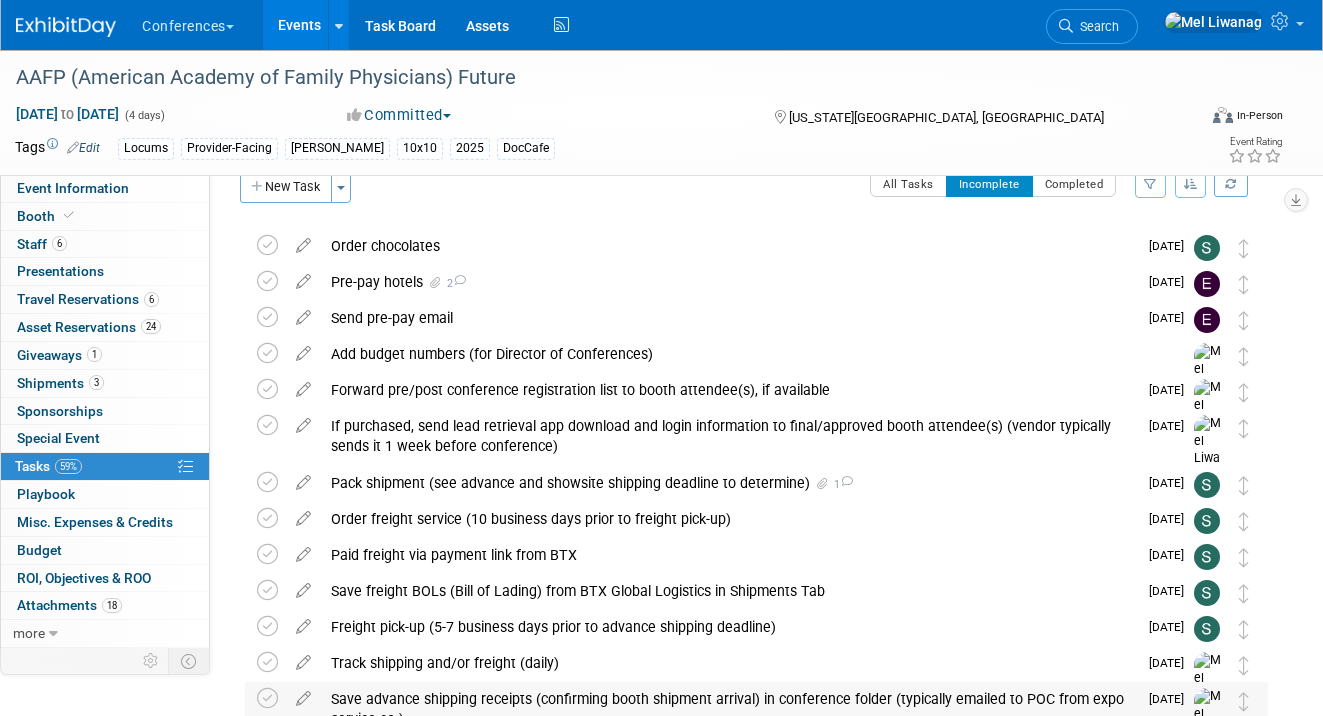 scroll, scrollTop: 0, scrollLeft: 0, axis: both 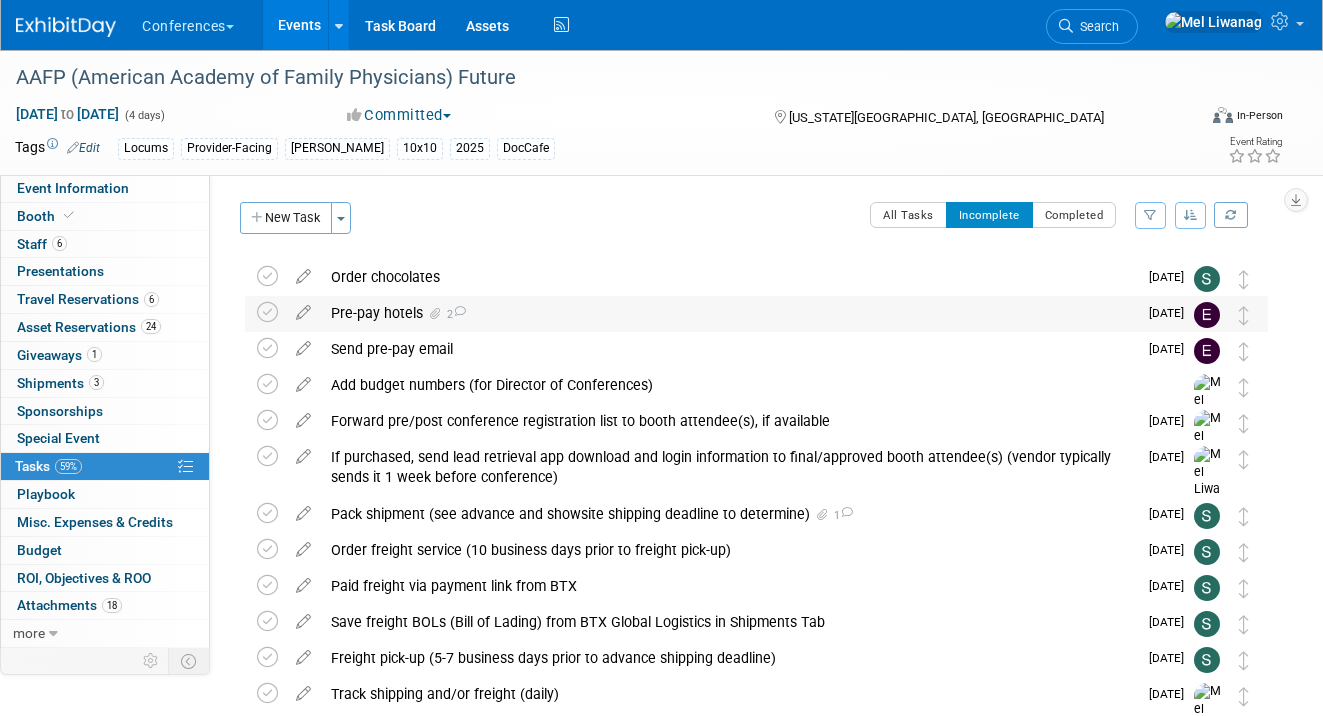 click on "Pre-pay hotels
2" at bounding box center [729, 313] 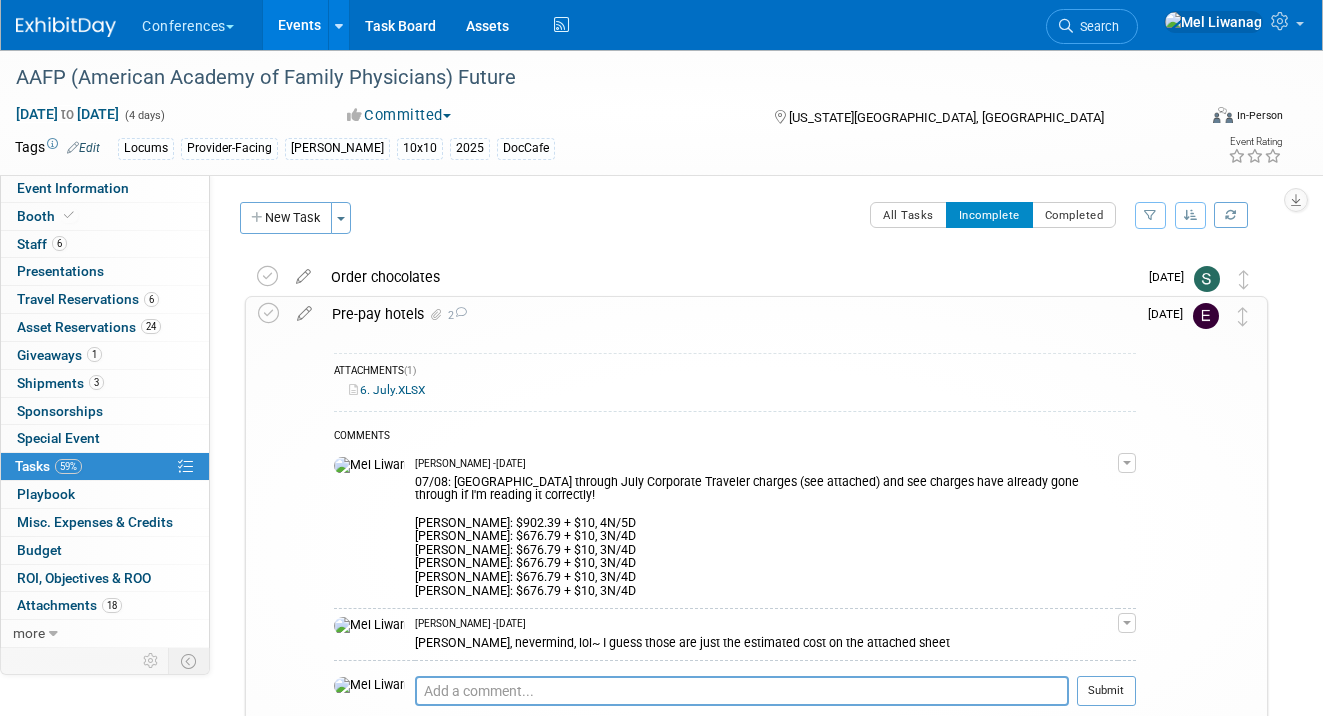 click on "Pre-pay hotels
2" at bounding box center (729, 314) 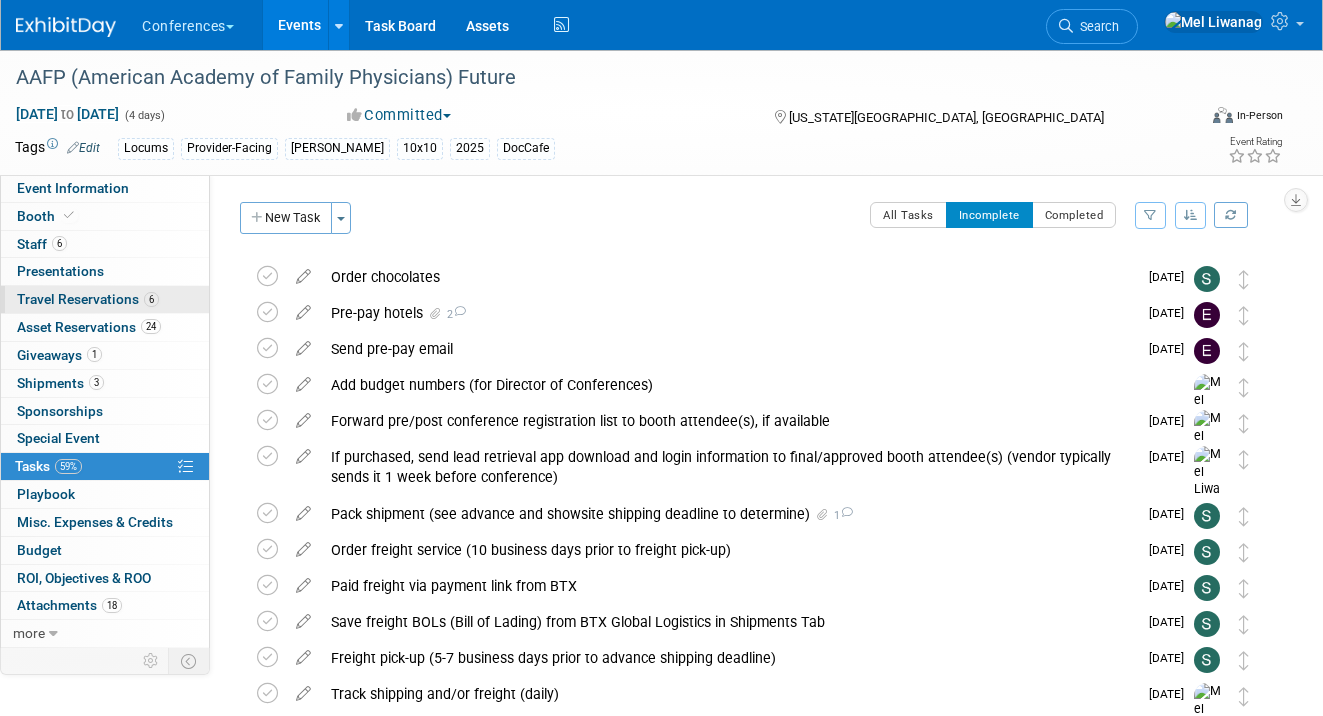 click on "6
Travel Reservations 6" at bounding box center (105, 299) 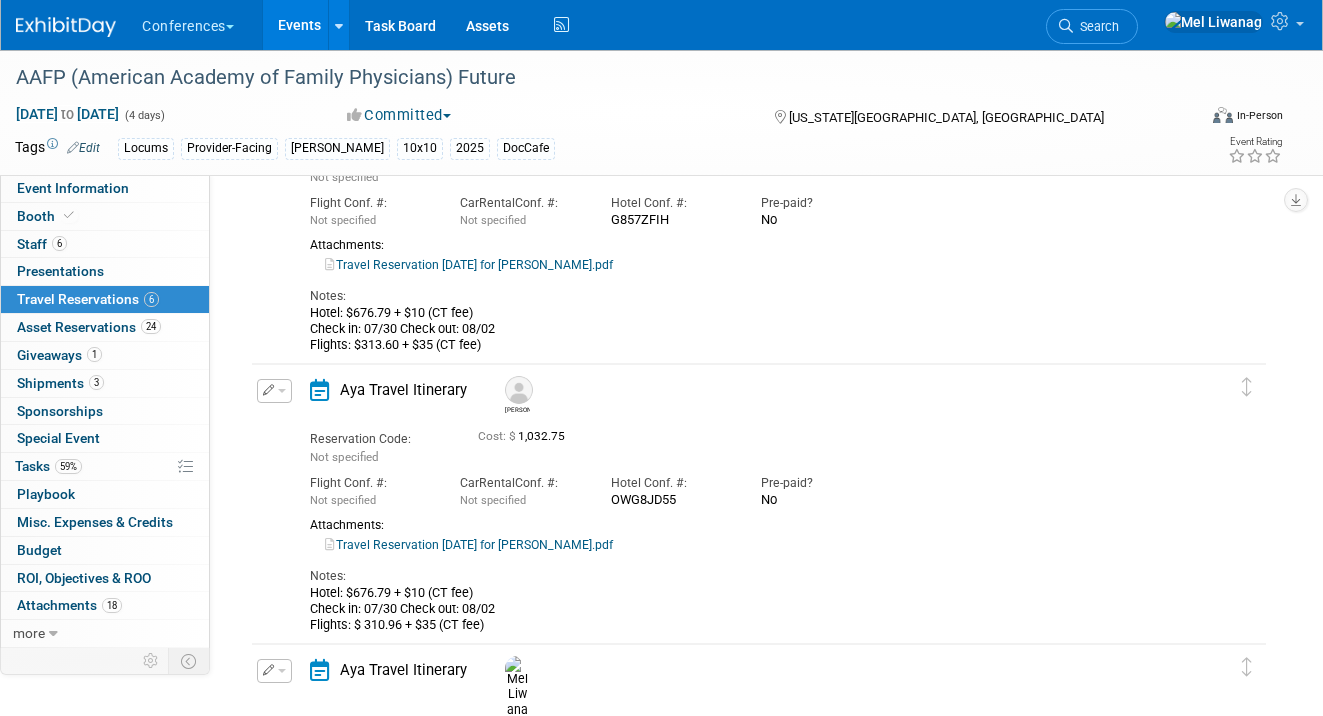 scroll, scrollTop: 1264, scrollLeft: 0, axis: vertical 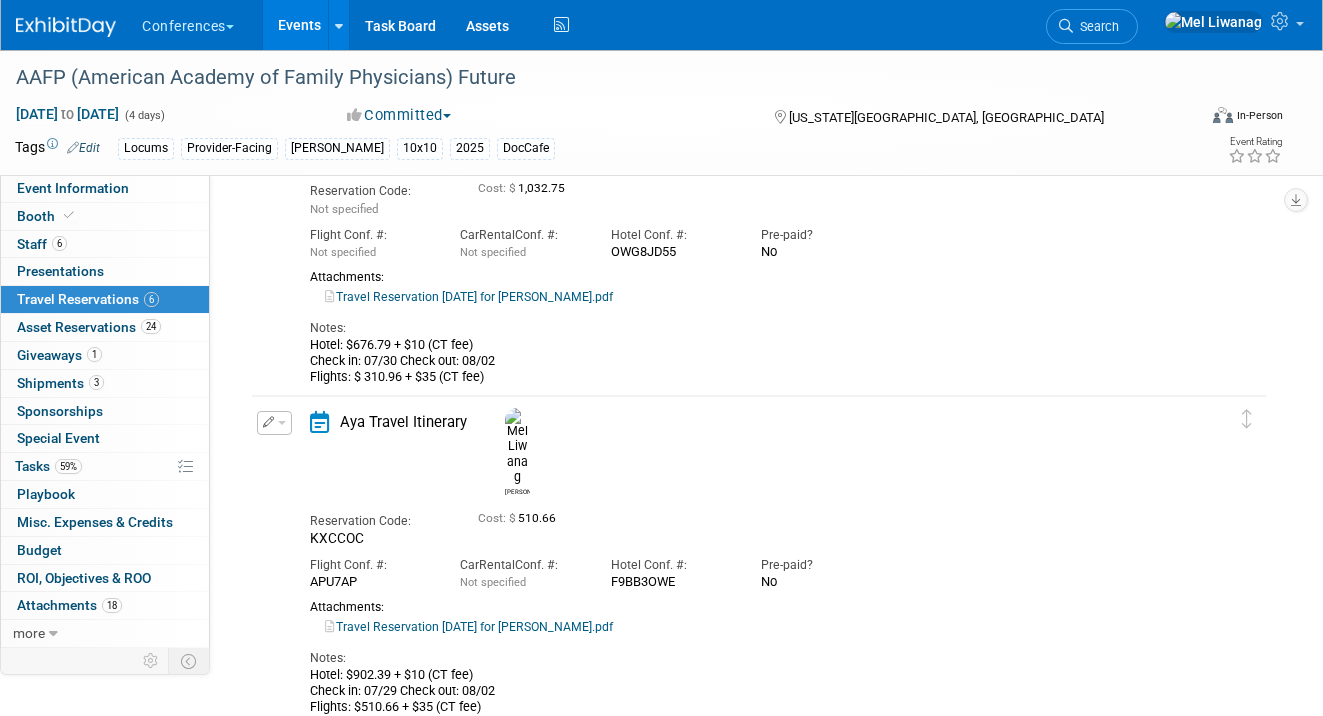 click at bounding box center (274, 423) 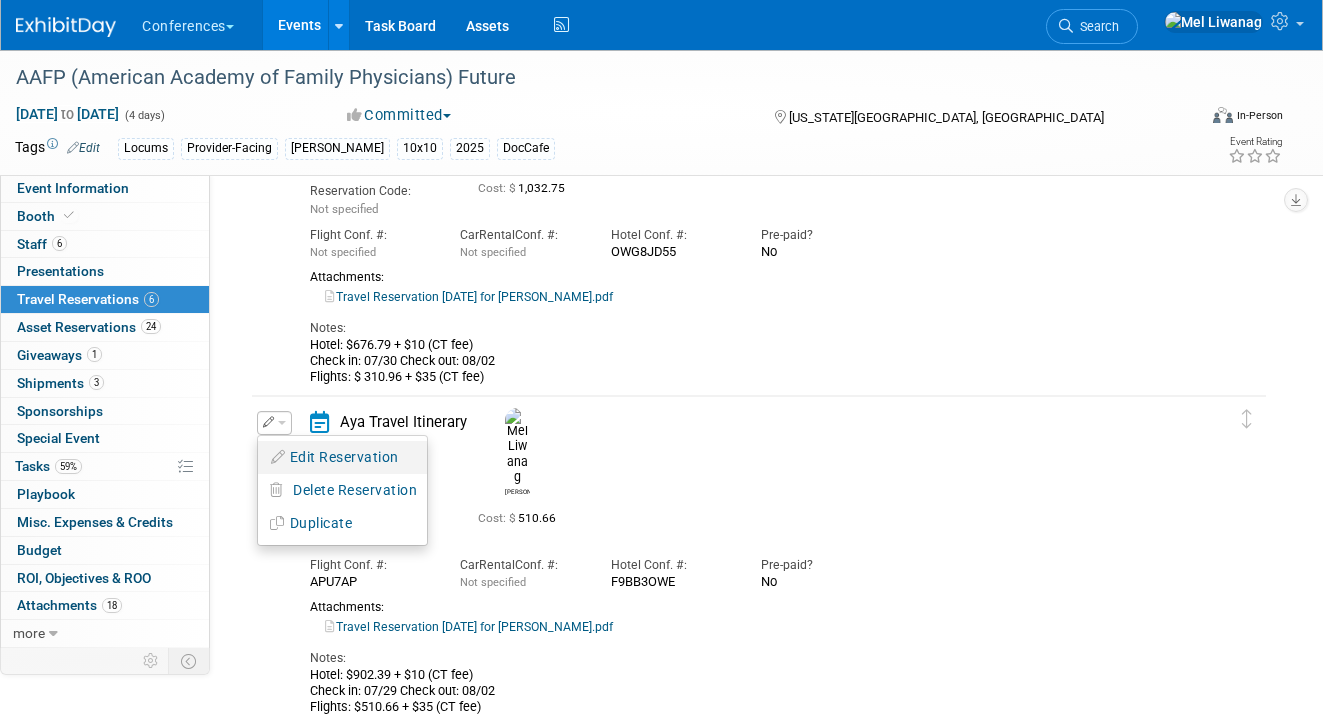 click on "Edit Reservation" at bounding box center (342, 457) 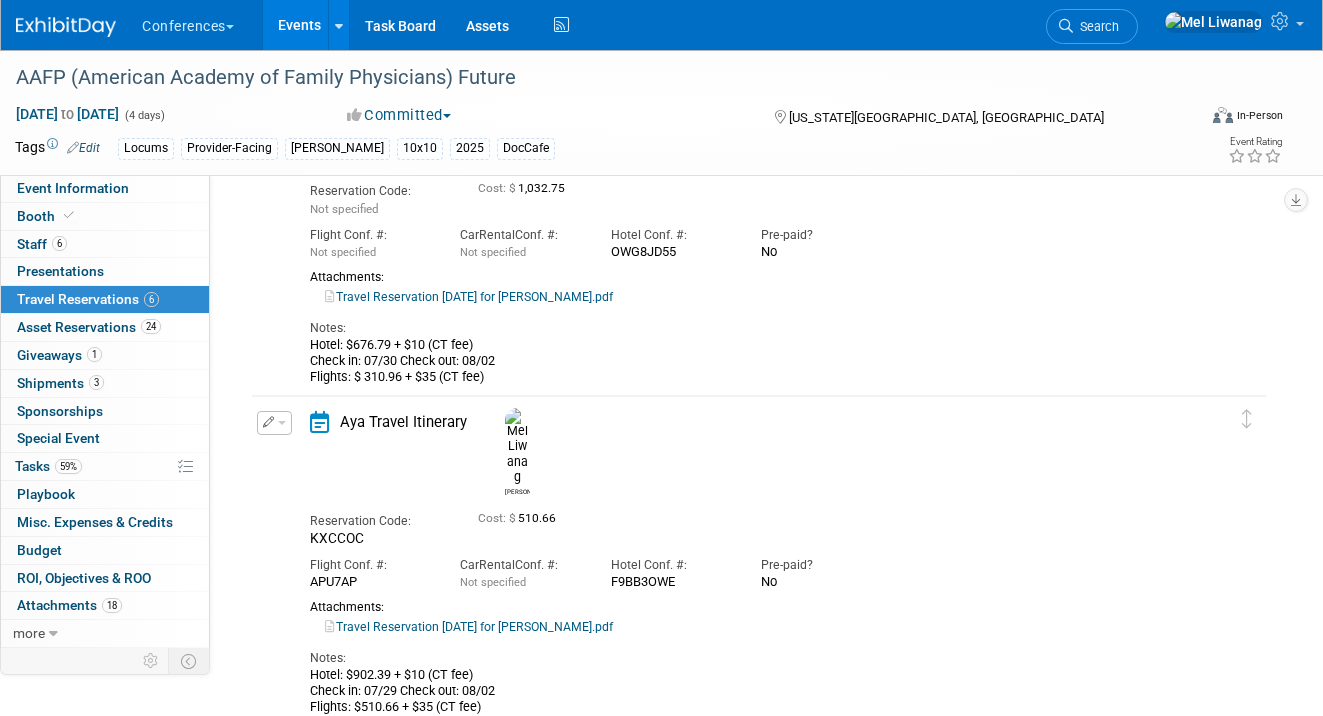 click at bounding box center (274, 423) 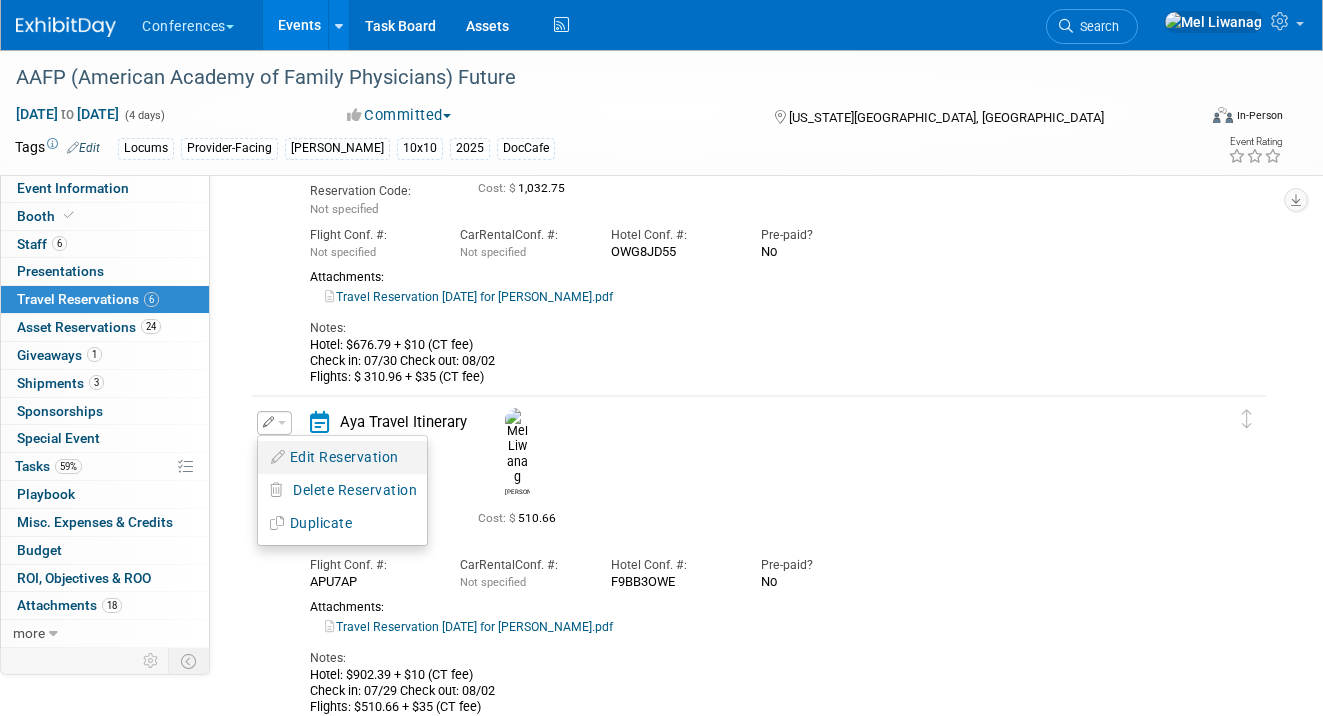click at bounding box center (279, 457) 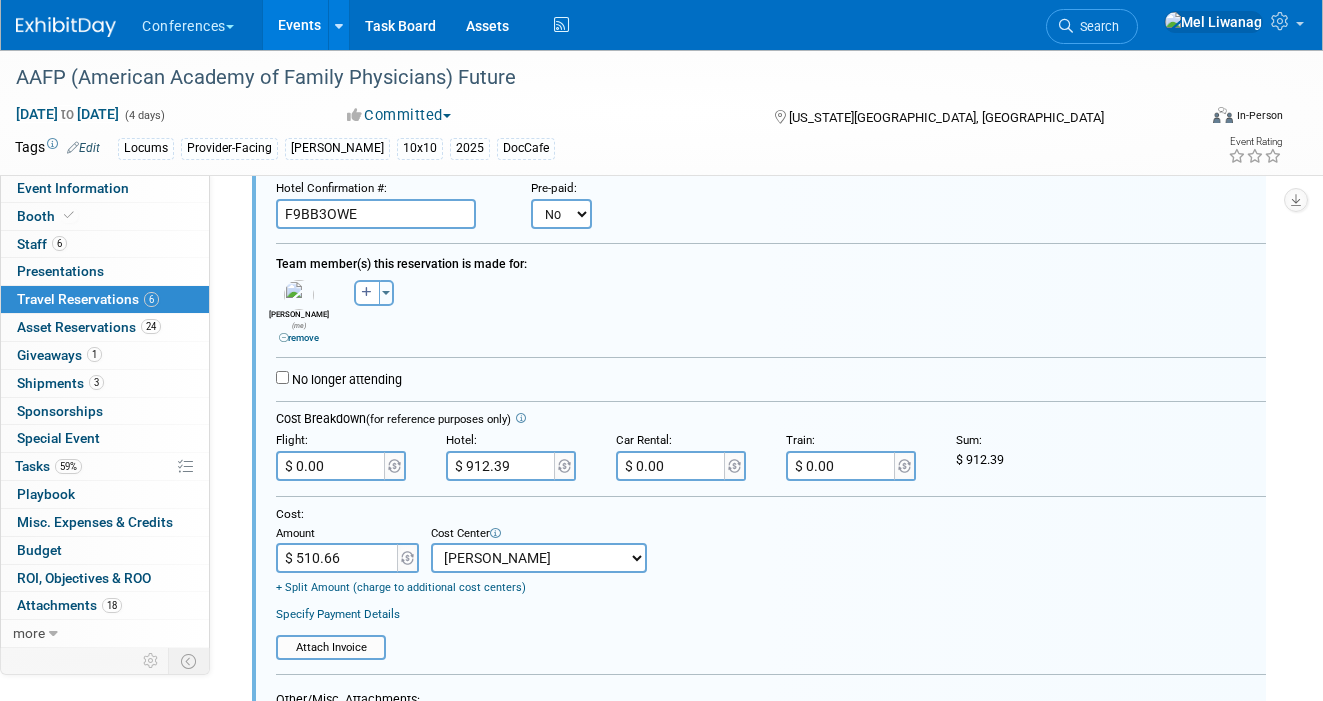 scroll, scrollTop: 1863, scrollLeft: 0, axis: vertical 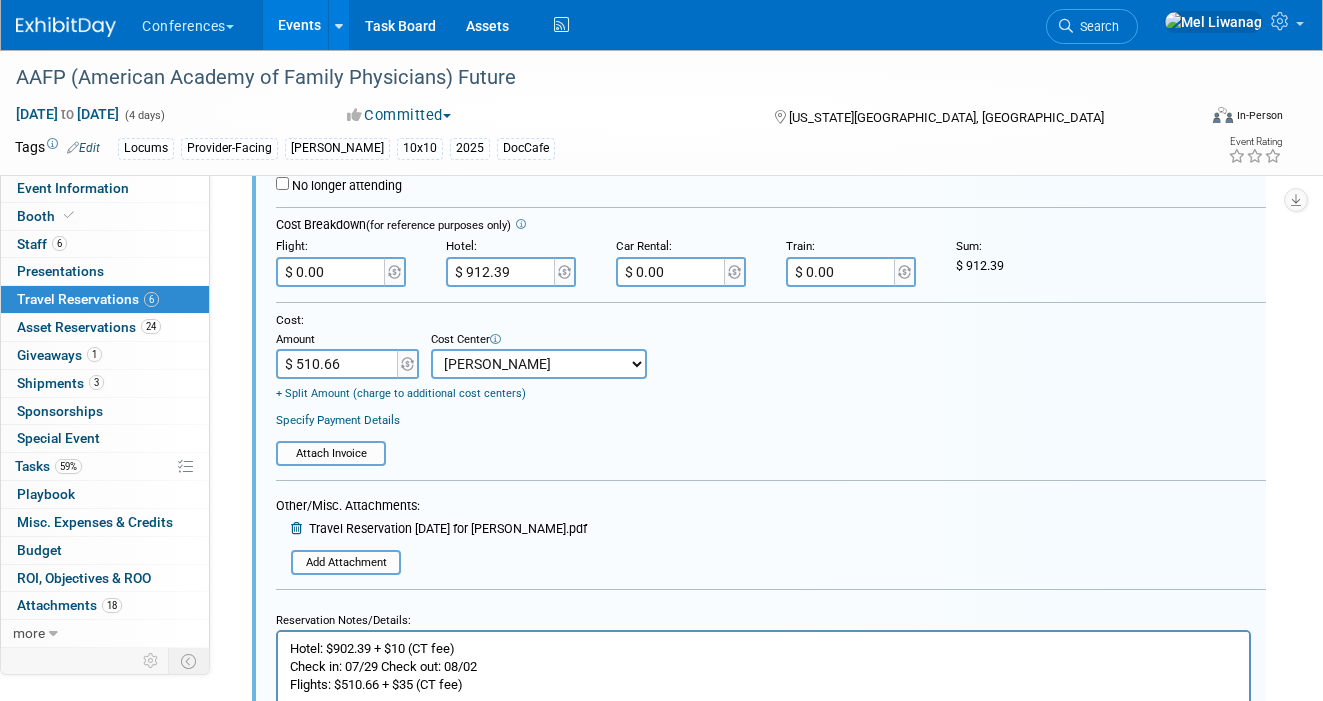 click on "$ 0.00" at bounding box center (332, 272) 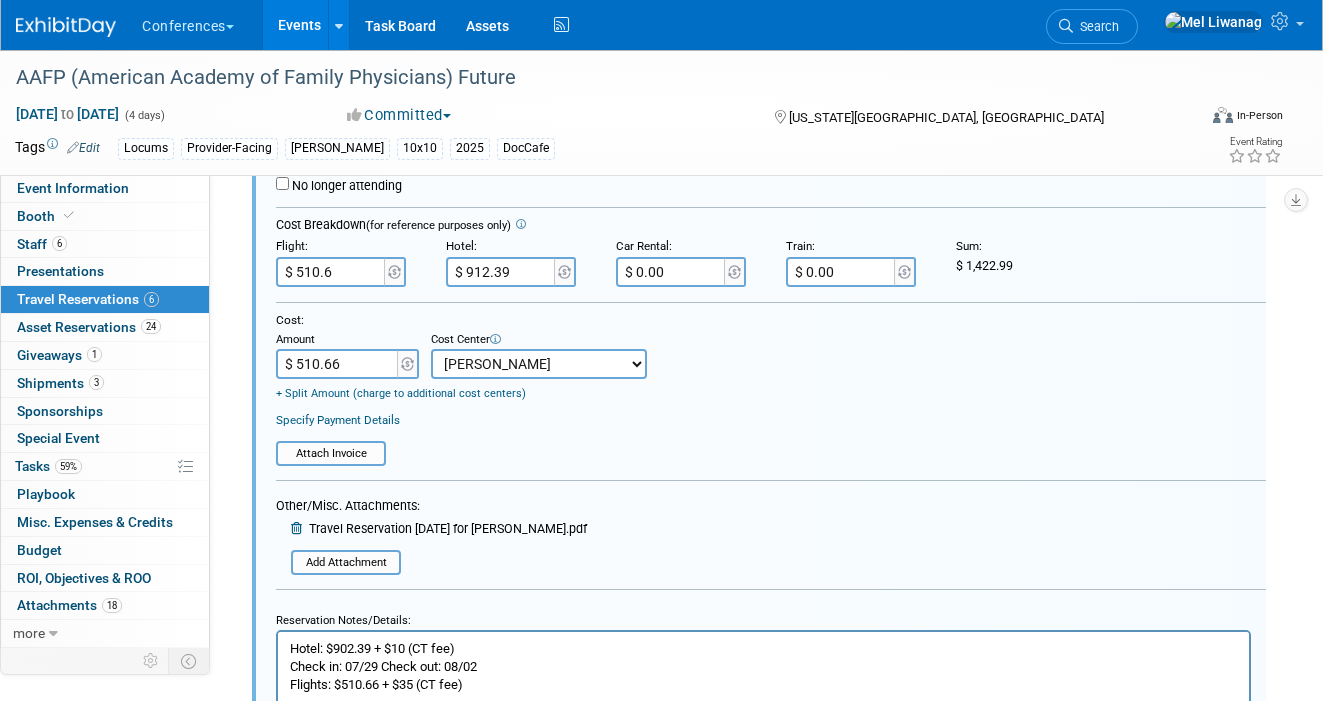 type on "$ 510.66" 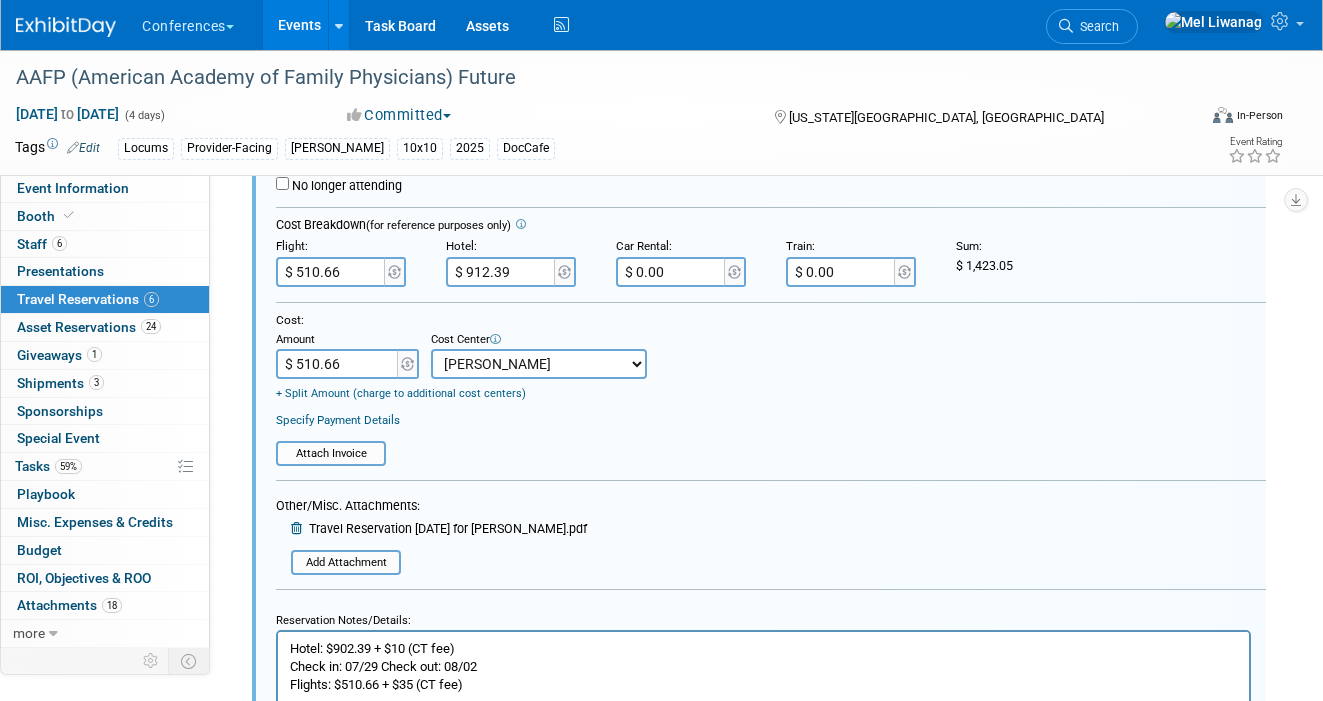 click on "Attach Invoice" at bounding box center (771, 444) 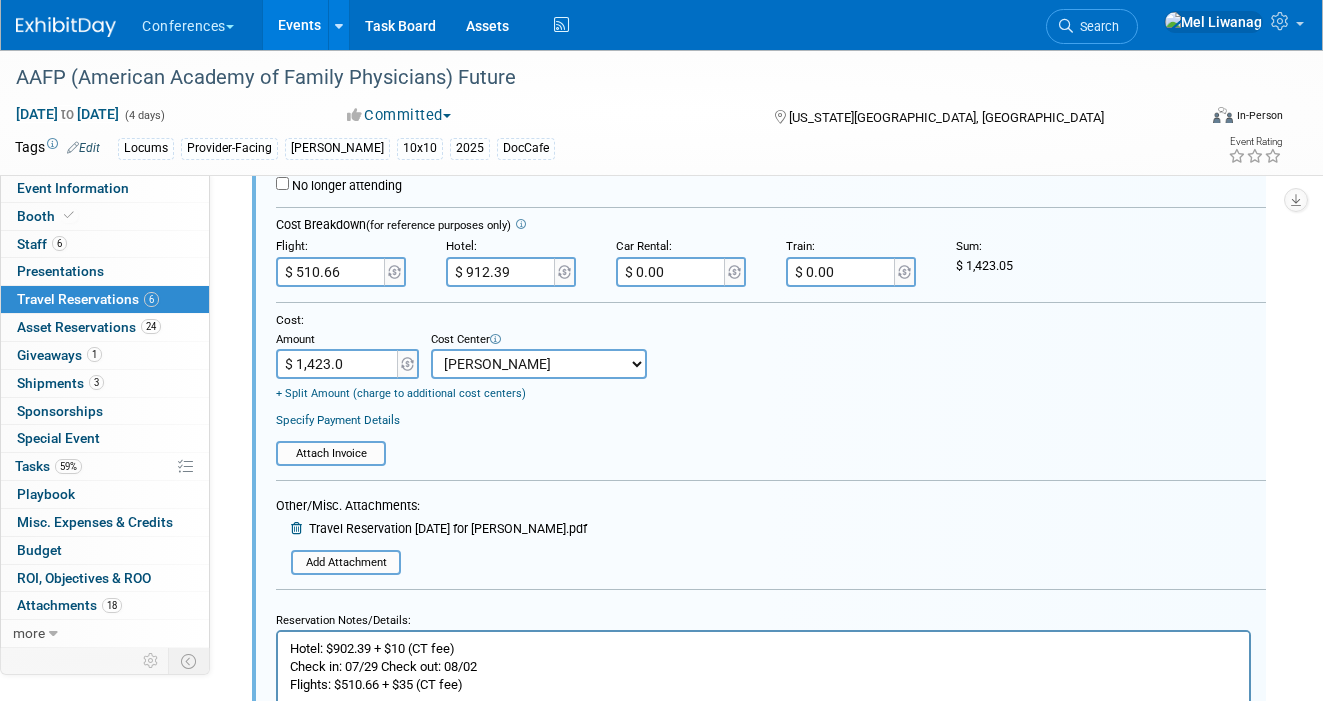 type on "$ 1,423.05" 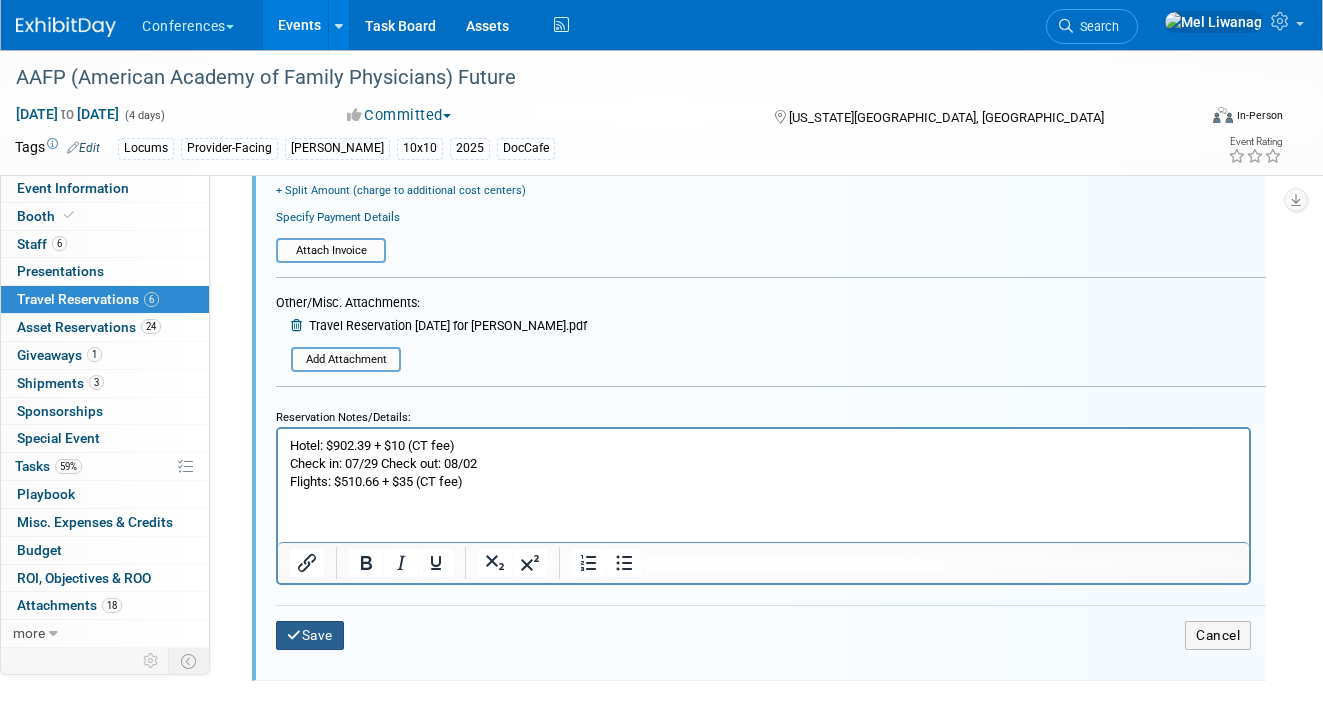 click on "Save" at bounding box center (310, 635) 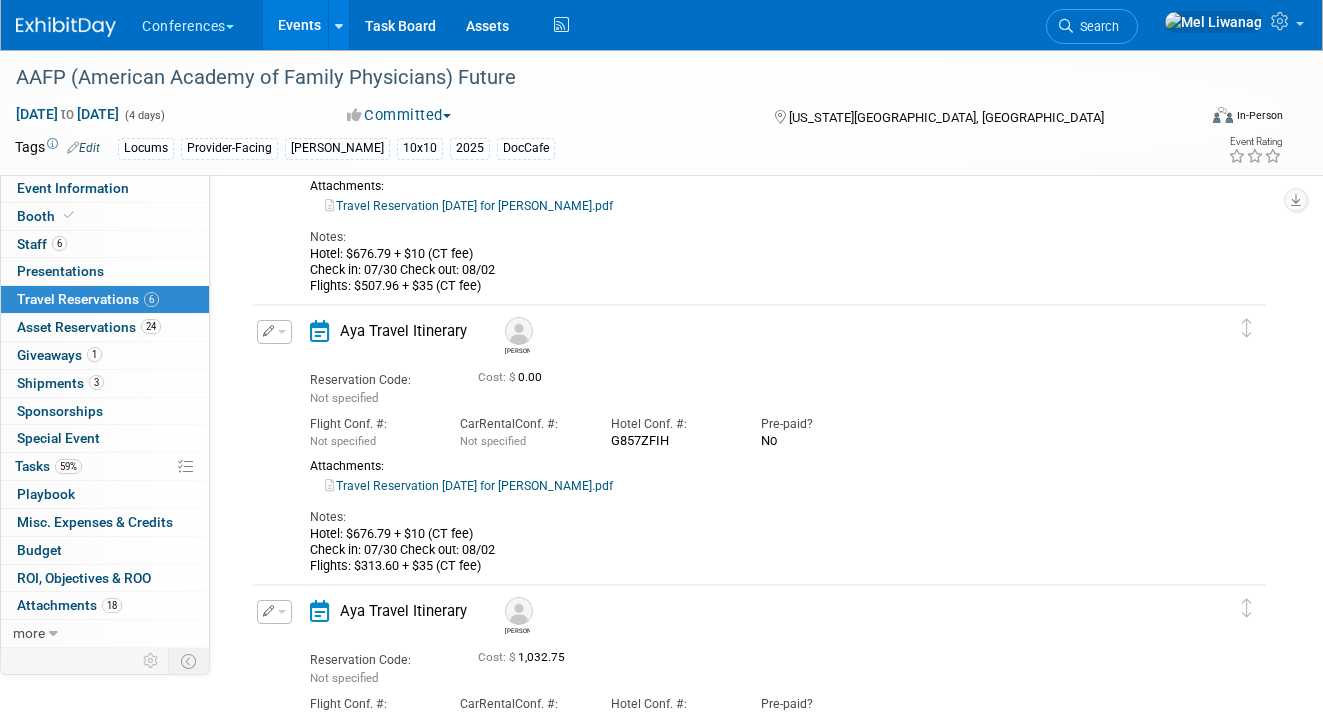 scroll, scrollTop: 760, scrollLeft: 0, axis: vertical 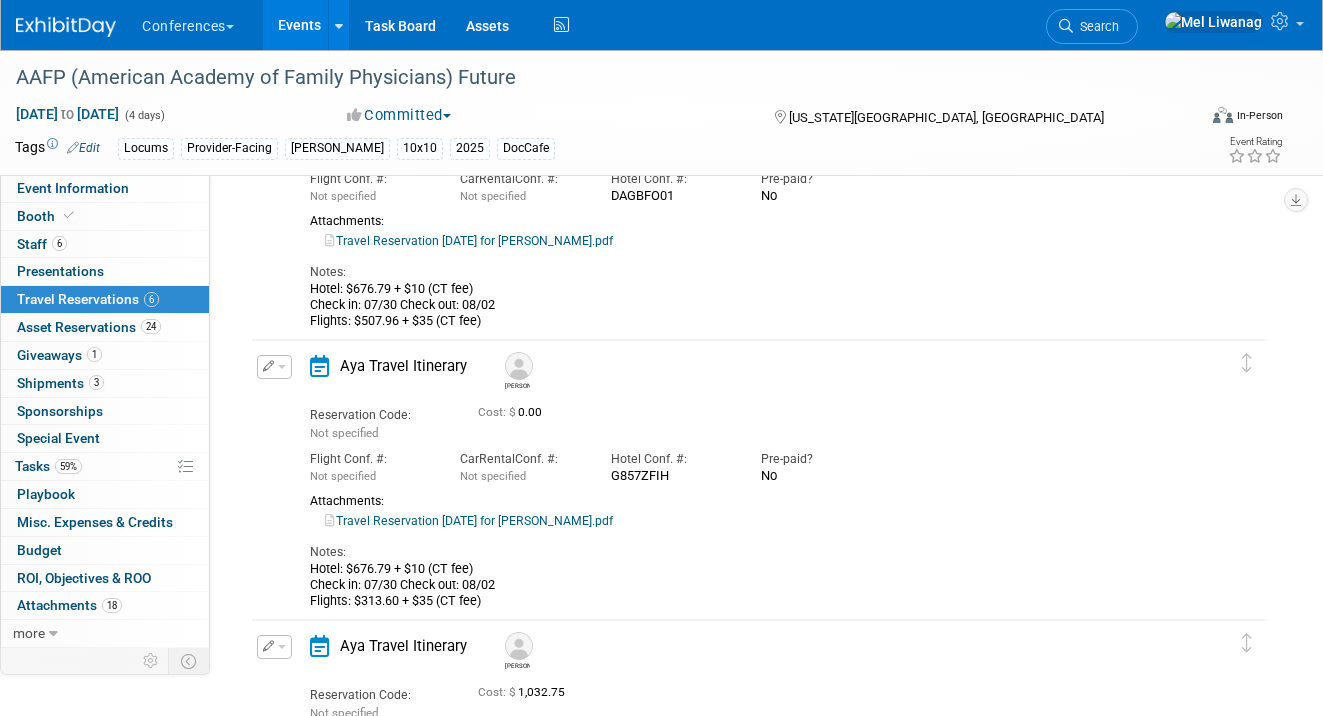 click at bounding box center [282, 367] 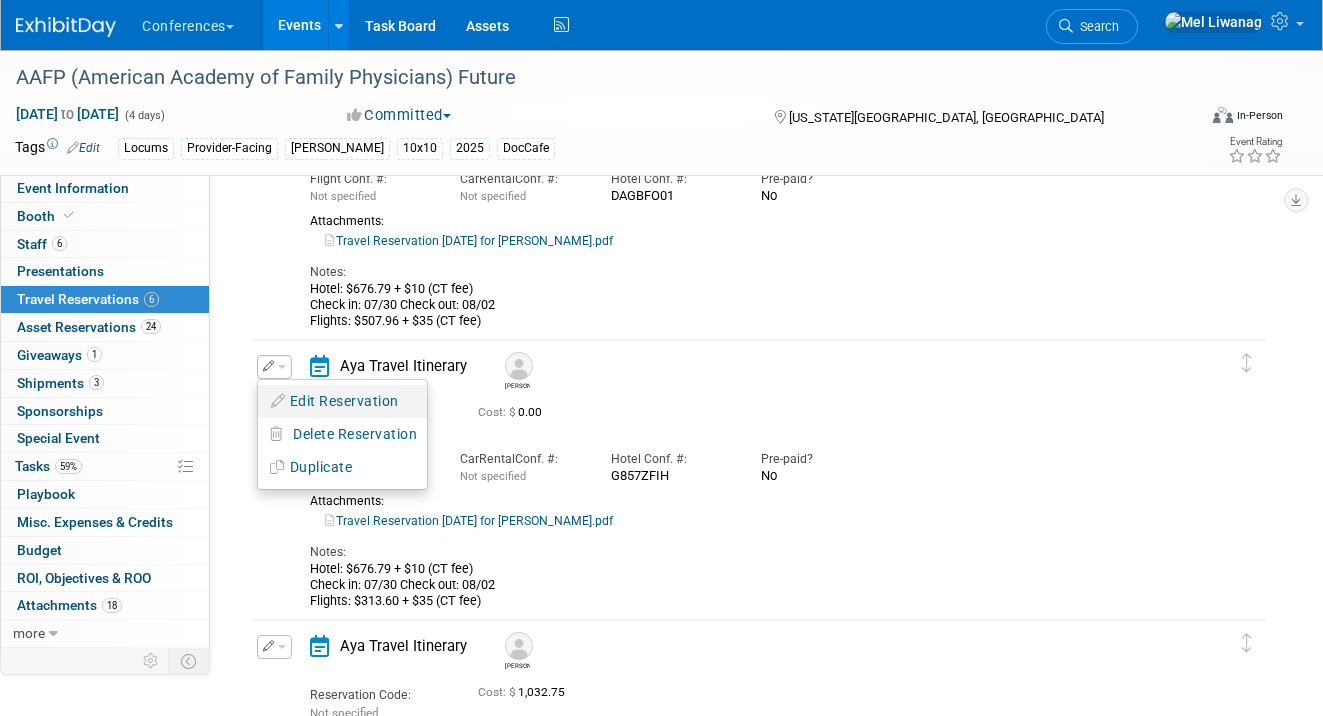 click on "Edit Reservation" at bounding box center [342, 401] 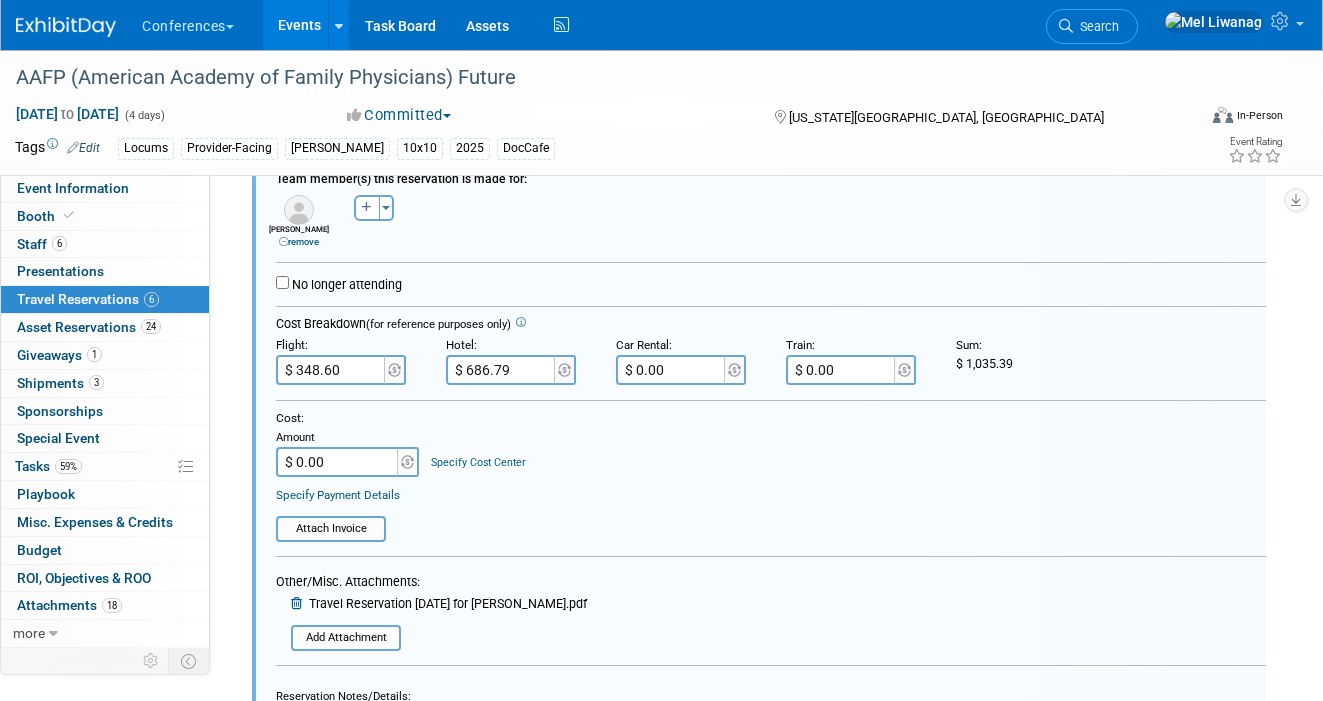 scroll, scrollTop: 1090, scrollLeft: 0, axis: vertical 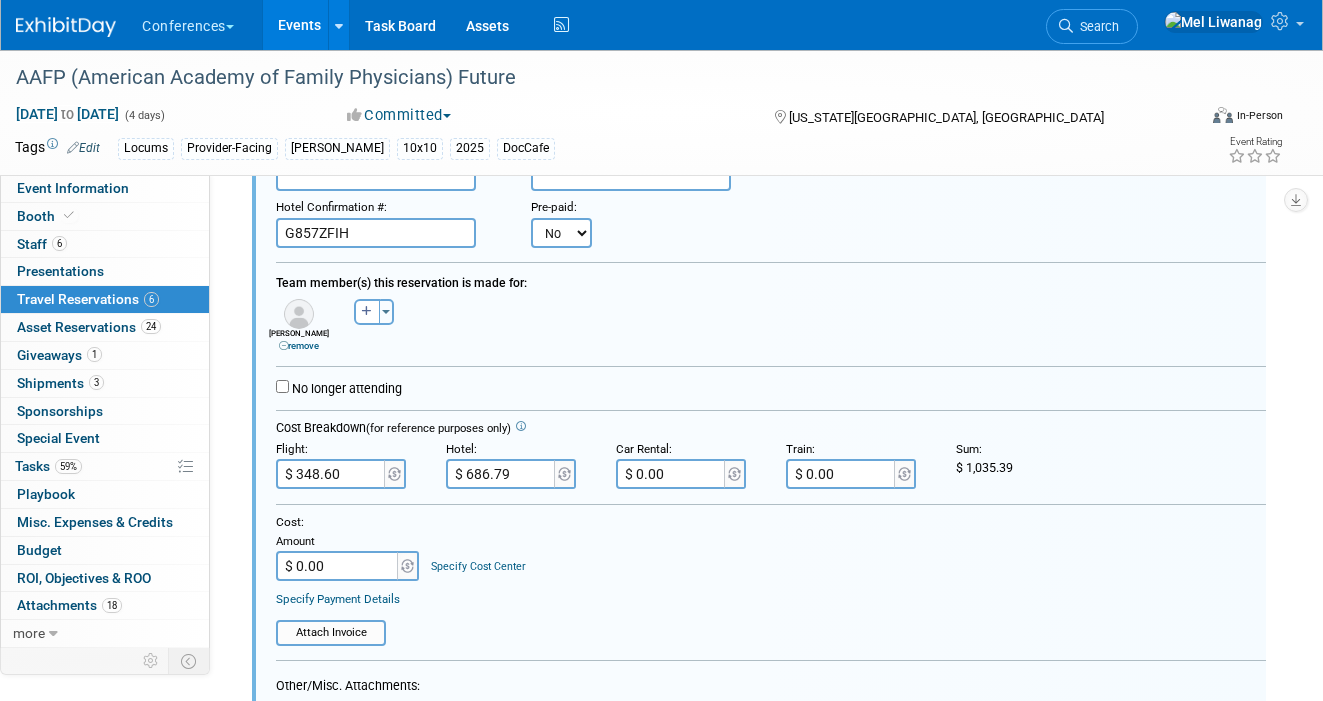 click on "$ 0.00" at bounding box center (338, 566) 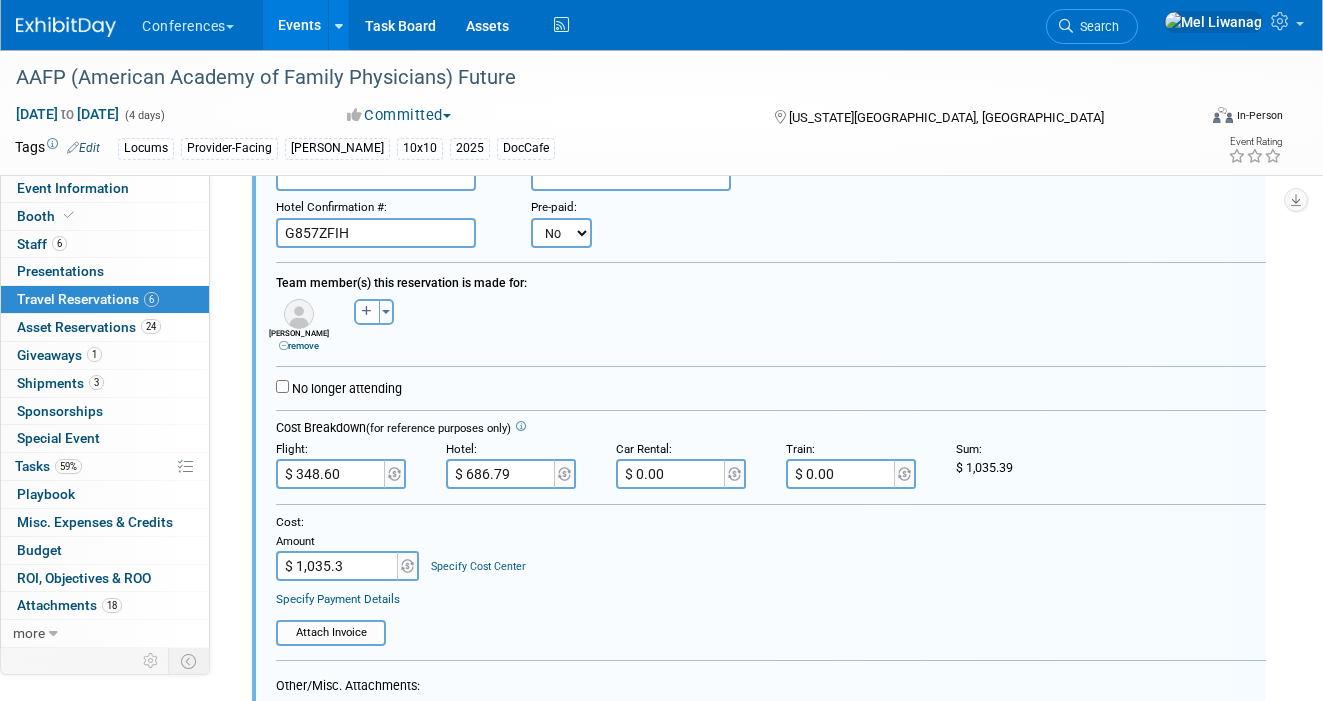 type on "$ 1,035.39" 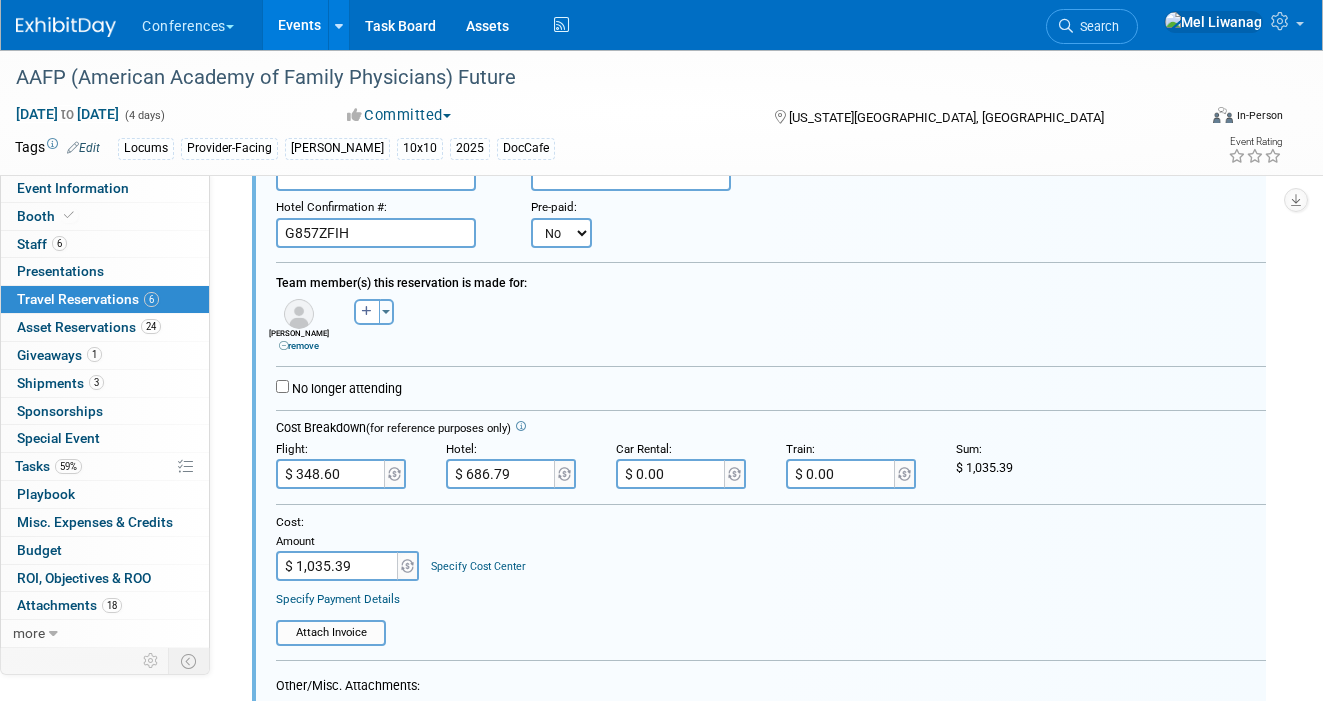 click on "Specify Cost Center" at bounding box center [478, 558] 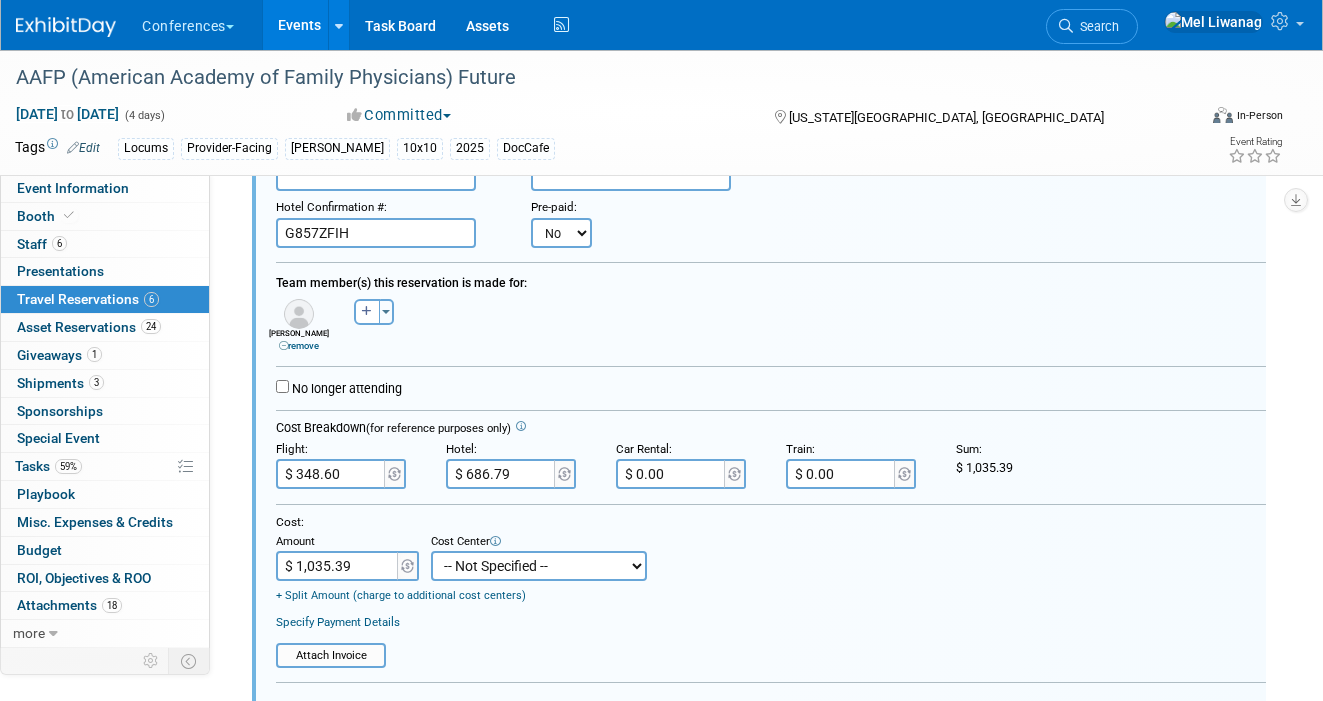 click on "-- Not Specified --
Aya Education
Aya Healthcare
Aya Locums
Bespoke
Corporate
Dawson Healthcare
DocCafe
Government Services
NursingJobCafe
Polaris
Qualivis
Shifts
Symmetry
Vaya Workforce
Winnow AI" at bounding box center [539, 566] 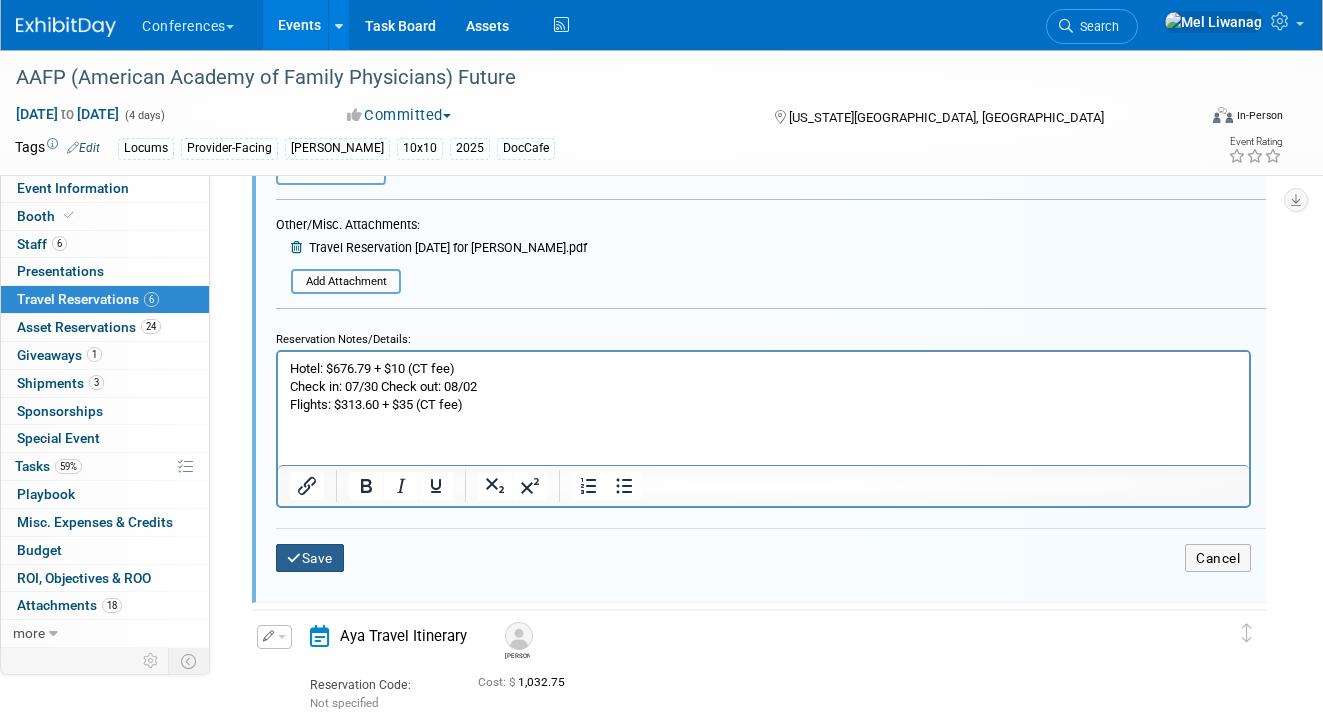 click on "Save" at bounding box center [310, 558] 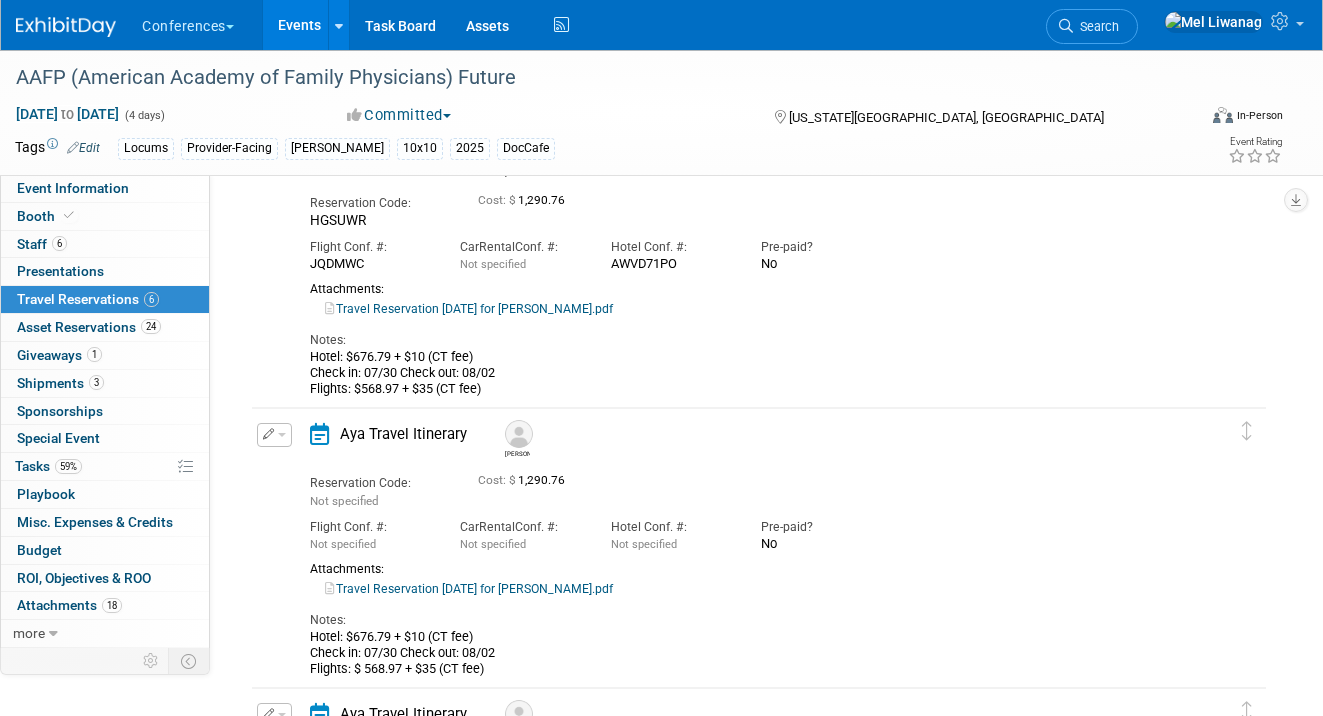 scroll, scrollTop: 0, scrollLeft: 0, axis: both 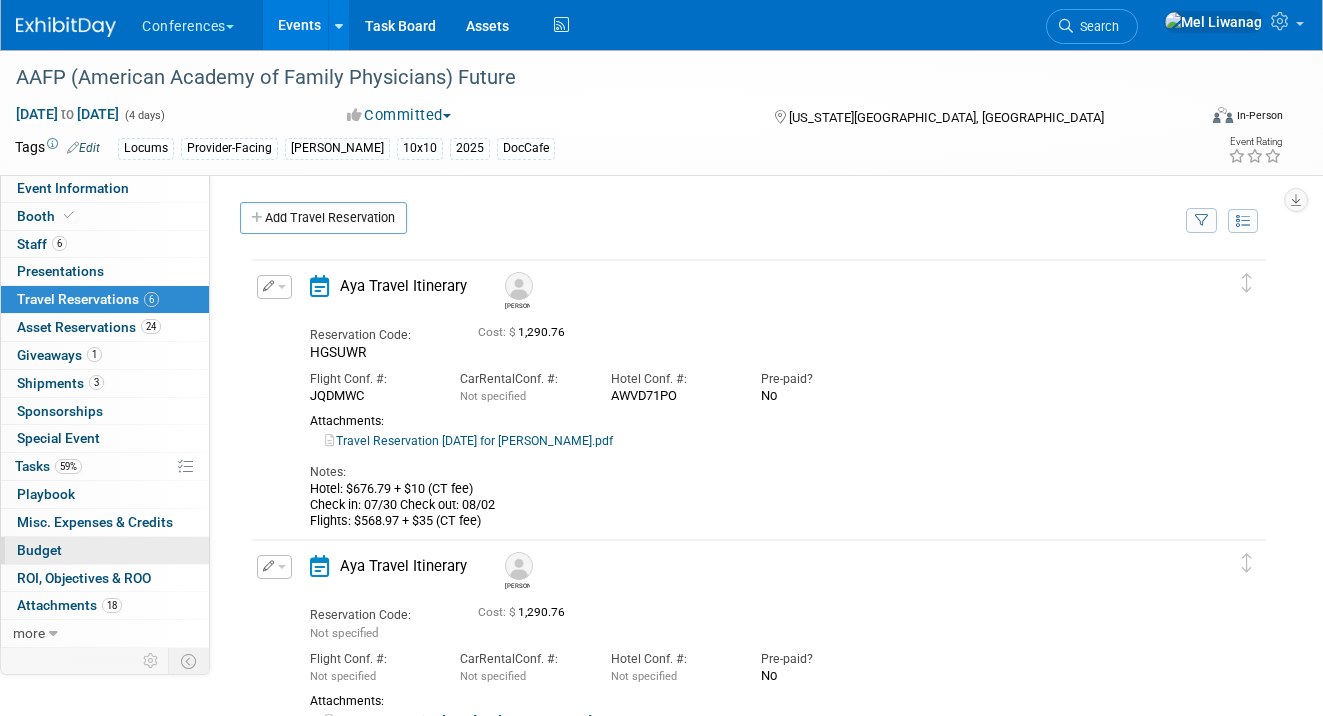 click on "Budget" at bounding box center (105, 550) 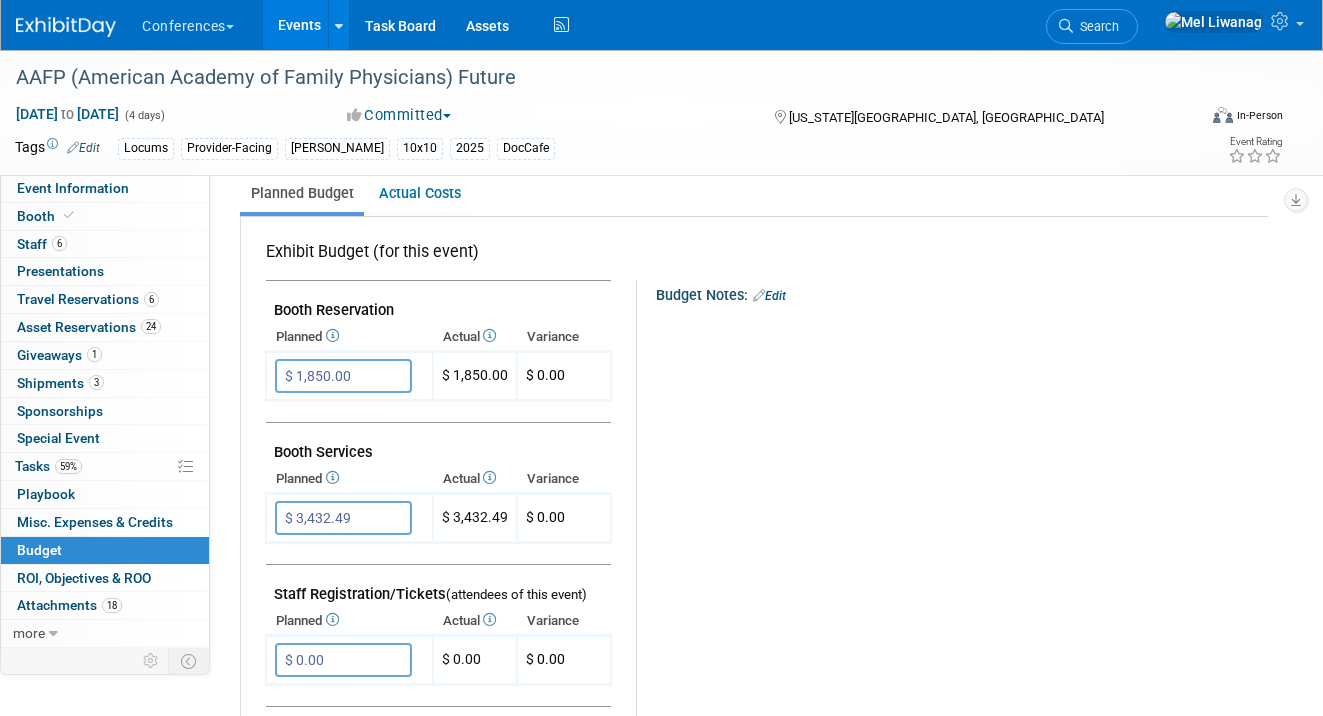 scroll, scrollTop: 432, scrollLeft: 0, axis: vertical 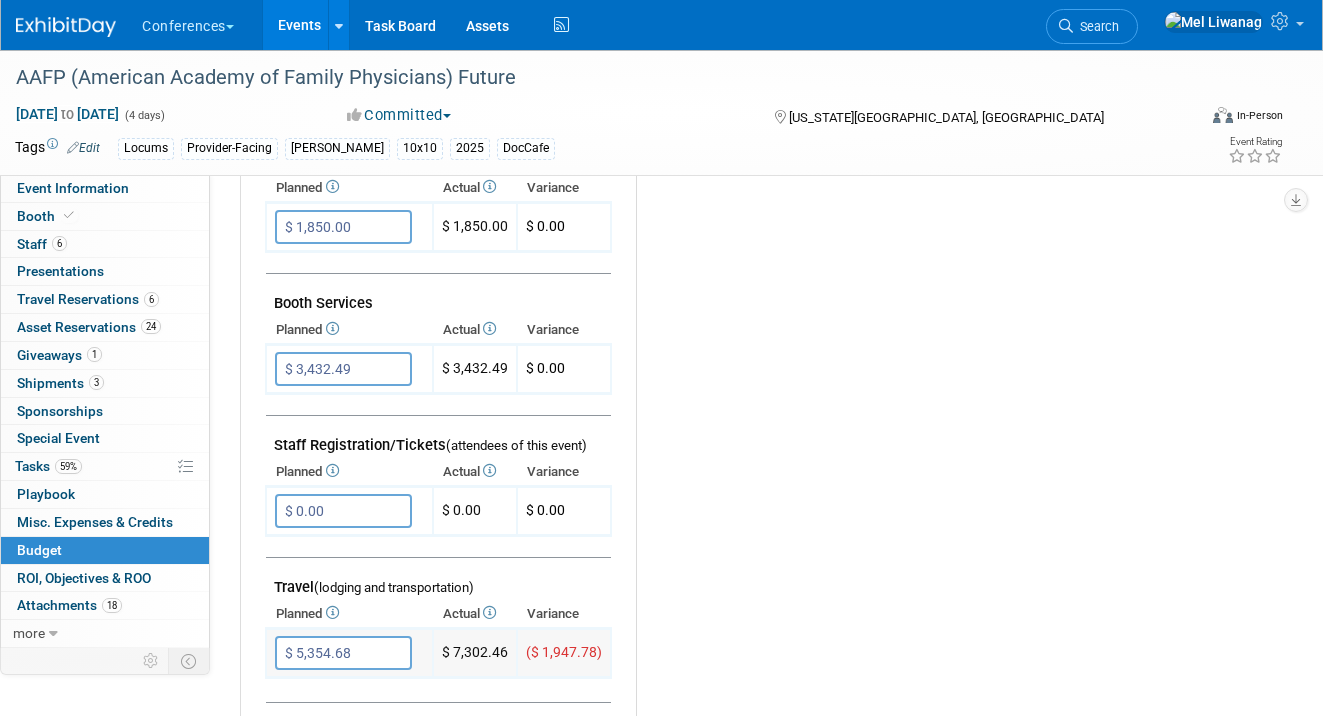 click on "$ 5,354.68" at bounding box center [343, 653] 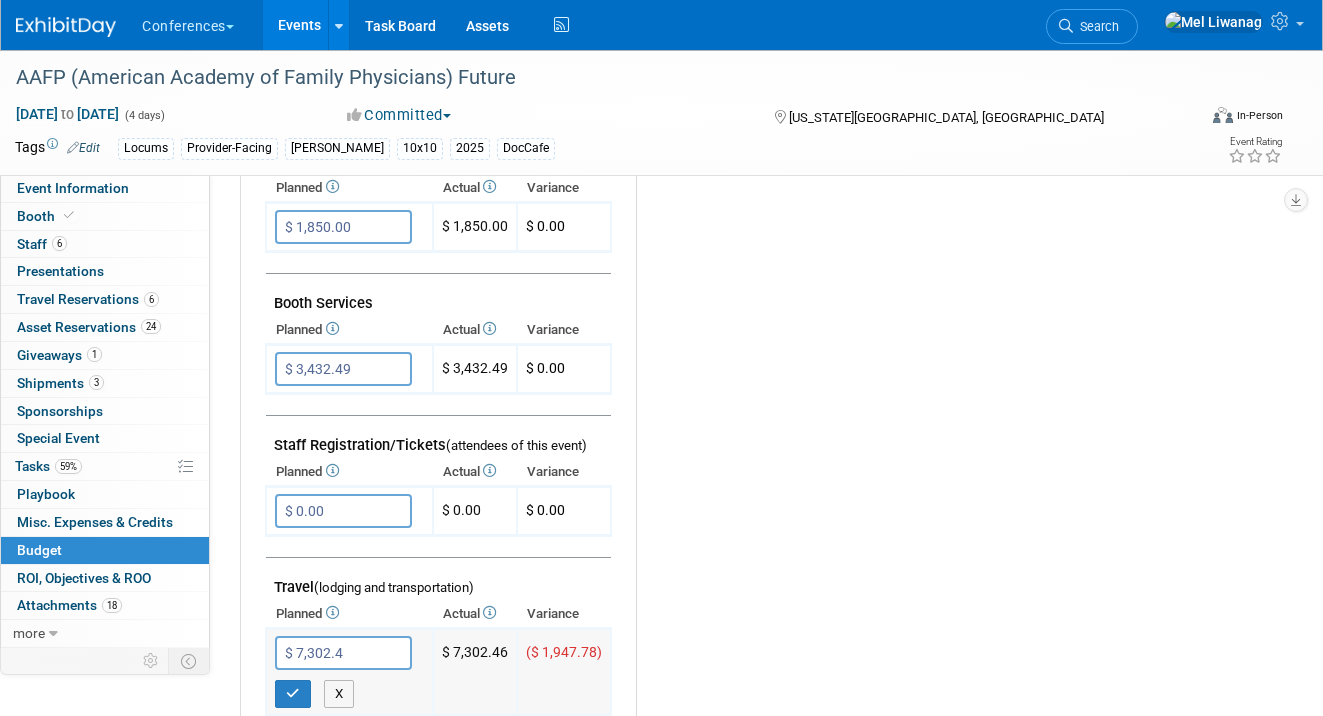 type on "$ 7,302.46" 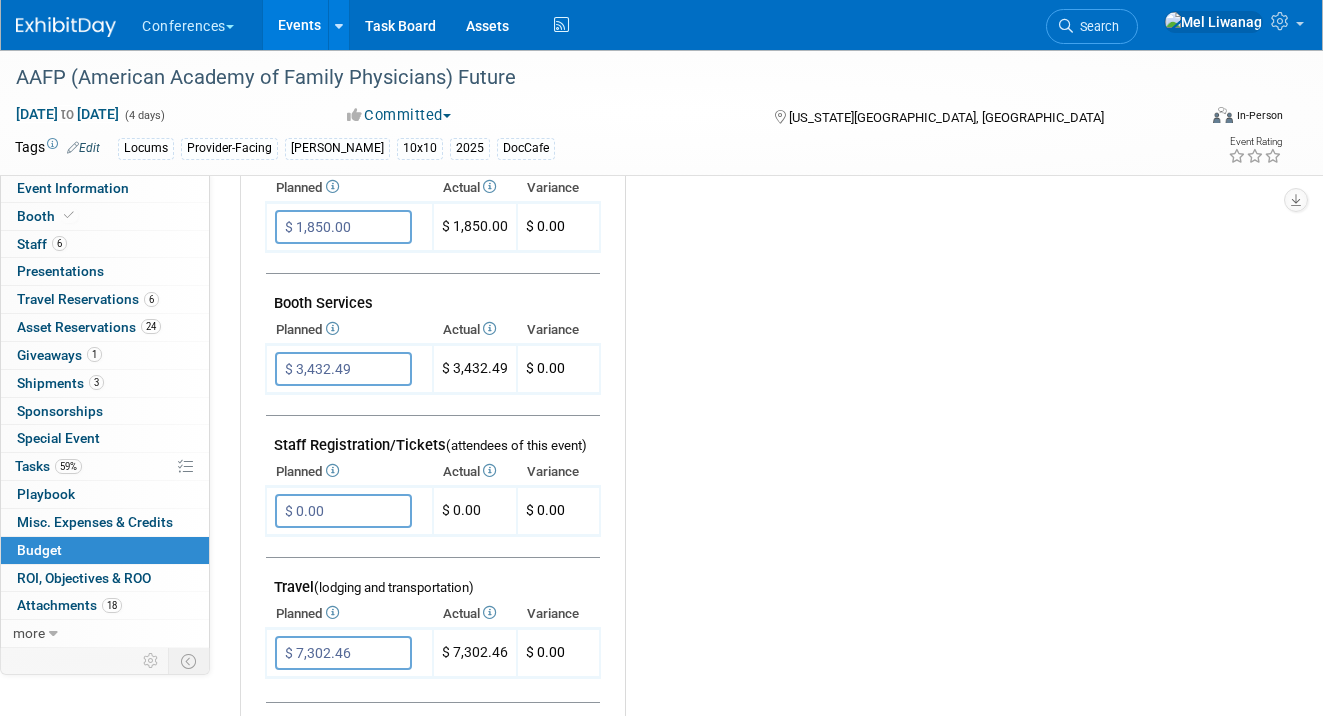 click at bounding box center [78, 17] 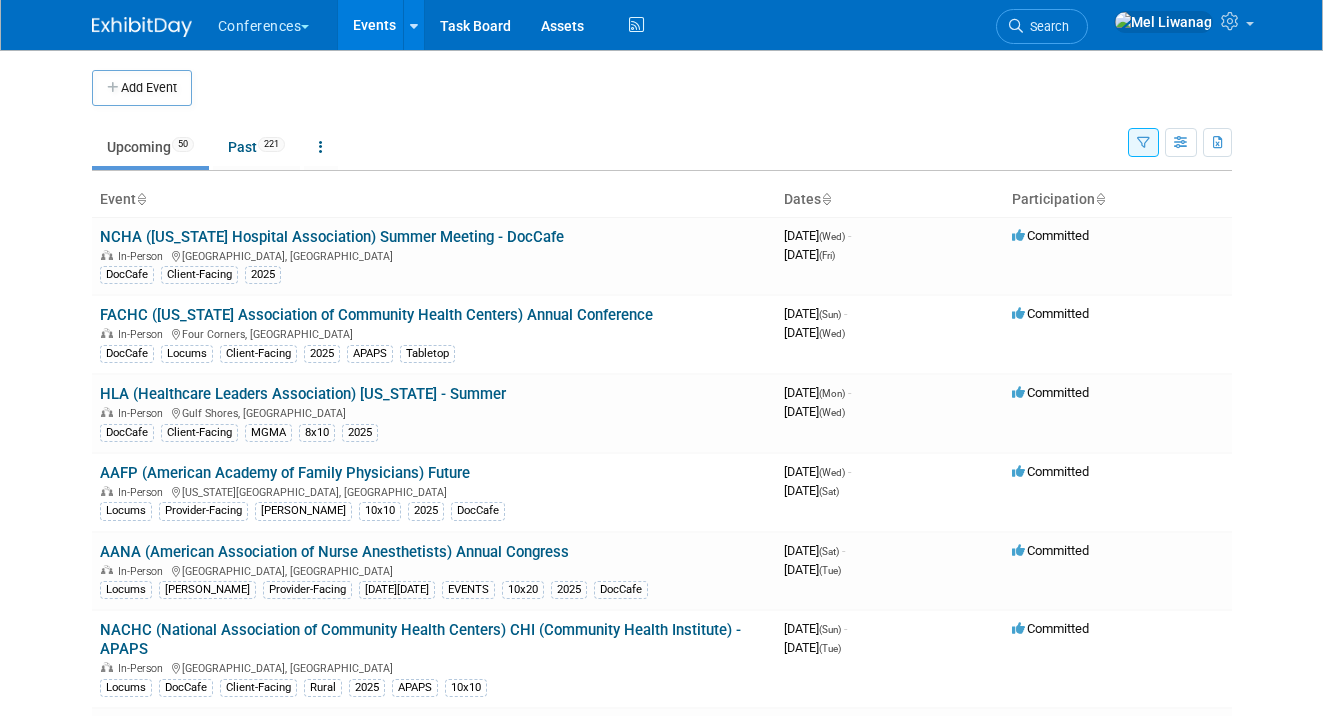 scroll, scrollTop: 0, scrollLeft: 0, axis: both 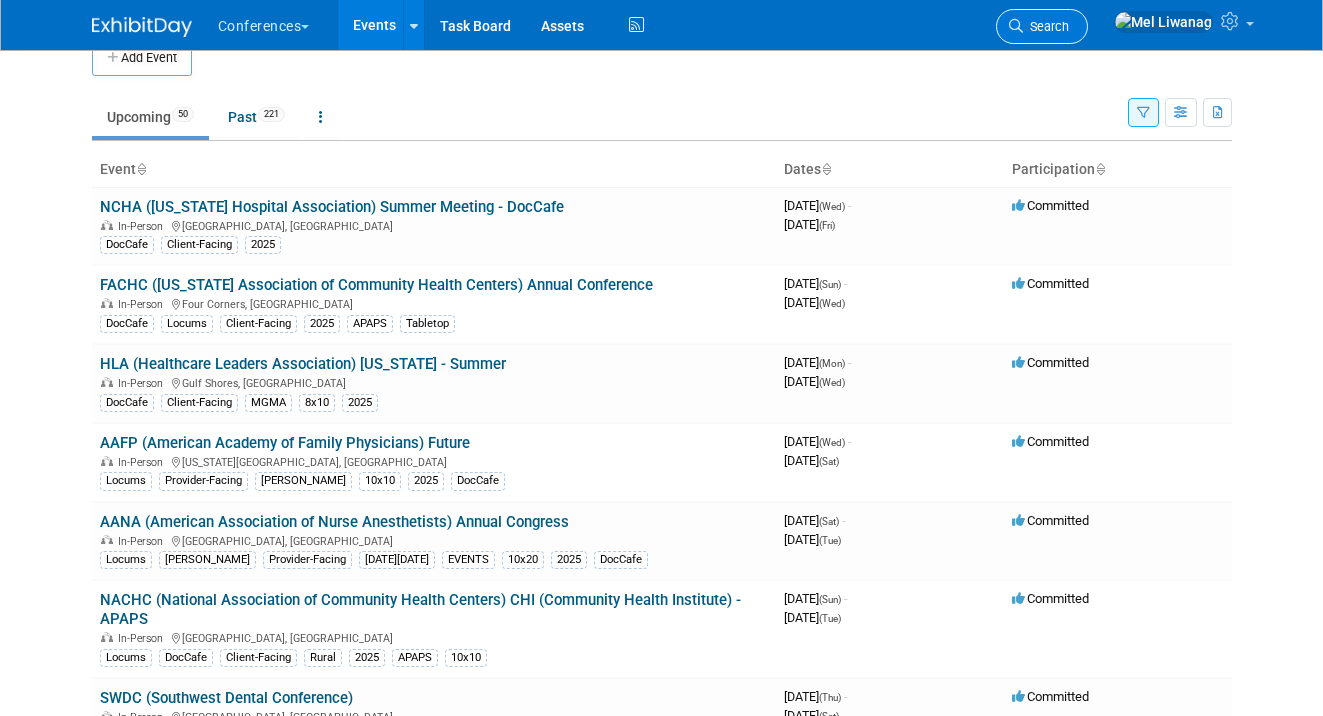 click on "Search" at bounding box center (1046, 26) 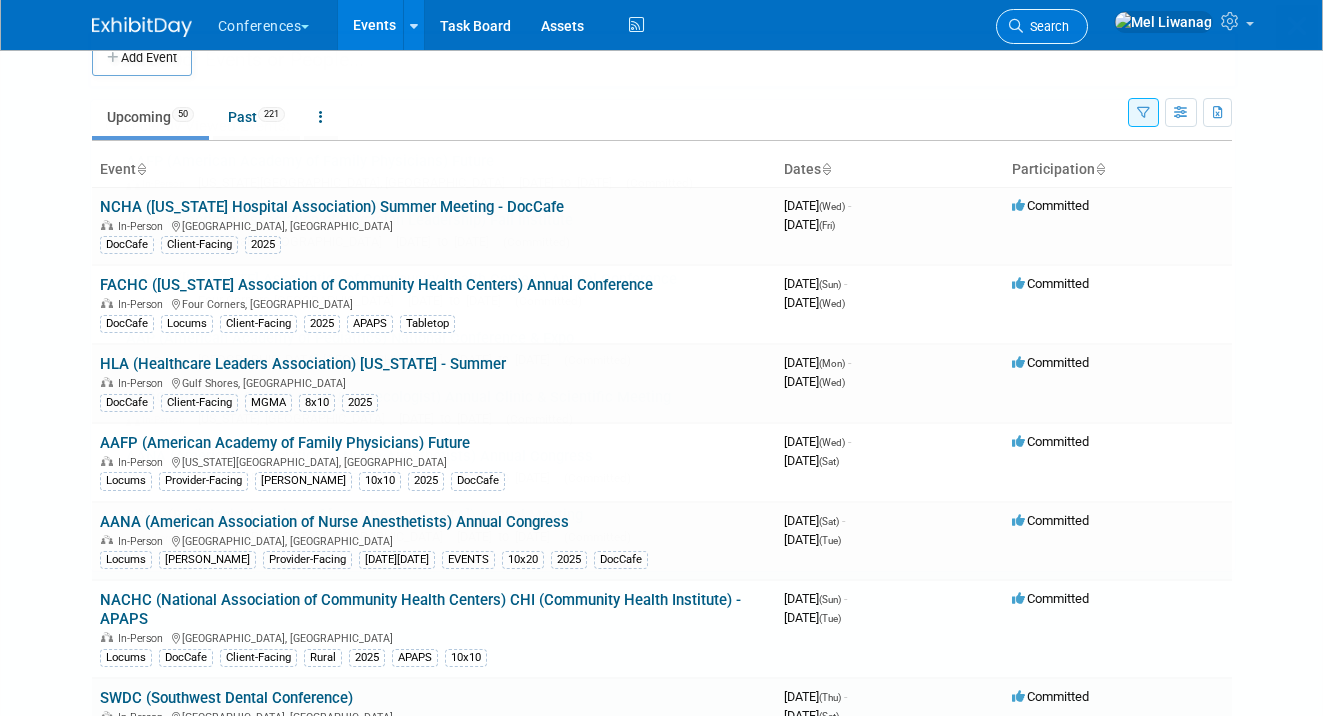 scroll, scrollTop: 0, scrollLeft: 0, axis: both 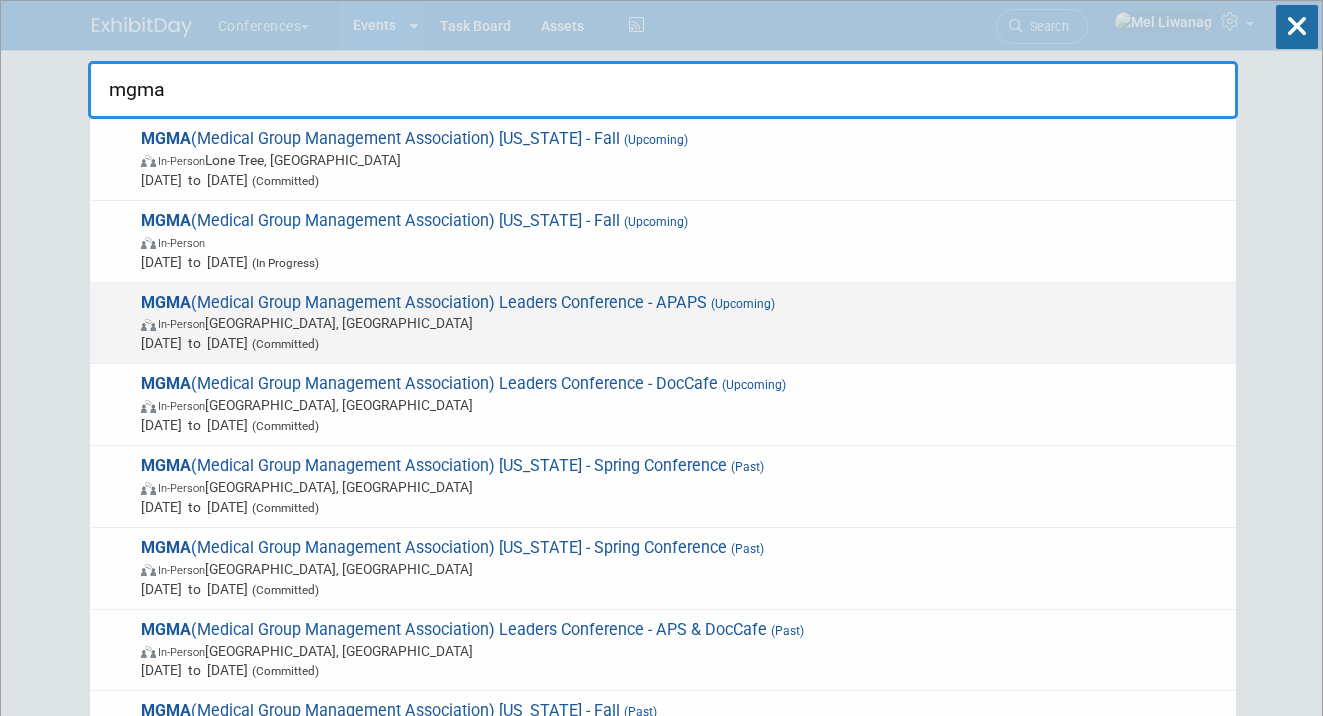 type on "mgma" 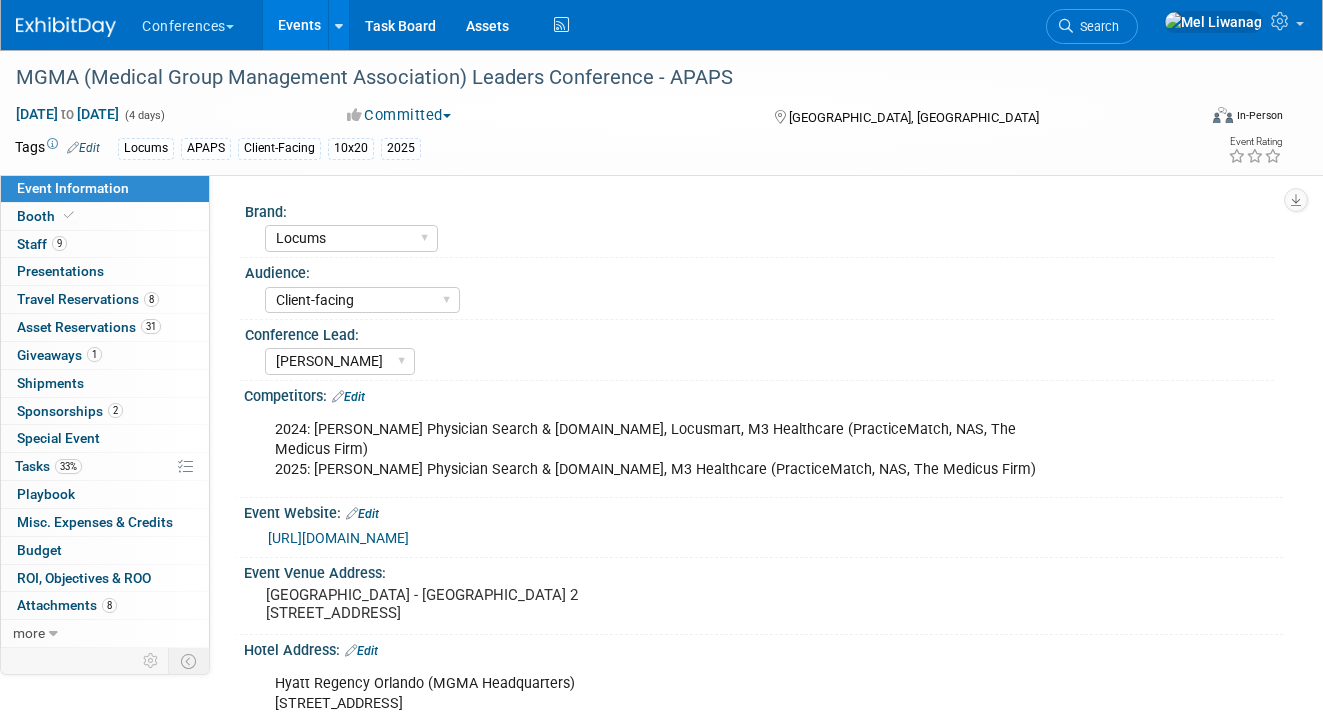 select on "Locums" 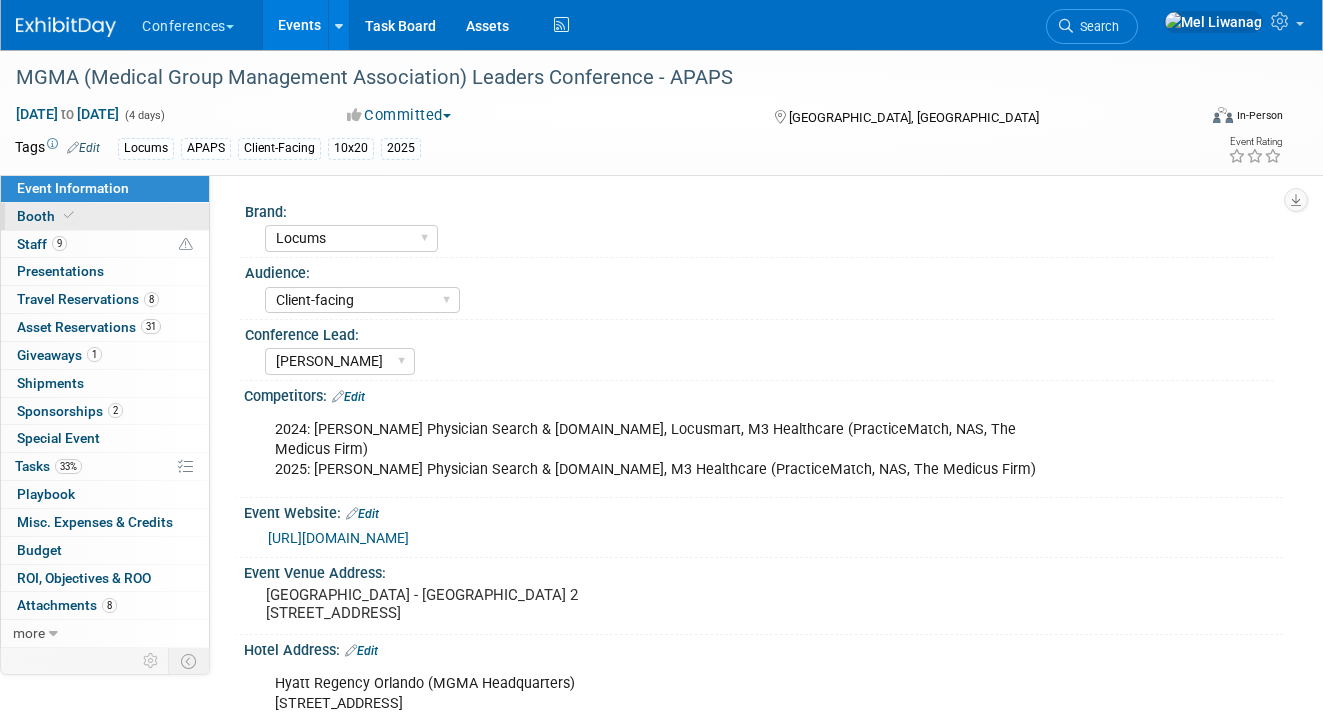 click on "Booth" at bounding box center [105, 216] 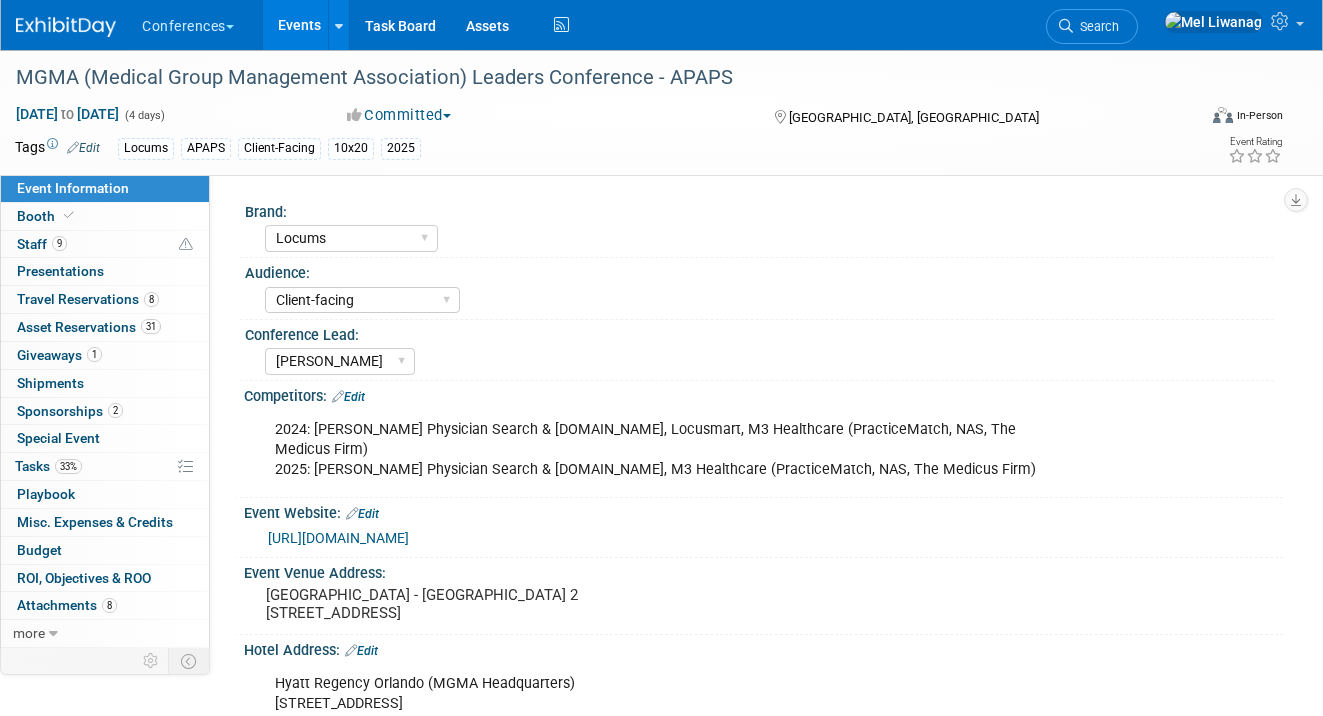 select on "10'x20'" 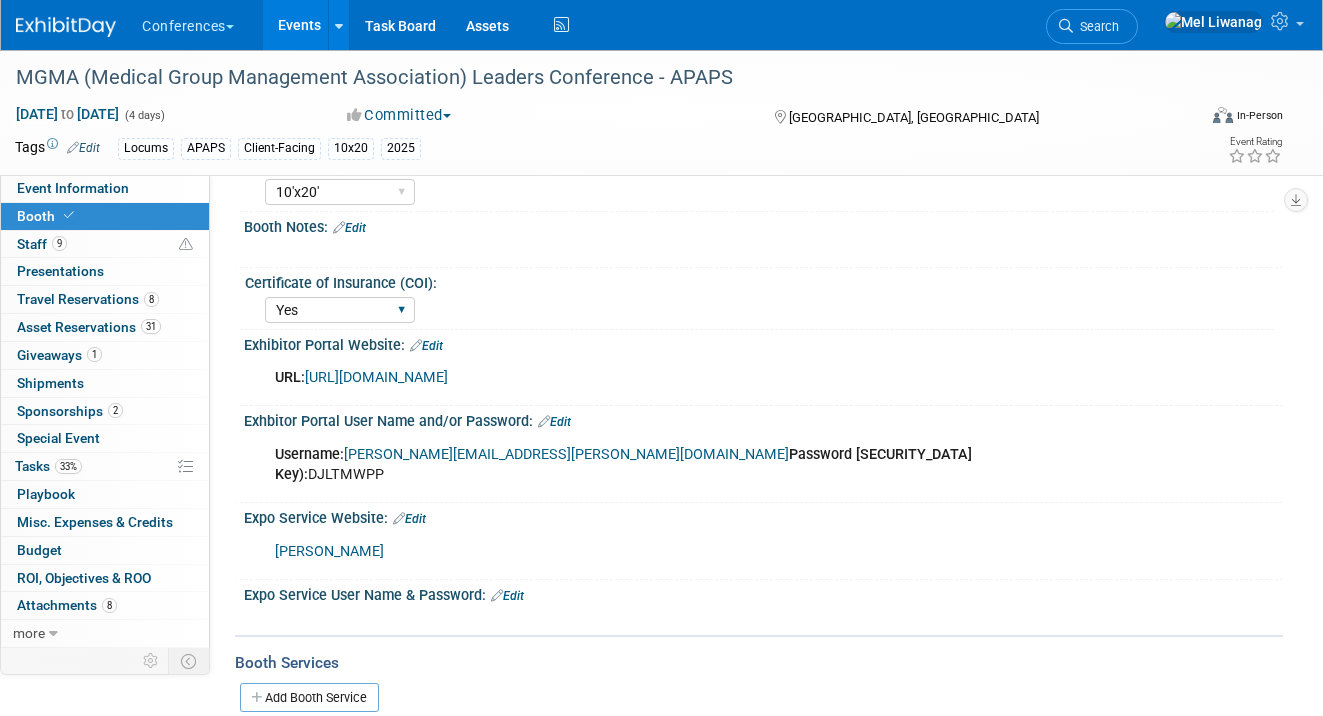 scroll, scrollTop: 359, scrollLeft: 0, axis: vertical 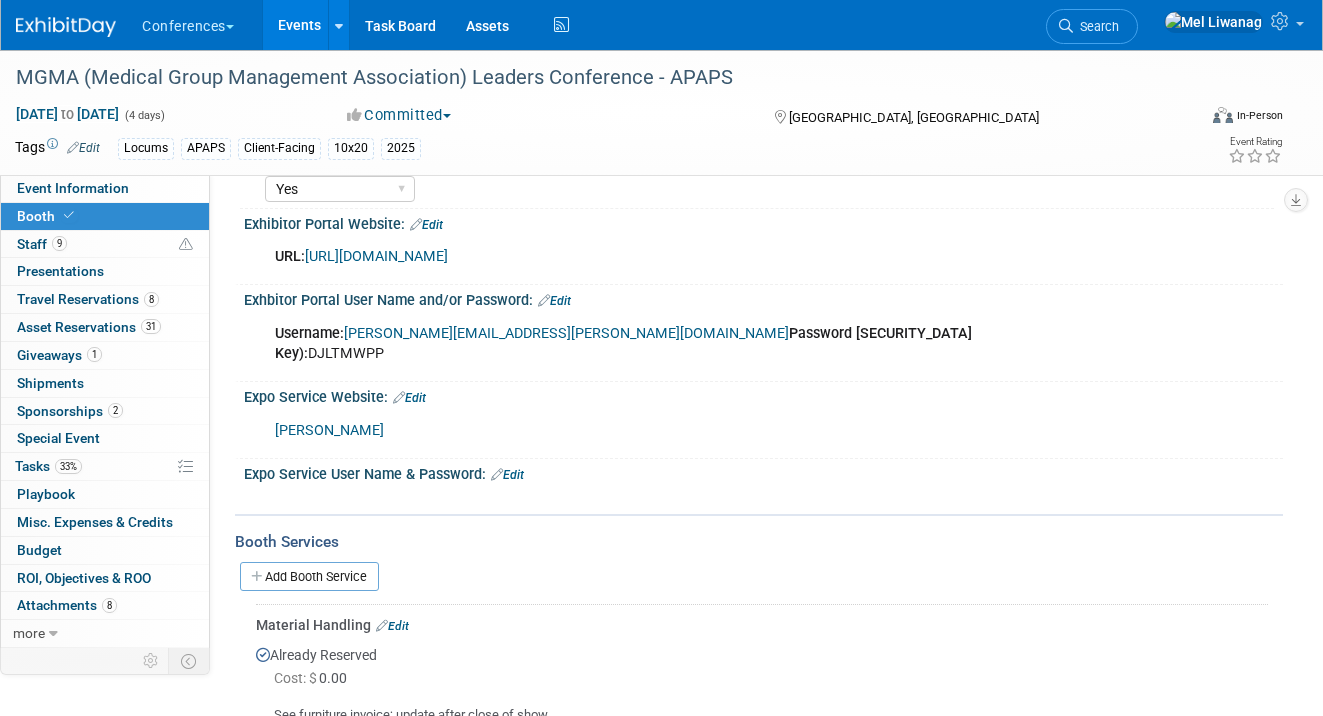 click on "[PERSON_NAME]" at bounding box center (329, 430) 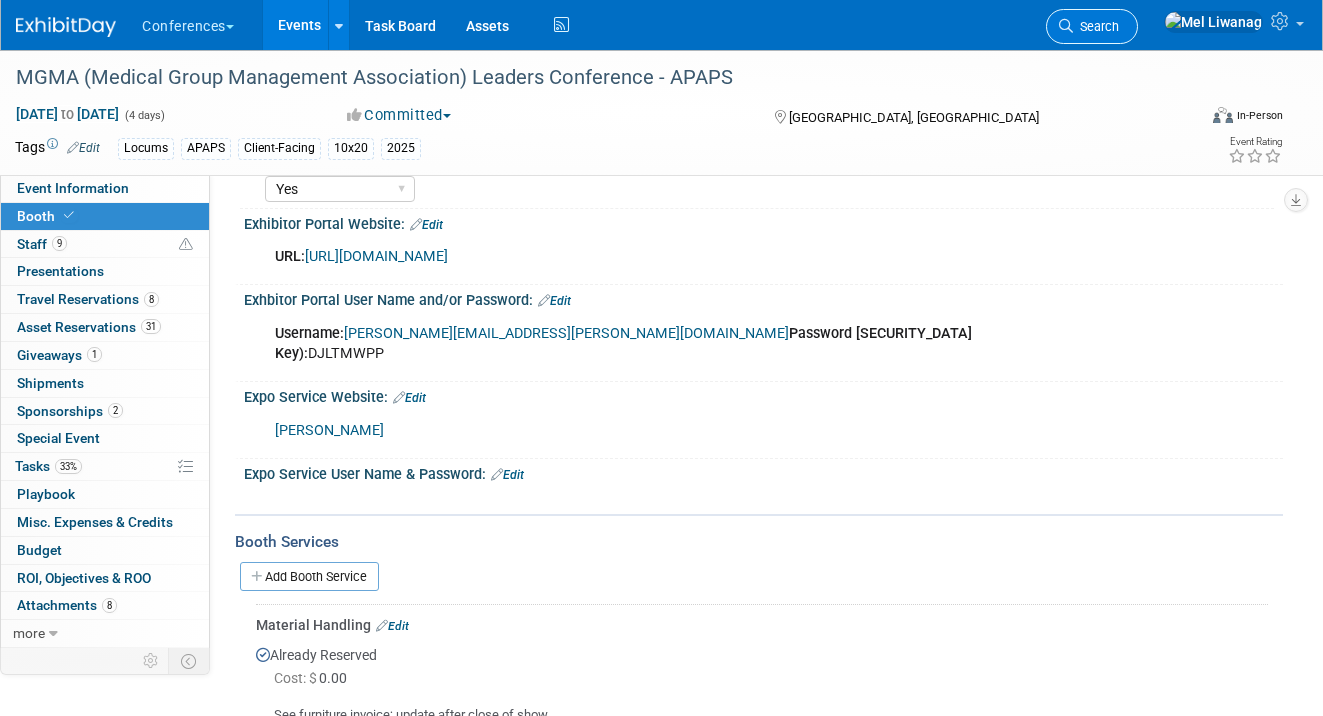 click on "Search" at bounding box center (1092, 26) 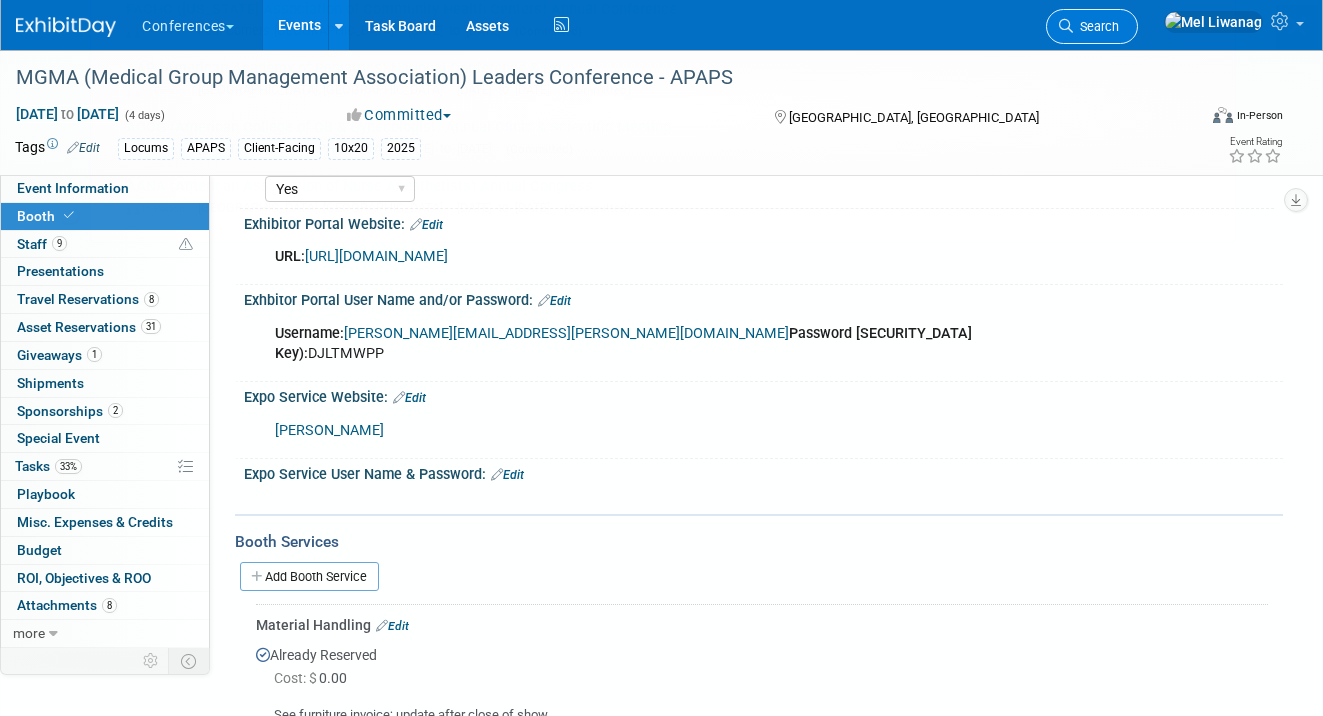 scroll, scrollTop: 0, scrollLeft: 0, axis: both 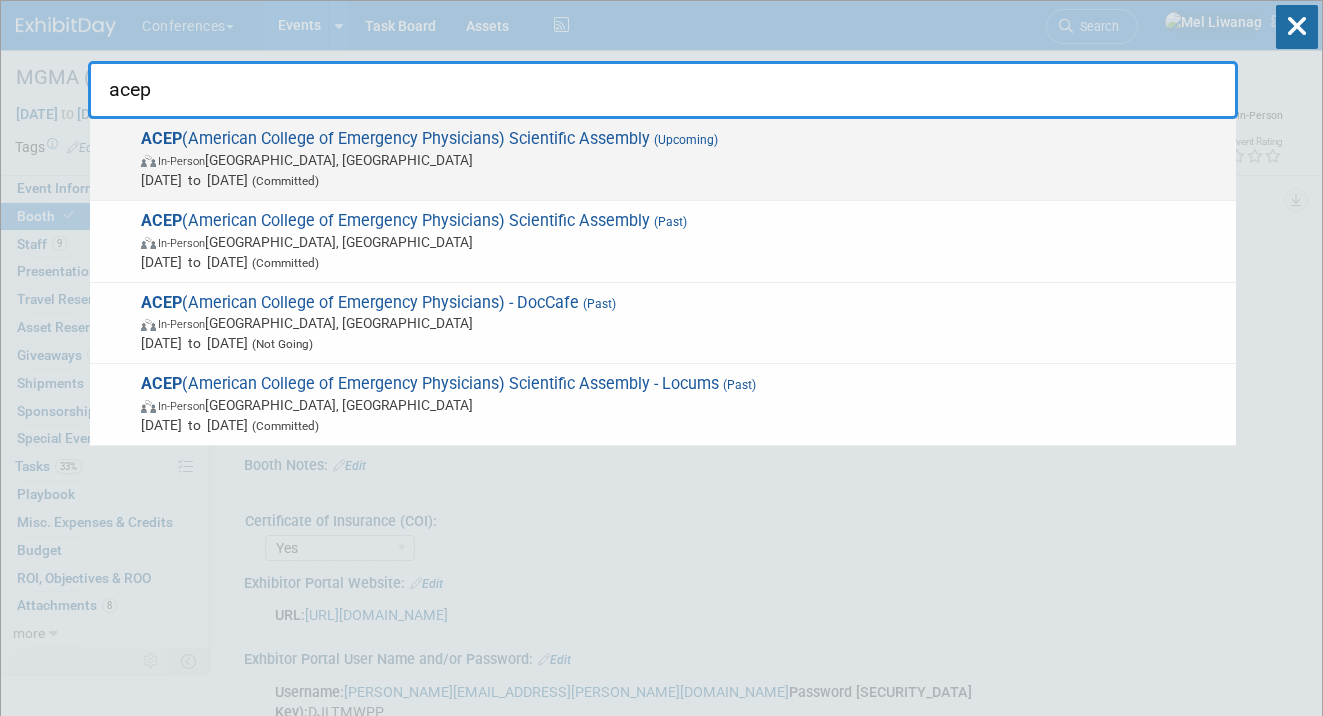 type on "acep" 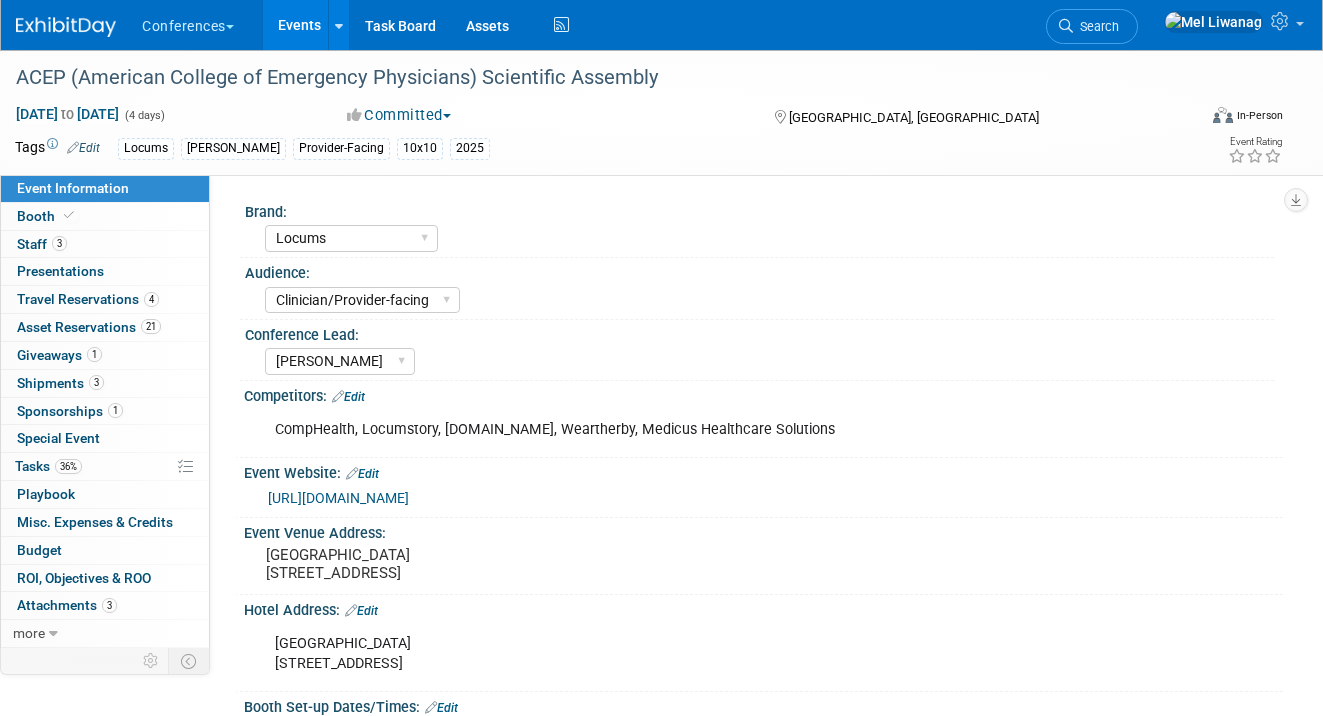 select on "Locums" 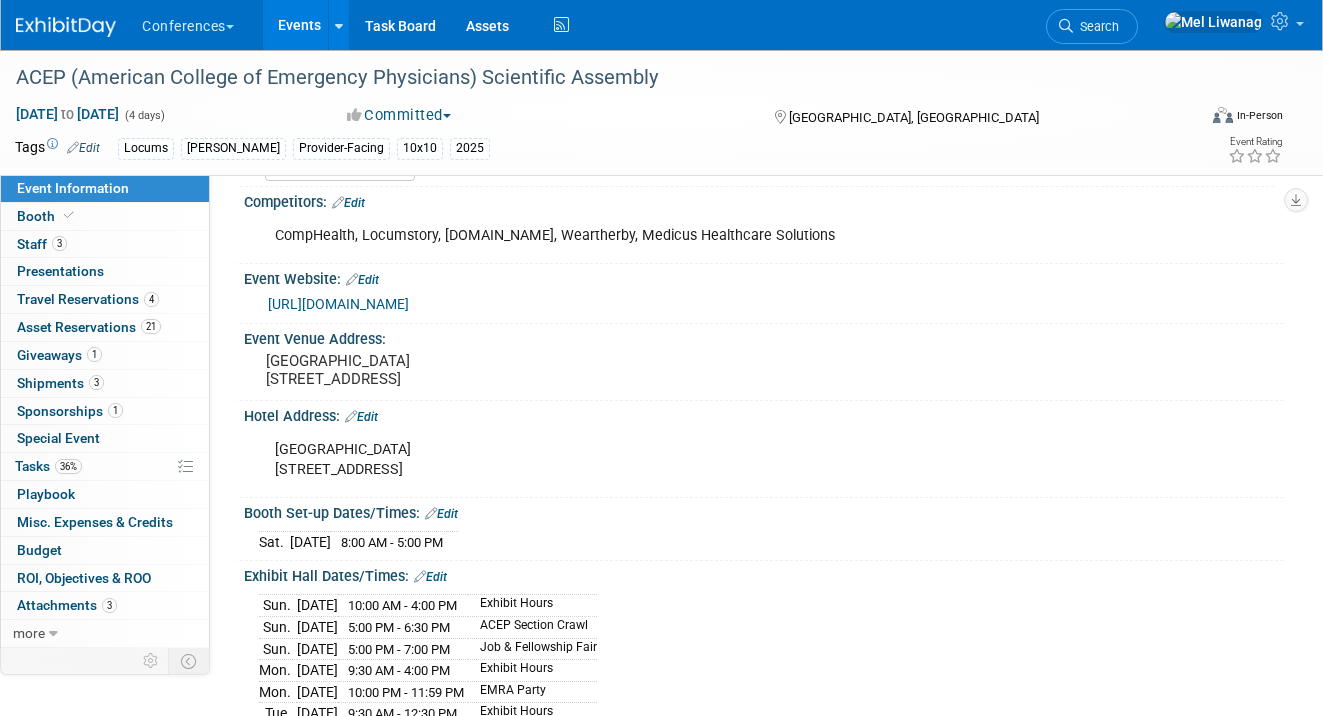 scroll, scrollTop: 195, scrollLeft: 0, axis: vertical 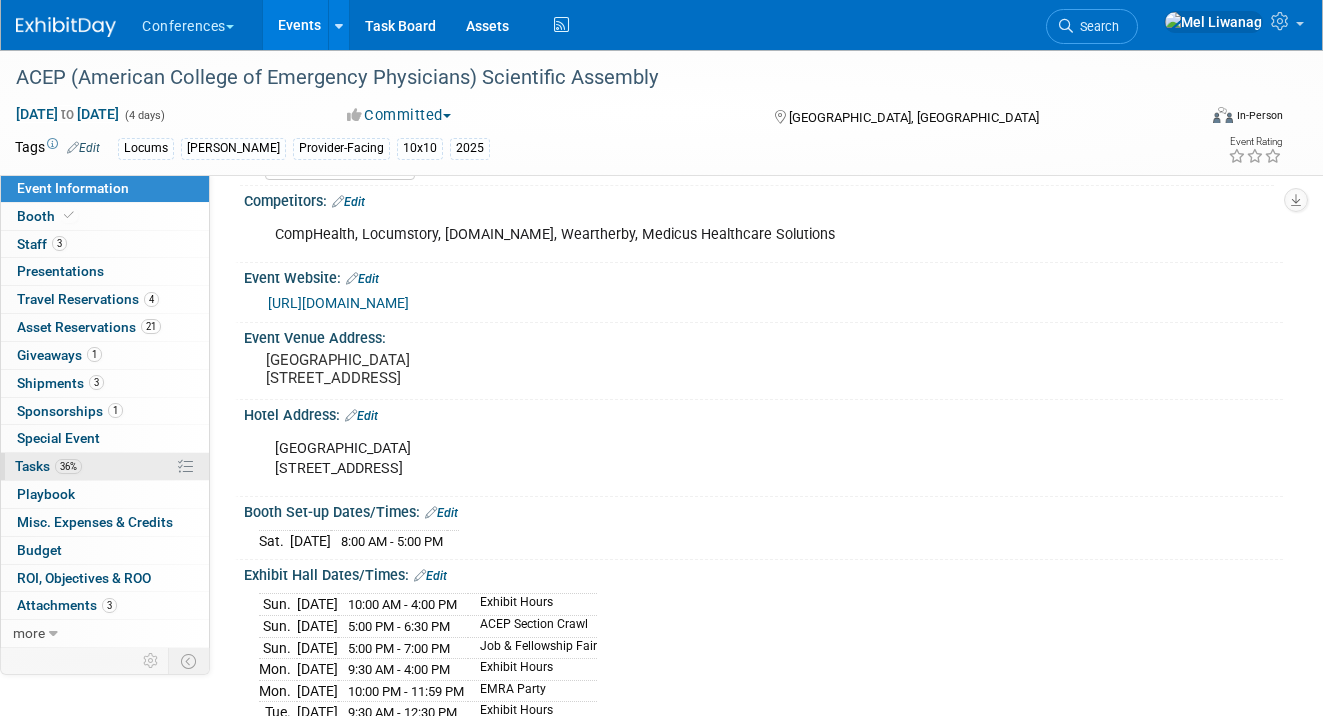 click on "36%
Tasks 36%" at bounding box center [105, 466] 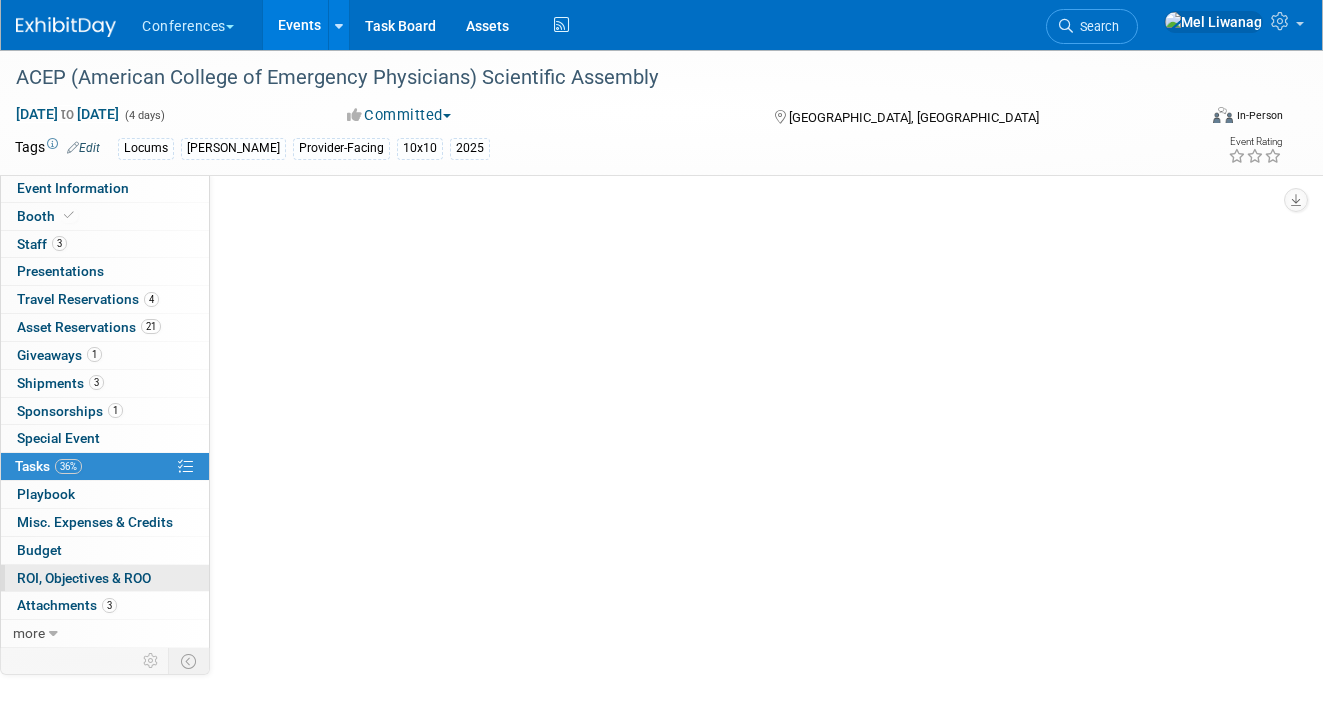 scroll, scrollTop: 0, scrollLeft: 0, axis: both 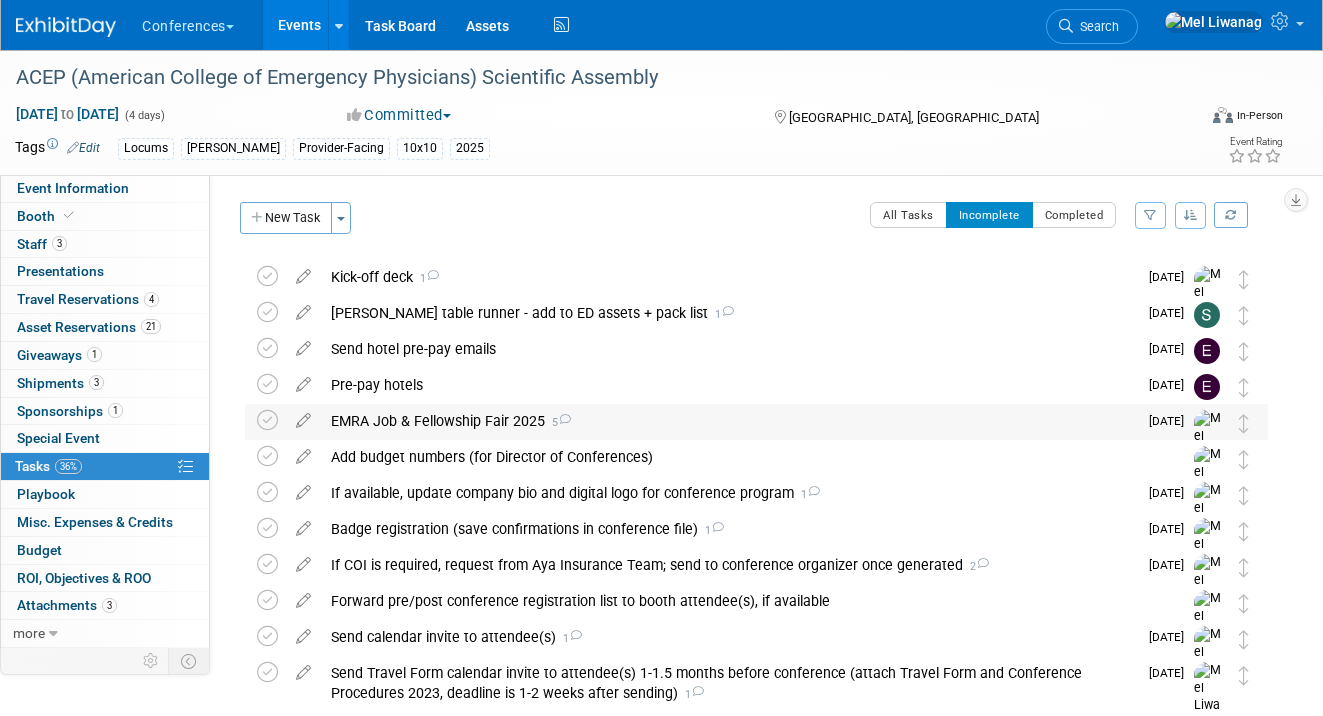click on "EMRA Job & Fellowship Fair 2025
5" at bounding box center (729, 421) 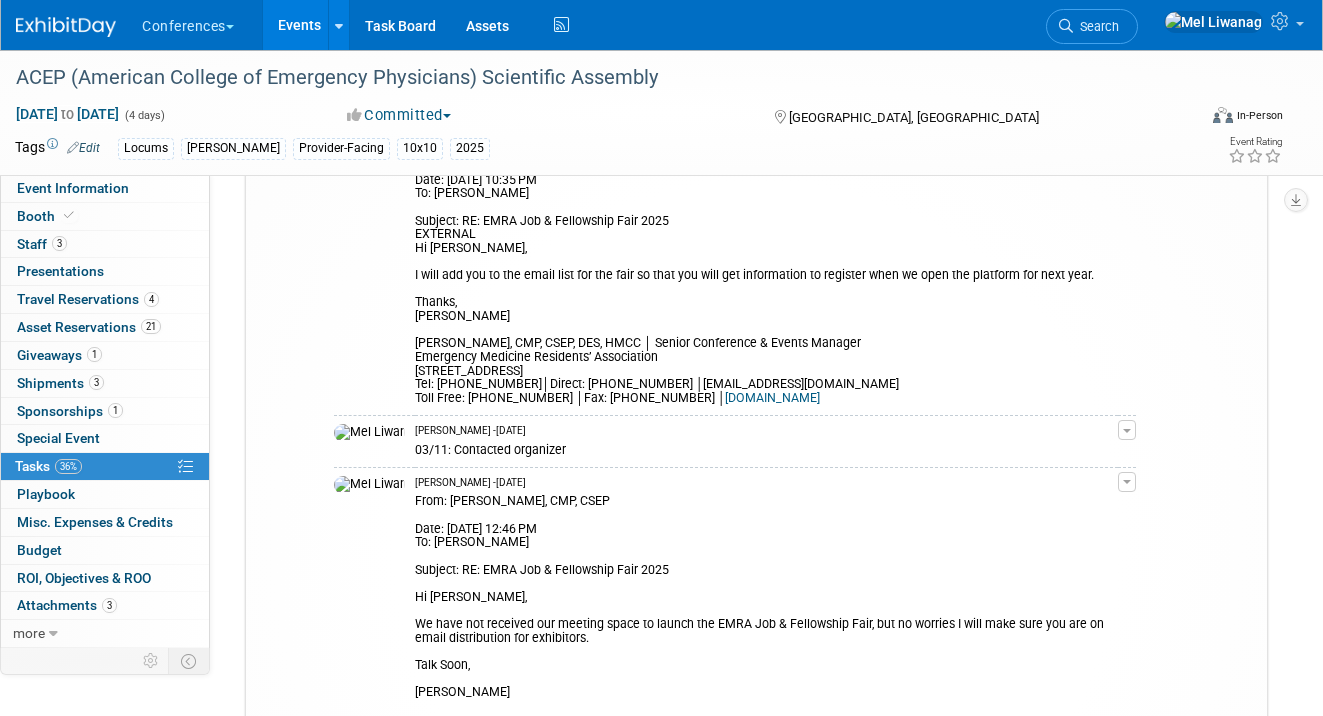 scroll, scrollTop: 178, scrollLeft: 0, axis: vertical 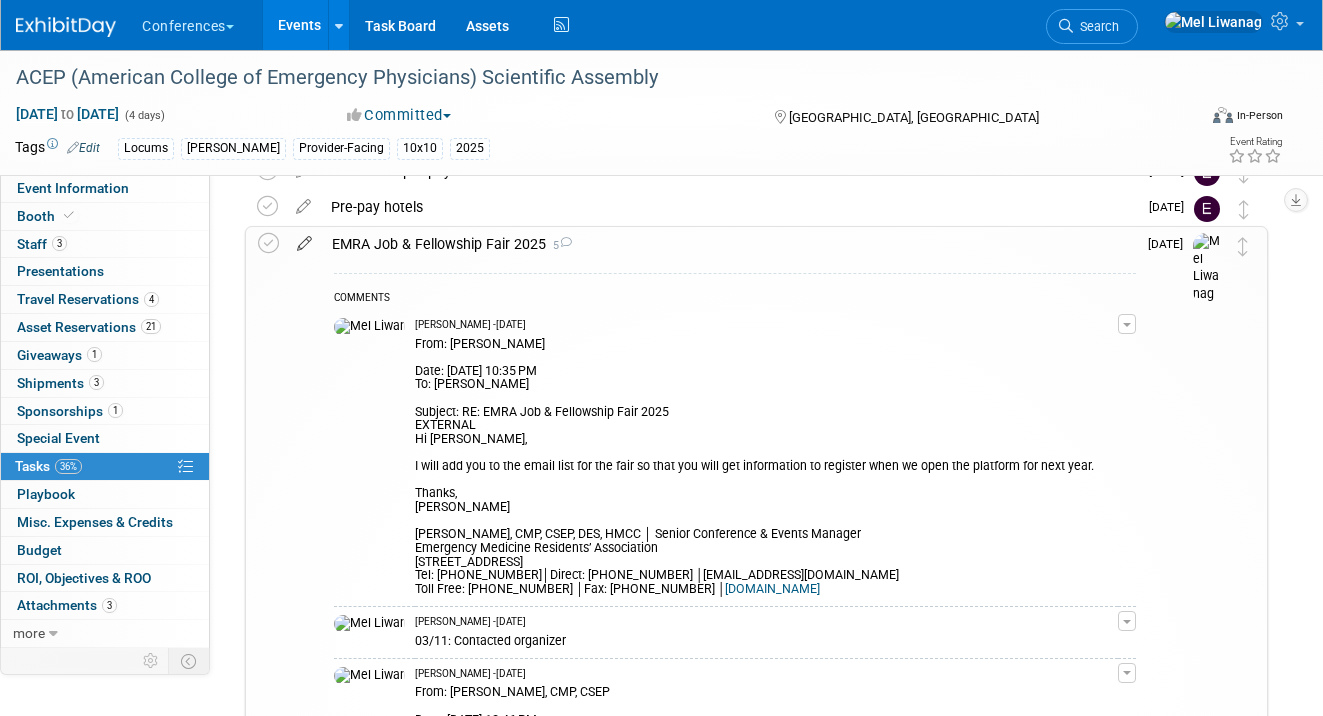 click at bounding box center (304, 239) 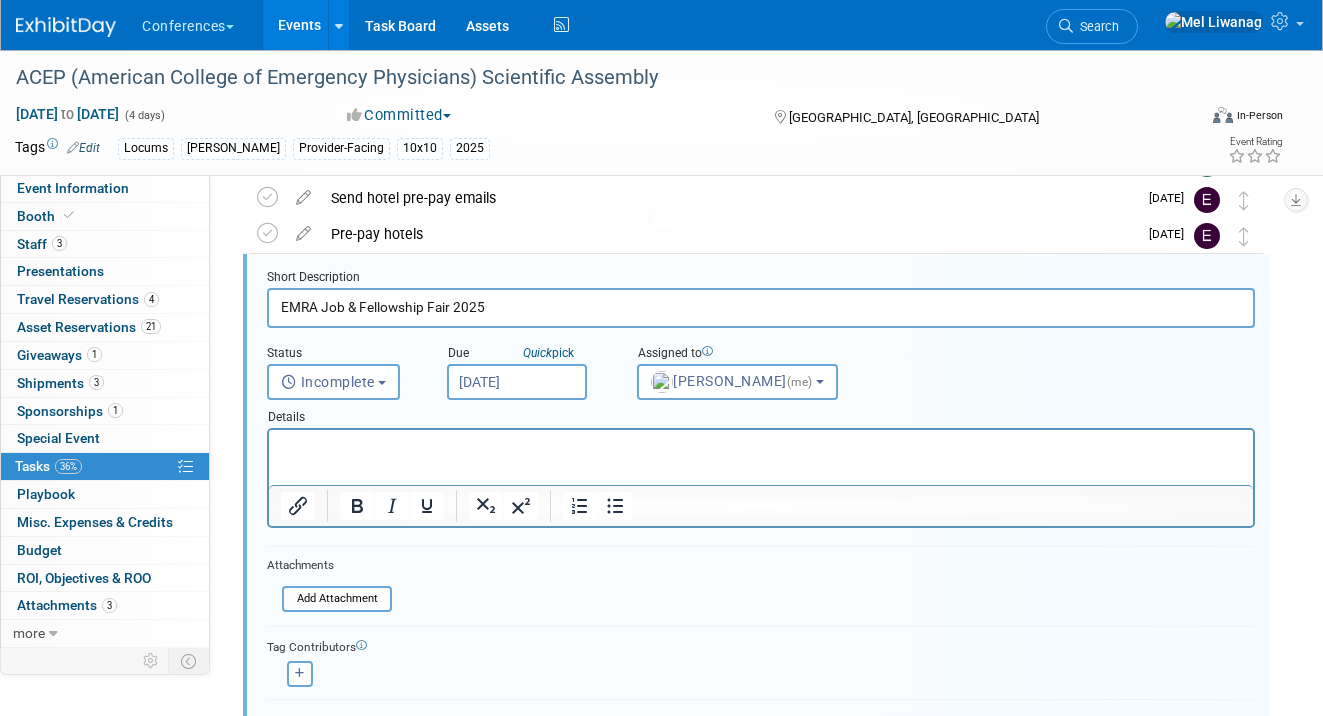scroll, scrollTop: 0, scrollLeft: 0, axis: both 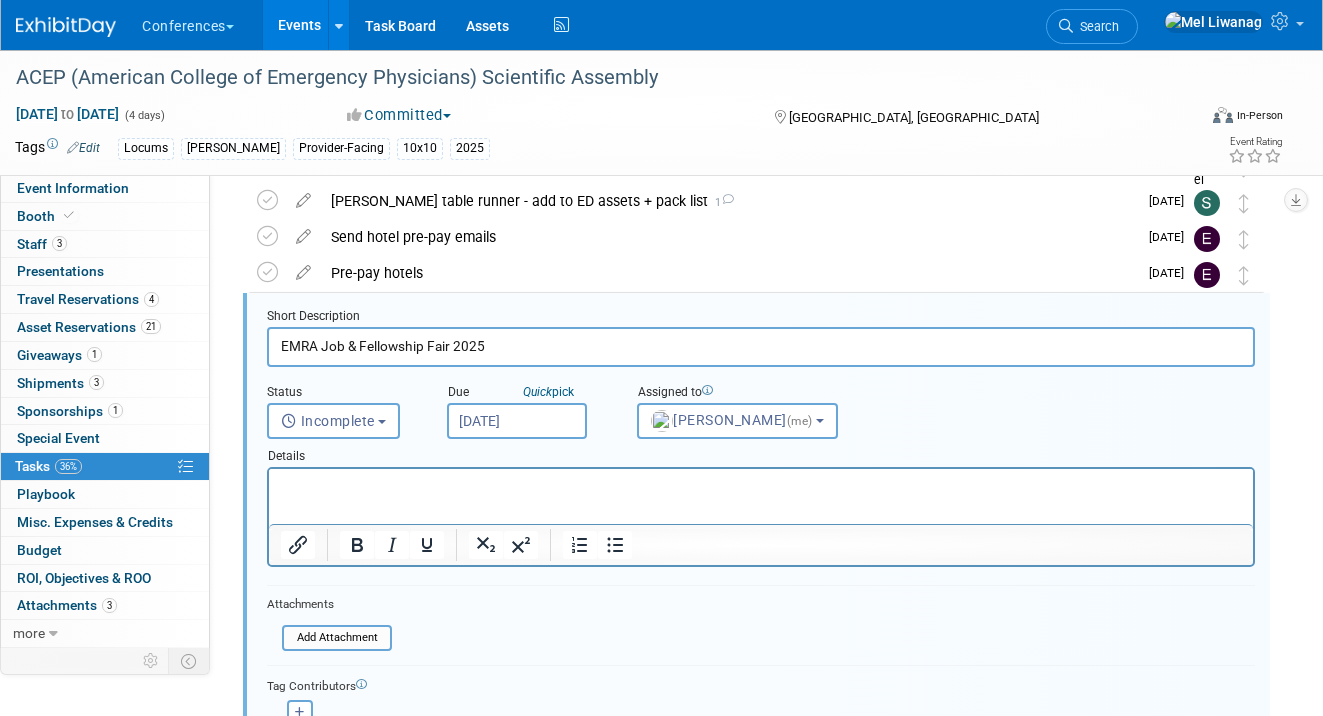 click at bounding box center [761, 486] 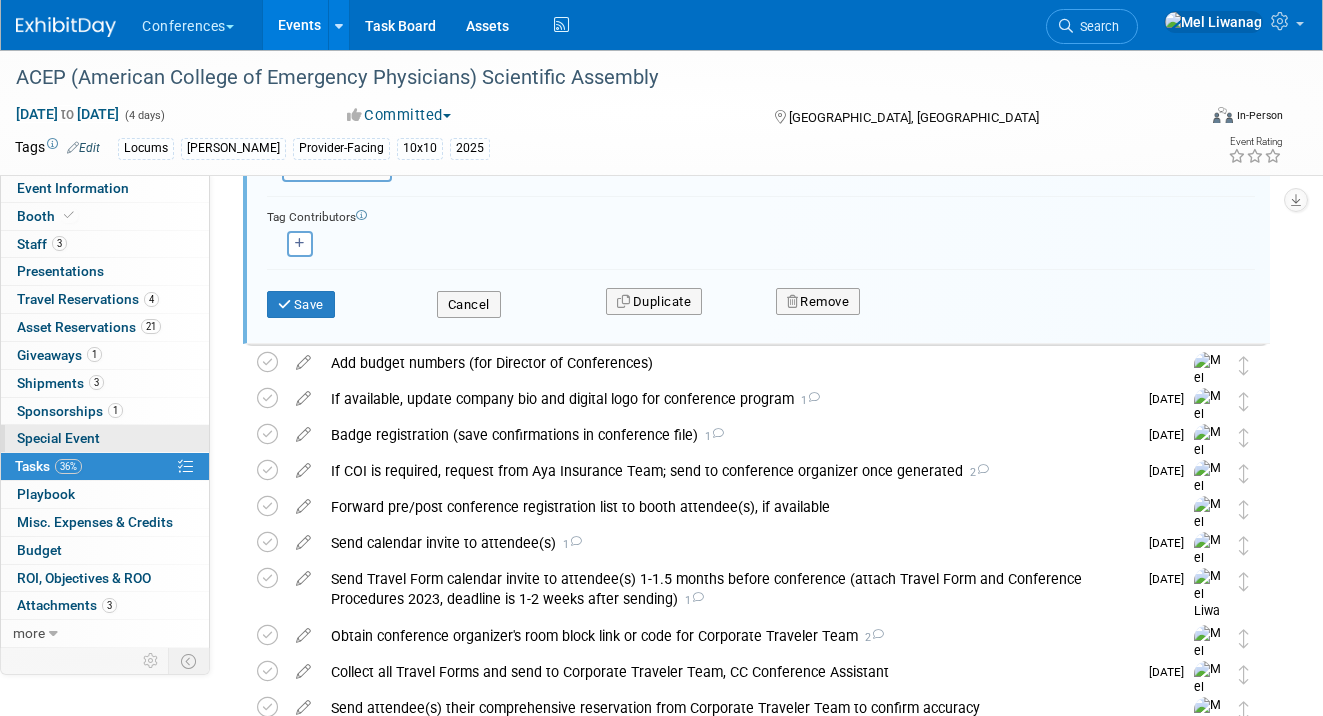 scroll, scrollTop: 402, scrollLeft: 0, axis: vertical 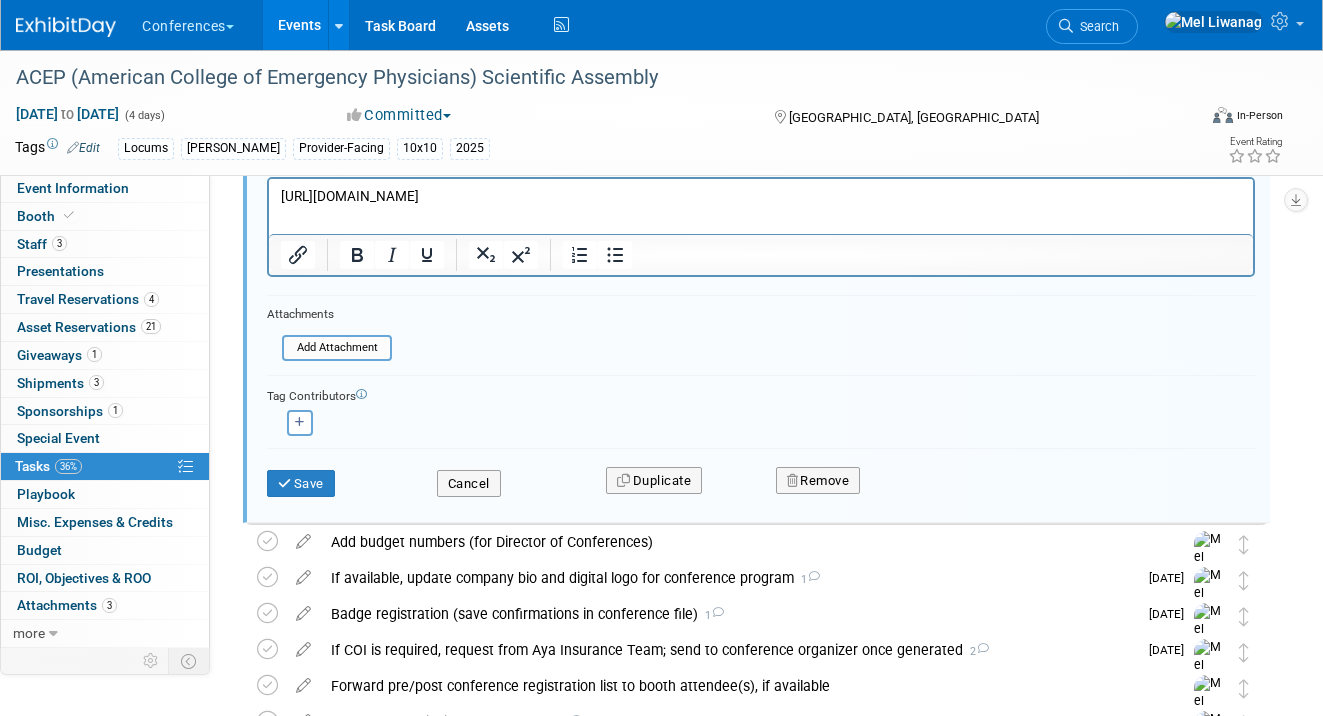 click on "[URL][DOMAIN_NAME]" at bounding box center (761, 196) 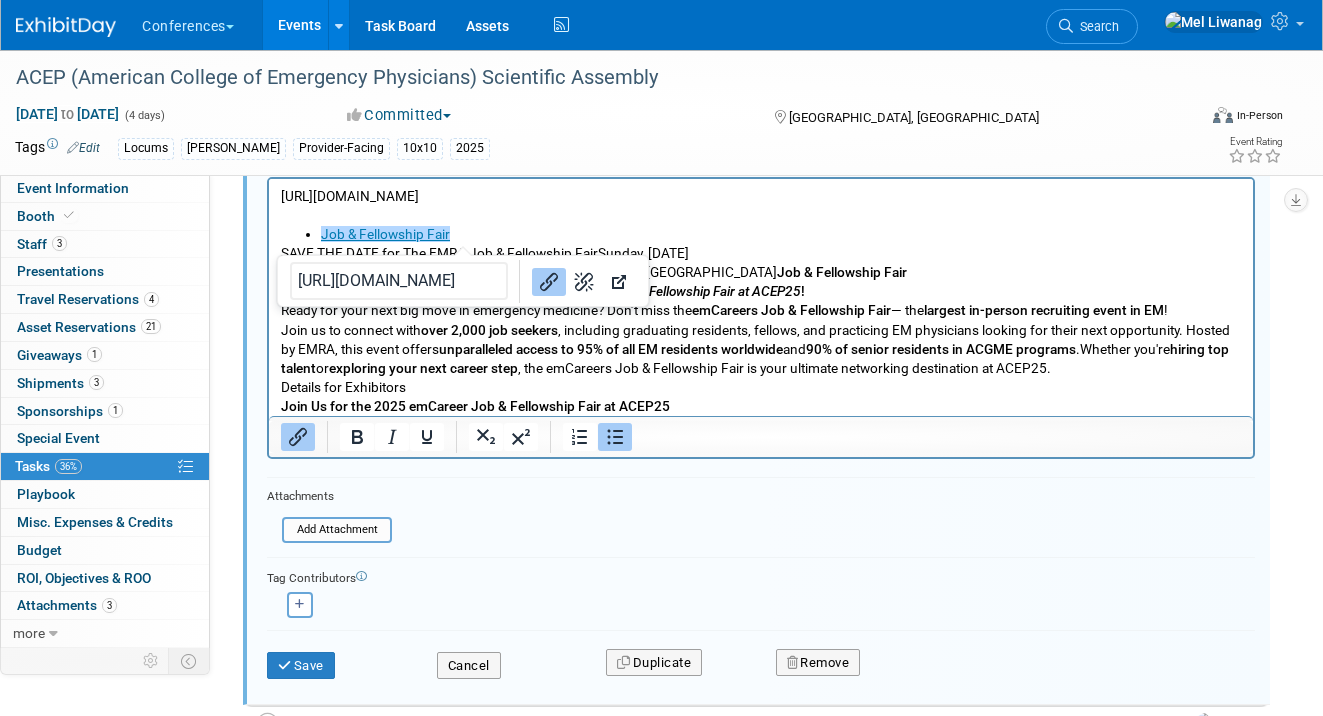 drag, startPoint x: 472, startPoint y: 234, endPoint x: 294, endPoint y: 228, distance: 178.10109 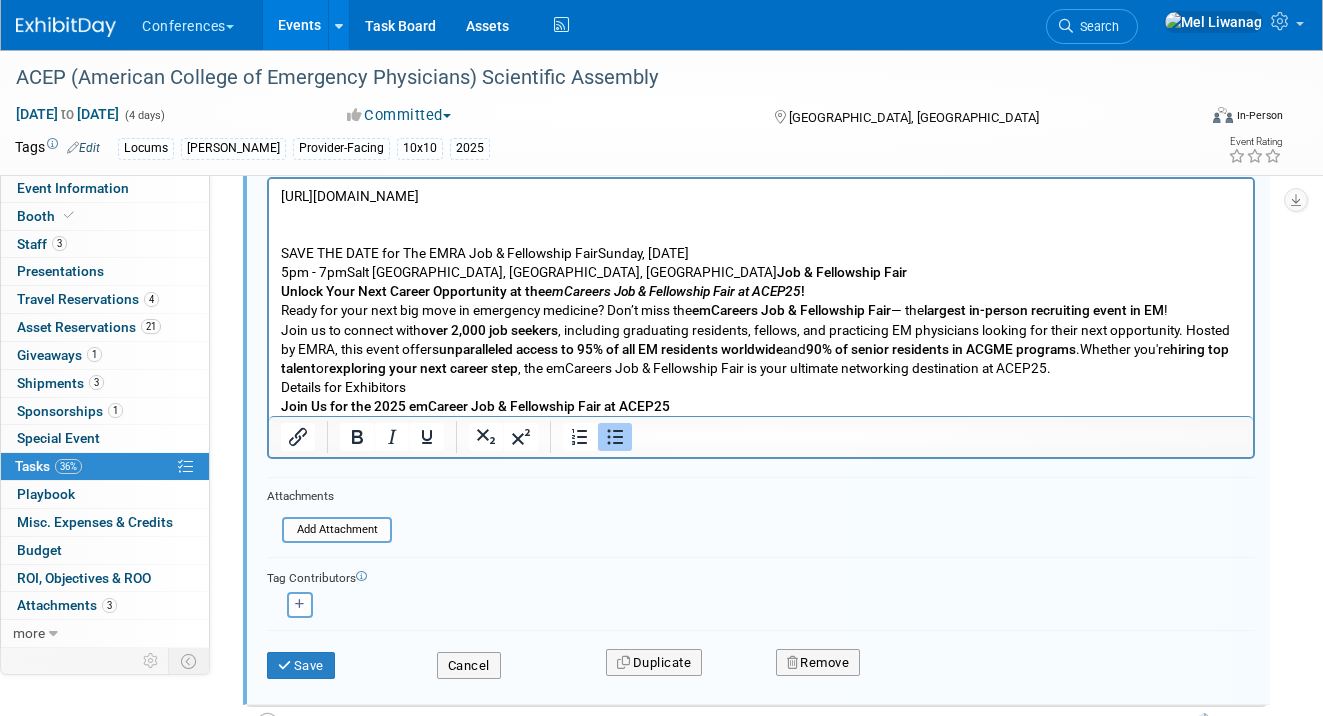 click on "SAVE THE DATE for The EMRA Job & Fellowship FairSunday, [DATE]  5pm - 7pmSalt [GEOGRAPHIC_DATA], [GEOGRAPHIC_DATA], [GEOGRAPHIC_DATA] Job & Fellowship Fair" at bounding box center (761, 263) 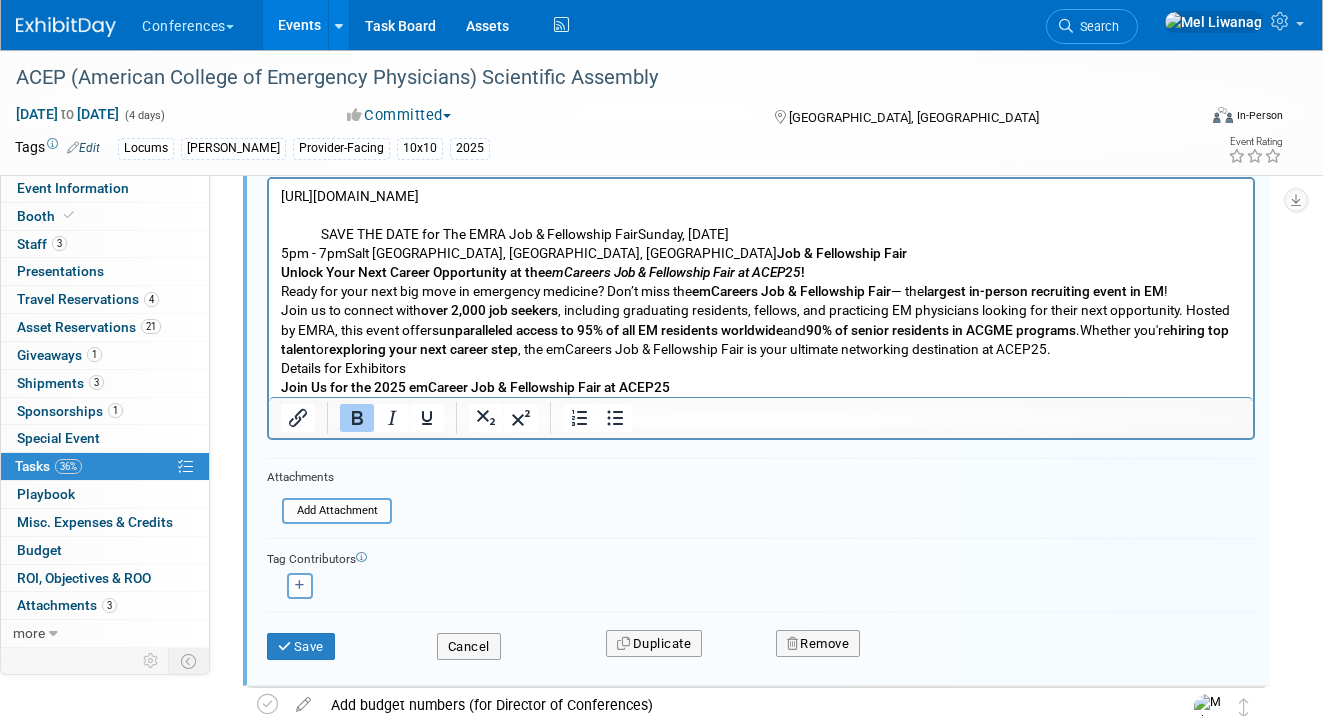 click on "https://www.emra.org/exhibitors/job-fellowship-fair SAVE THE DATE for The EMRA Job & Fellowship FairSunday, September 7, 2025  5pm - 7pmSalt Palace Convention Center, Salt Lake City, UT Job & Fellowship Fair Unlock Your Next Career Opportunity at the  emCareers Job & Fellowship Fair at ACEP25 ! Ready for your next big move in emergency medicine? Don’t miss the  emCareers Job & Fellowship Fair  — the  largest in-person recruiting event in EM ! Join us to connect with  over 2,000 job seekers , including graduating residents, fellows, and practicing EM physicians looking for their next opportunity. Hosted by EMRA, this event offers  unparalleled access to 95% of all EM residents worldwide  and  90% of senior residents in ACGME programs .Whether you're  hiring top talent  or  exploring your next career step , the emCareers Job & Fellowship Fair is your ultimate networking destination at ACEP25. Details for Exhibitors Join Us for the 2025 emCareer Job & Fellowship Fair at ACEP25" at bounding box center [761, 288] 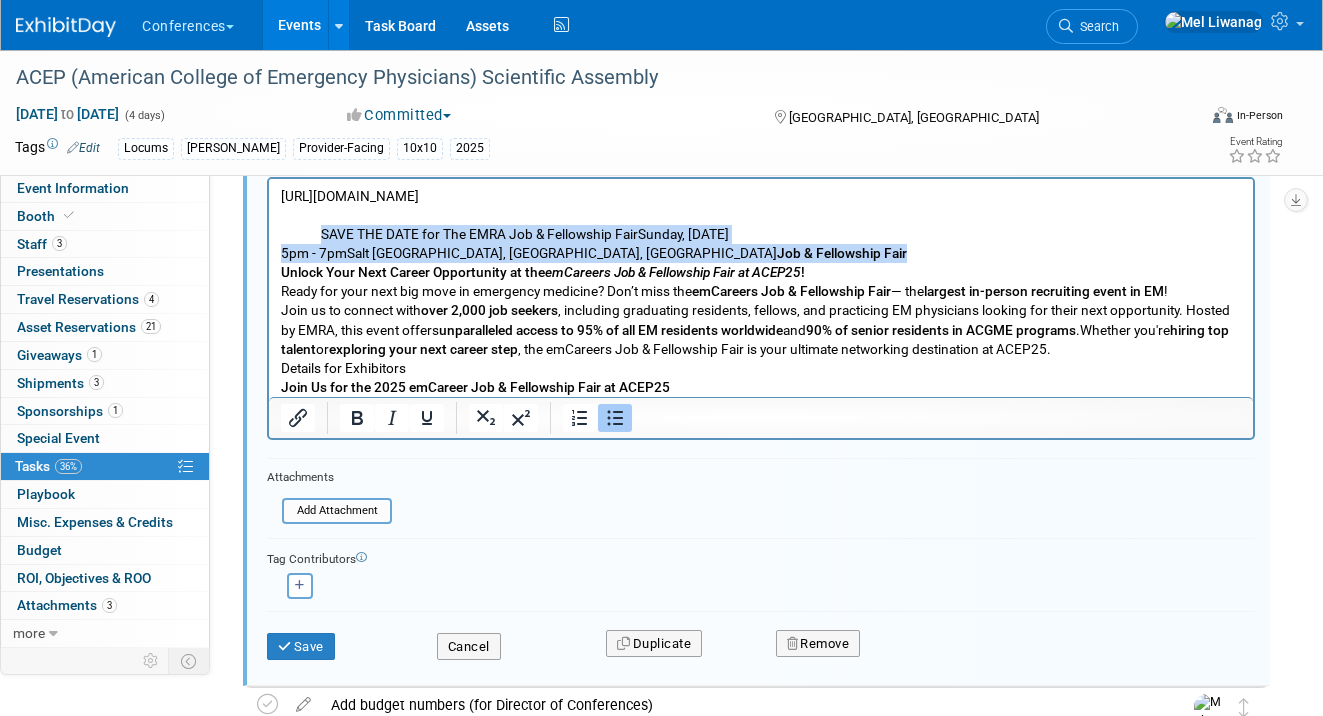 drag, startPoint x: 282, startPoint y: 272, endPoint x: 278, endPoint y: 225, distance: 47.169907 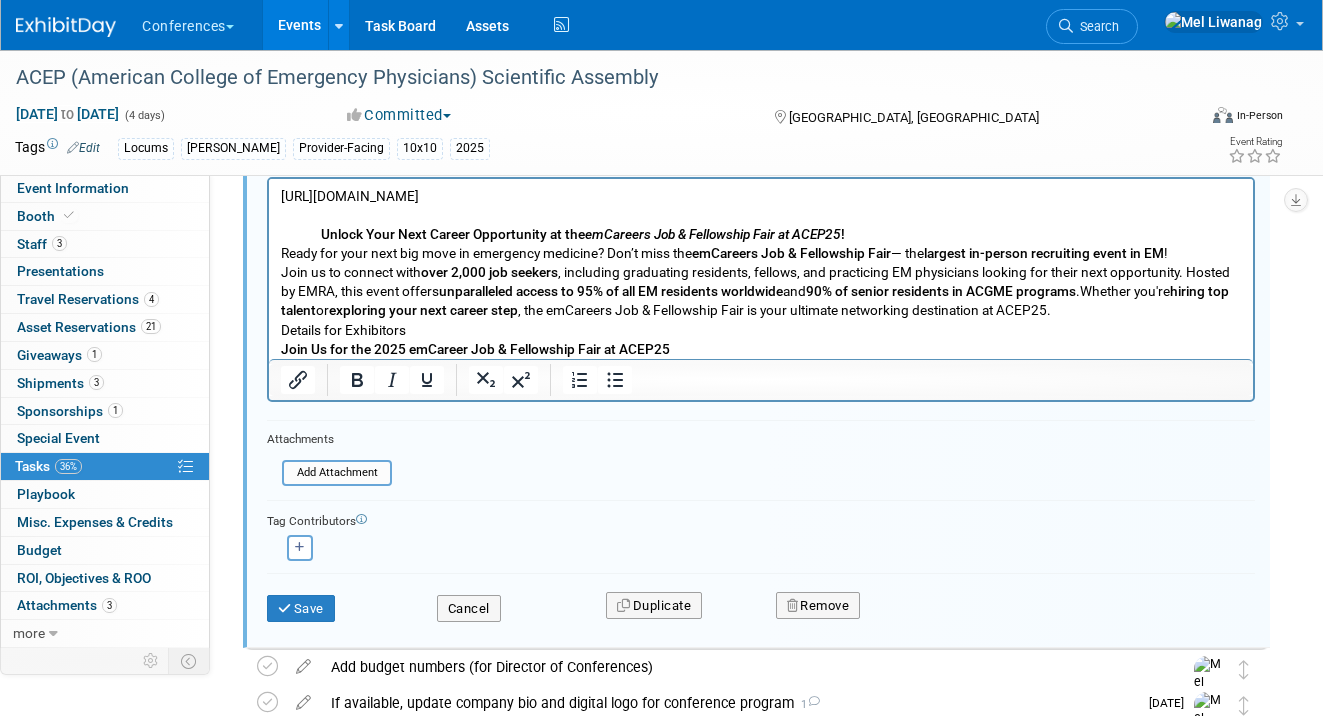 click on "Details for Exhibitors" at bounding box center [761, 330] 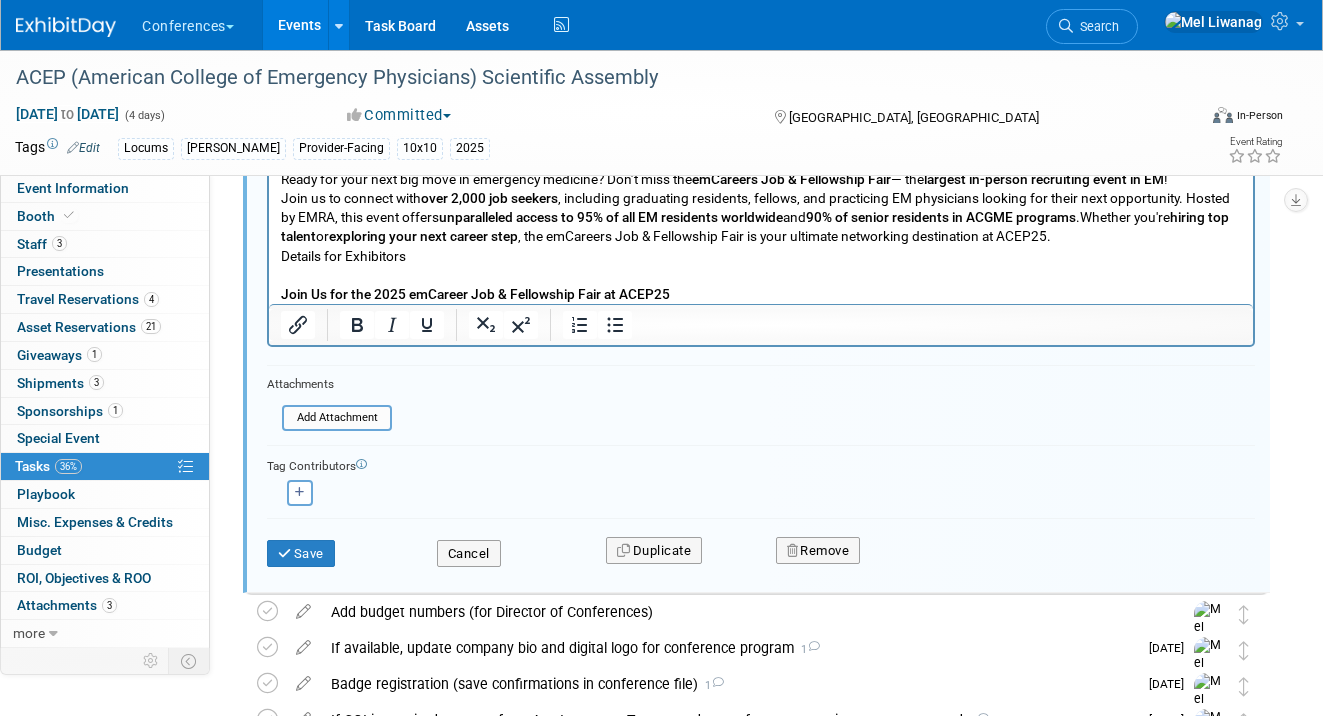 scroll, scrollTop: 472, scrollLeft: 0, axis: vertical 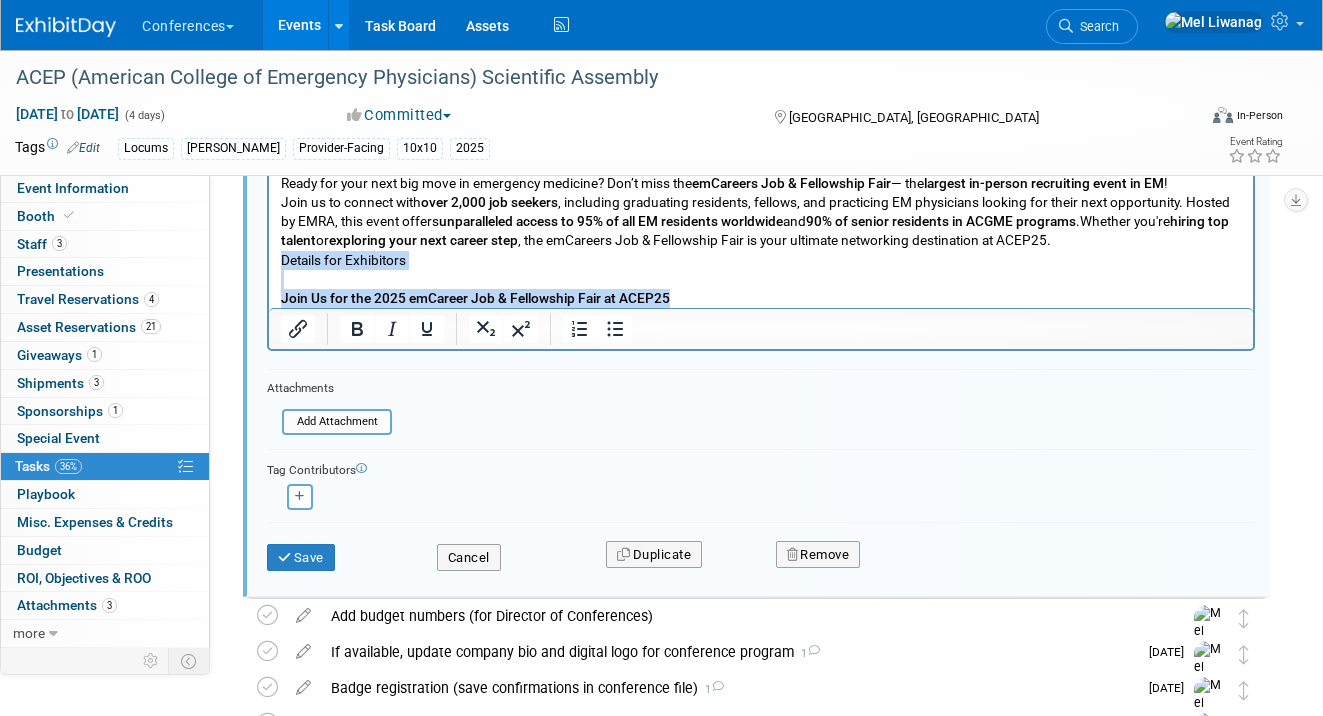 drag, startPoint x: 284, startPoint y: 260, endPoint x: 690, endPoint y: 336, distance: 413.05206 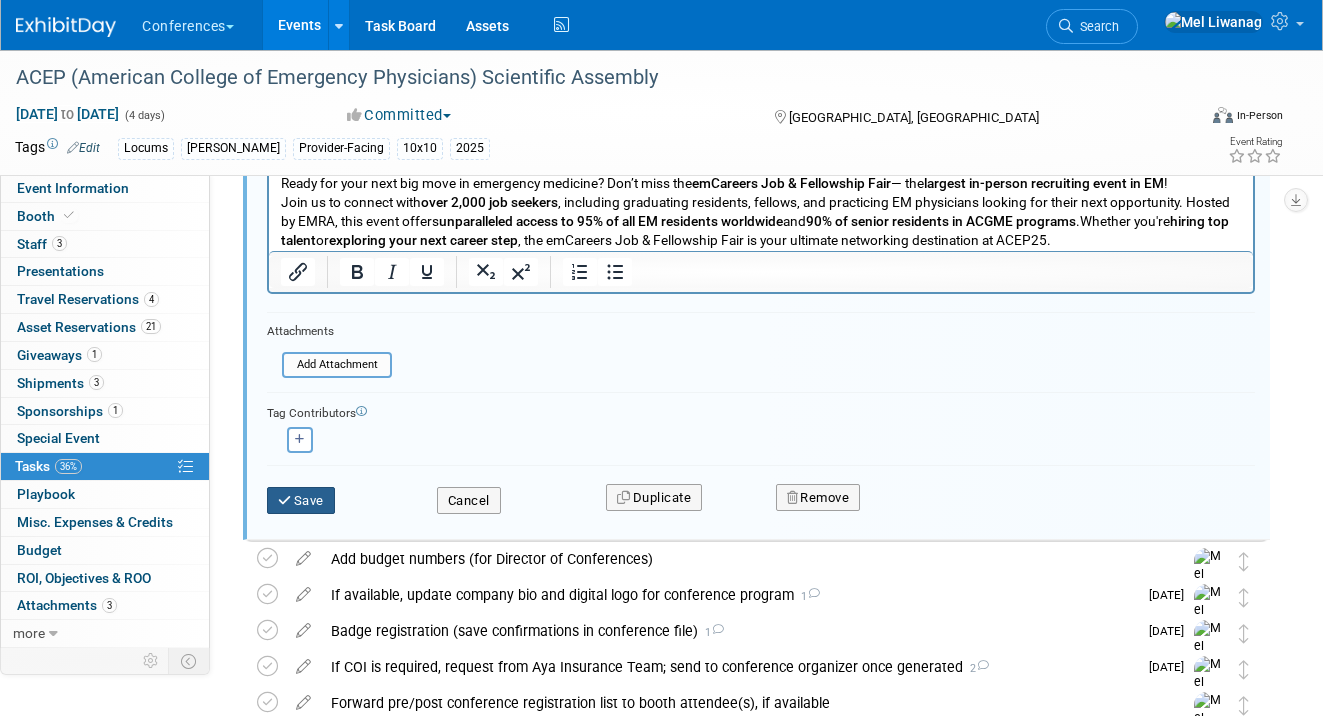 click on "Save" at bounding box center (301, 501) 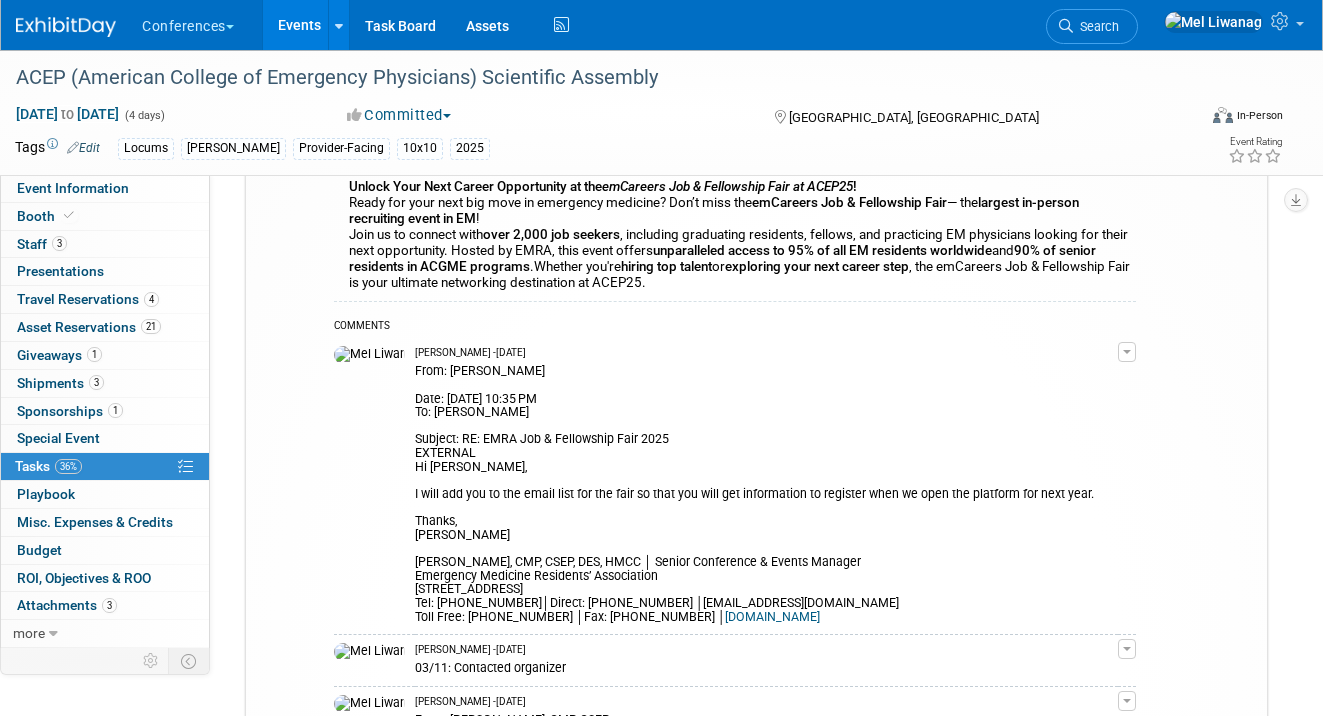 scroll, scrollTop: 77, scrollLeft: 0, axis: vertical 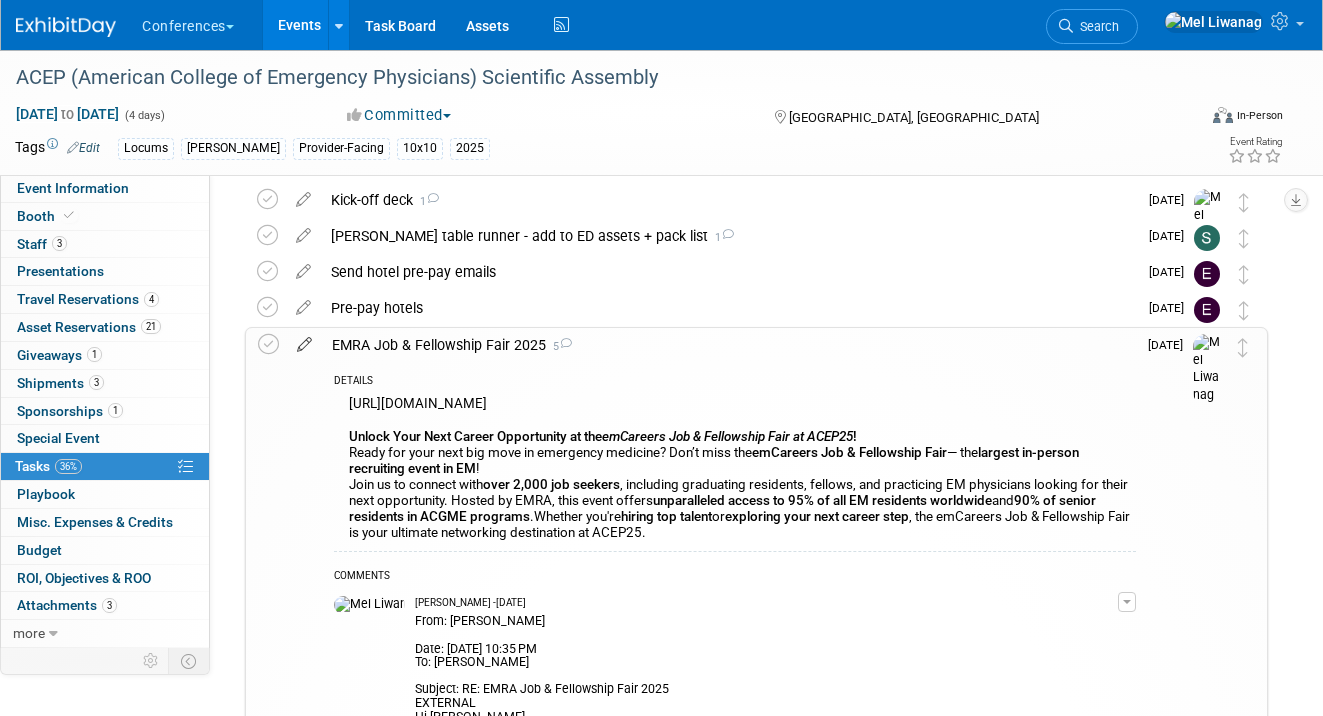click at bounding box center [304, 340] 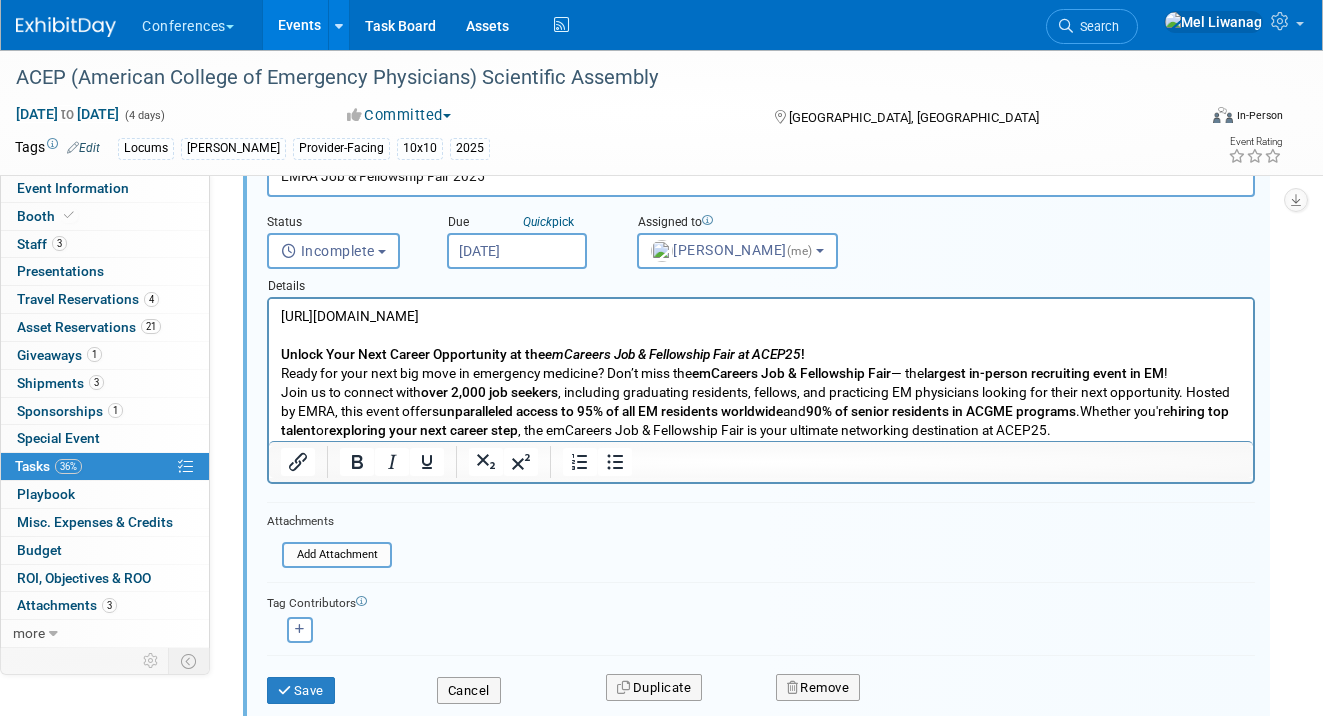 scroll, scrollTop: 287, scrollLeft: 0, axis: vertical 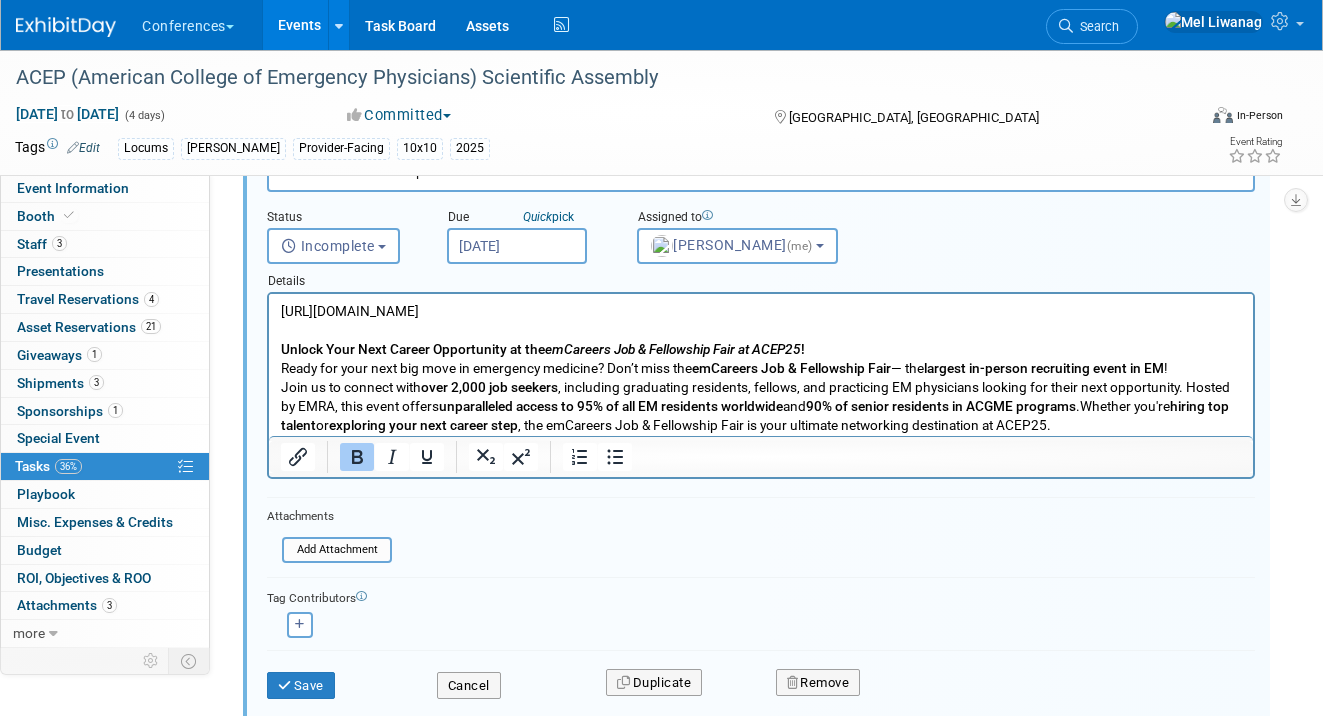 click on "https://www.emra.org/exhibitors/job-fellowship-fair Unlock Your Next Career Opportunity at the  emCareers Job & Fellowship Fair at ACEP25 ! Ready for your next big move in emergency medicine? Don’t miss the  emCareers Job & Fellowship Fair  — the  largest in-person recruiting event in EM ! Join us to connect with  over 2,000 job seekers , including graduating residents, fellows, and practicing EM physicians looking for their next opportunity. Hosted by EMRA, this event offers  unparalleled access to 95% of all EM residents worldwide  and  90% of senior residents in ACGME programs .Whether you're  hiring top talent  or  exploring your next career step , the emCareers Job & Fellowship Fair is your ultimate networking destination at ACEP25." at bounding box center [761, 369] 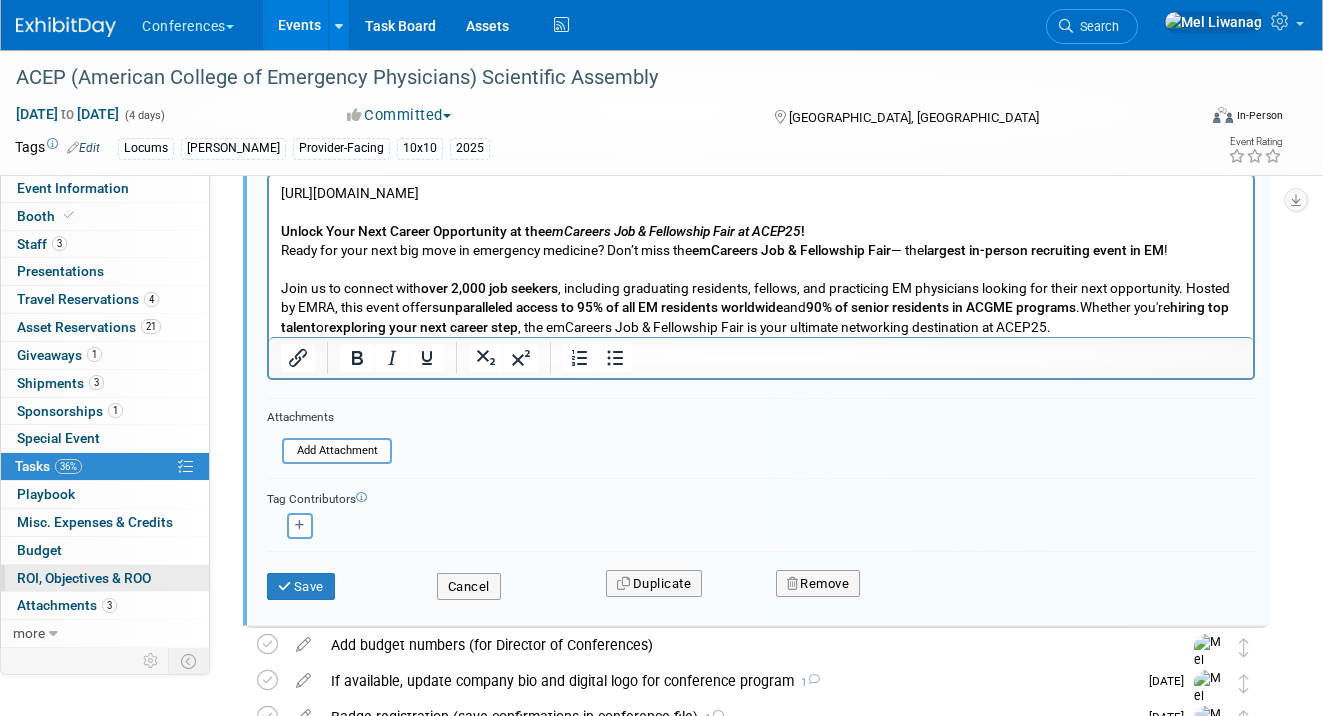 scroll, scrollTop: 639, scrollLeft: 0, axis: vertical 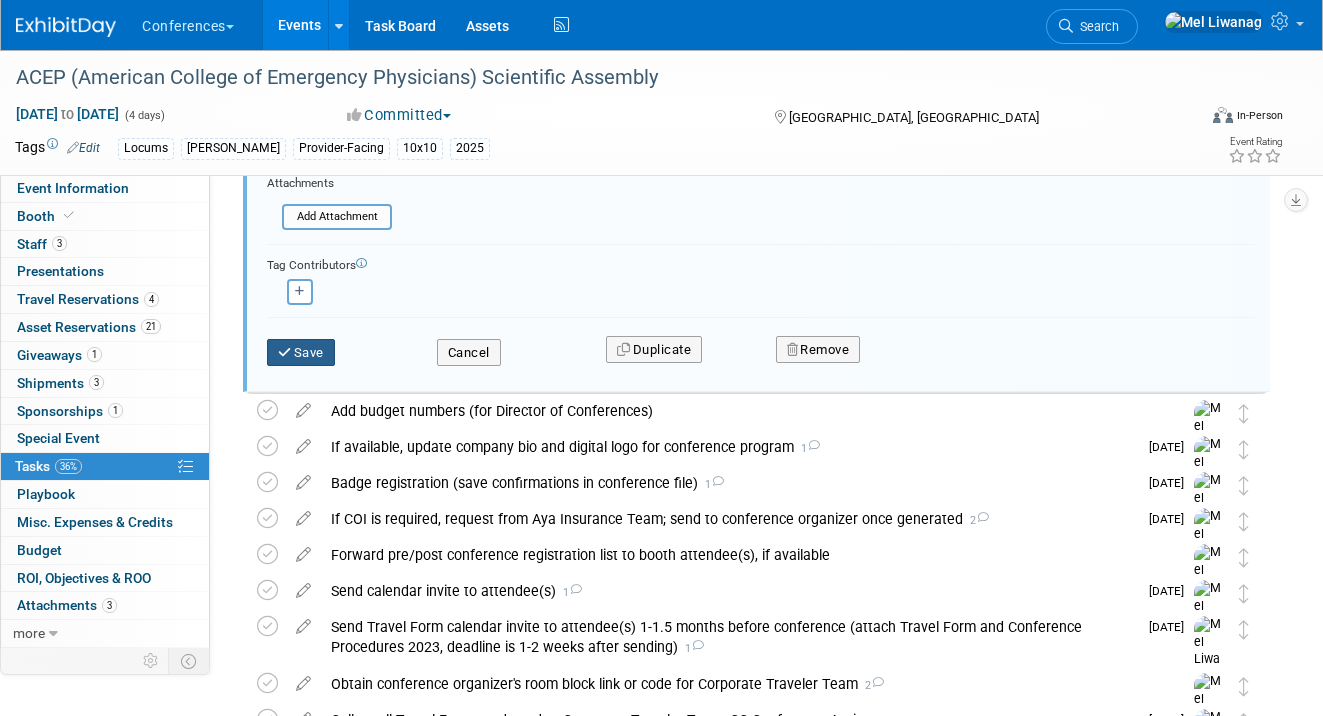 click on "Save" at bounding box center (301, 353) 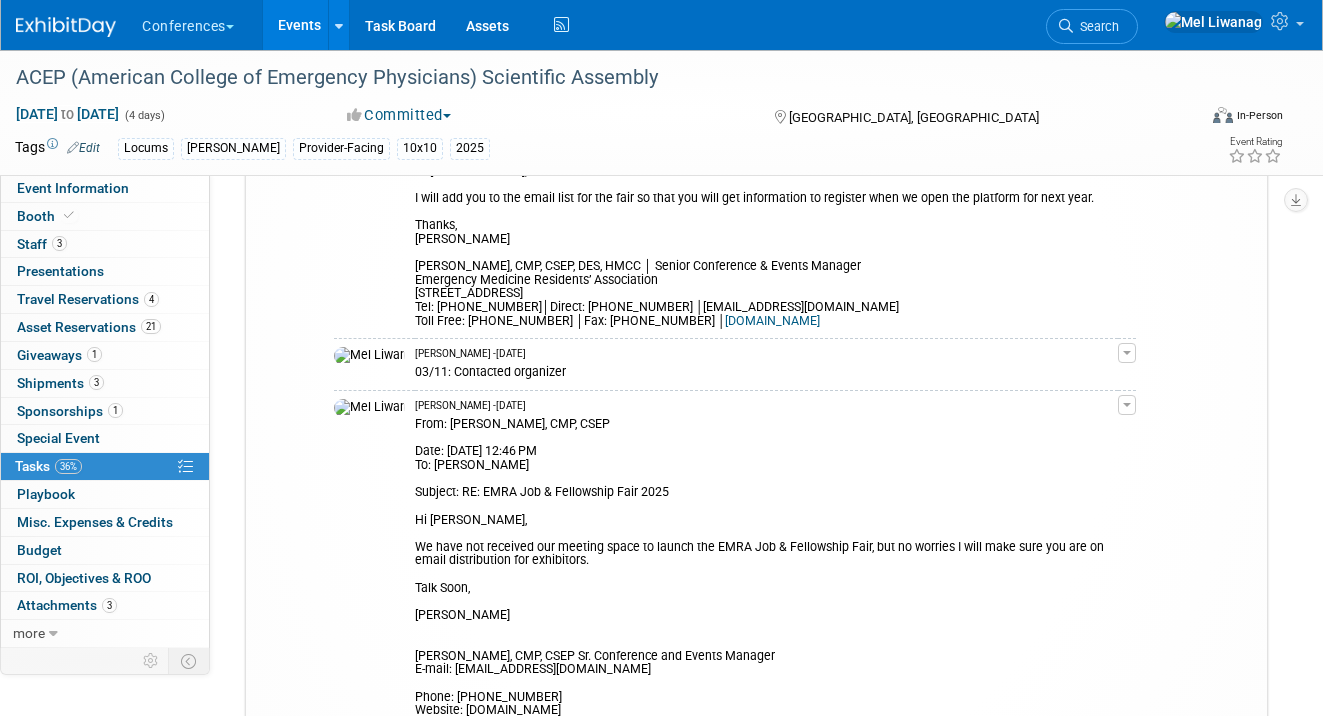 click on "36%" at bounding box center (68, 466) 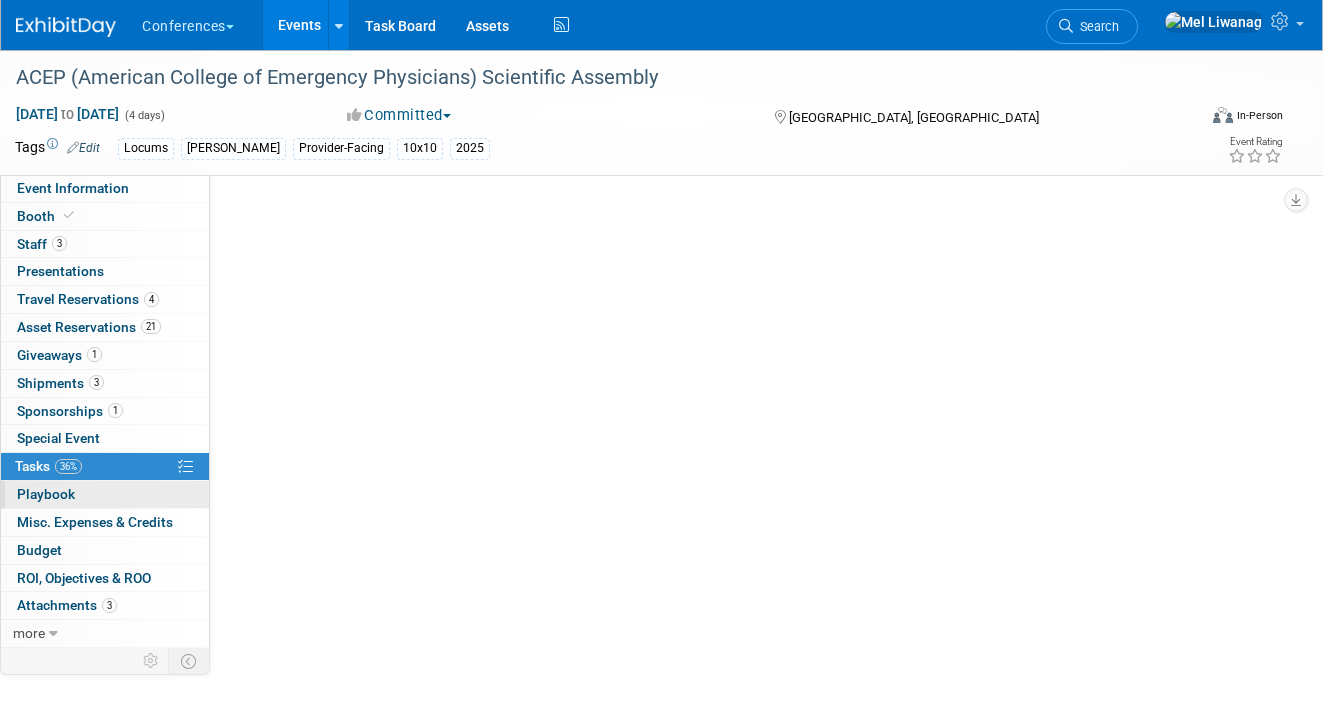 scroll, scrollTop: 0, scrollLeft: 0, axis: both 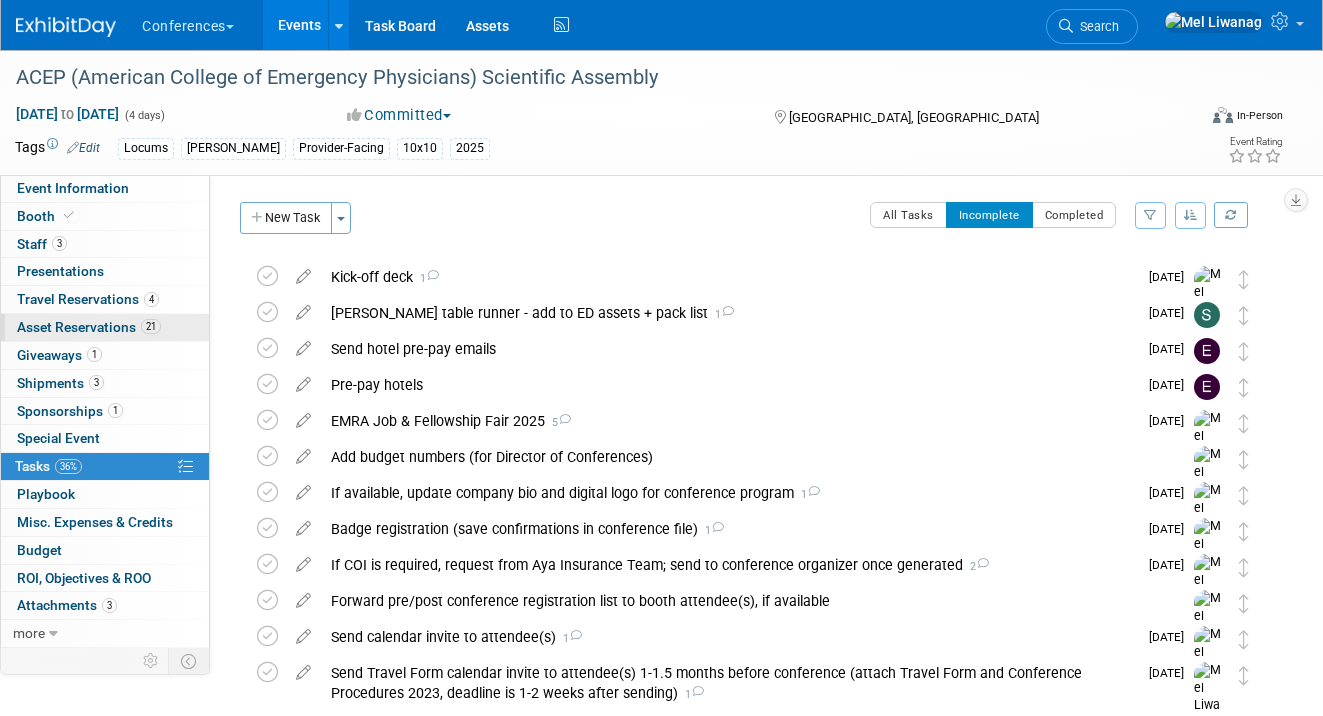 click on "Asset Reservations 21" at bounding box center (89, 327) 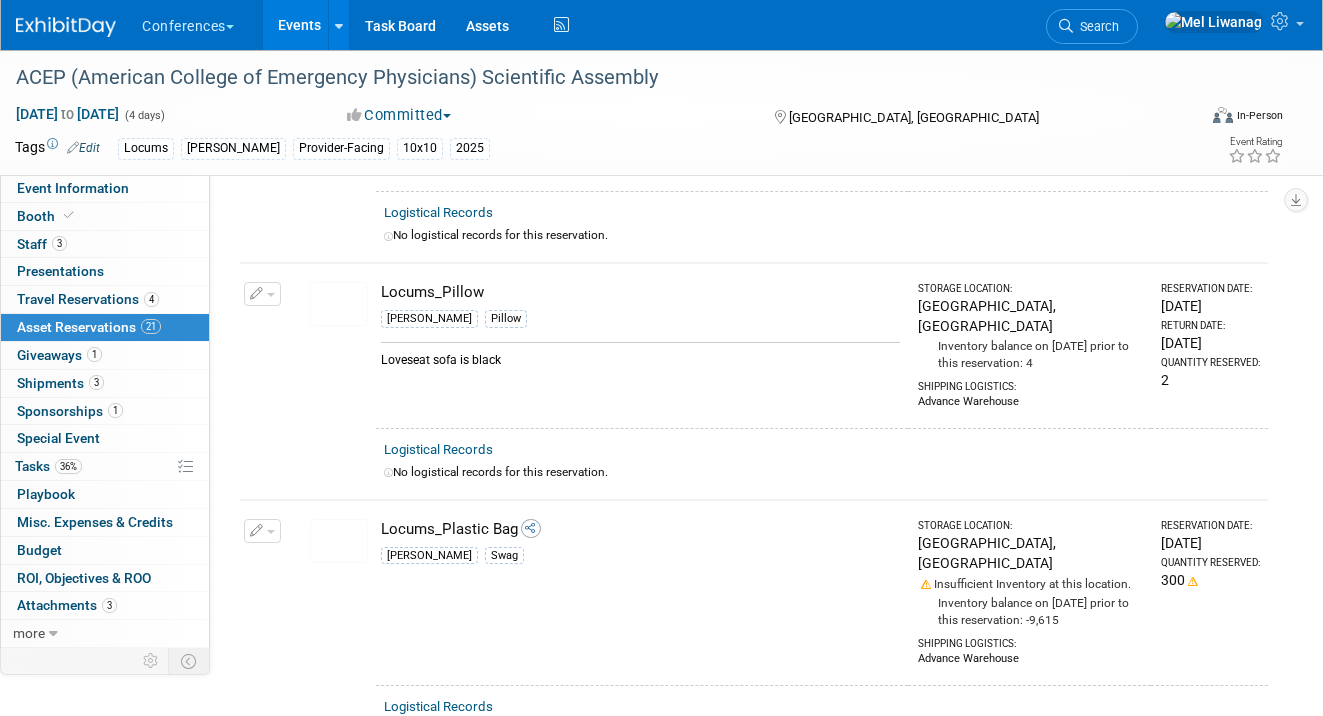 scroll, scrollTop: 3322, scrollLeft: 0, axis: vertical 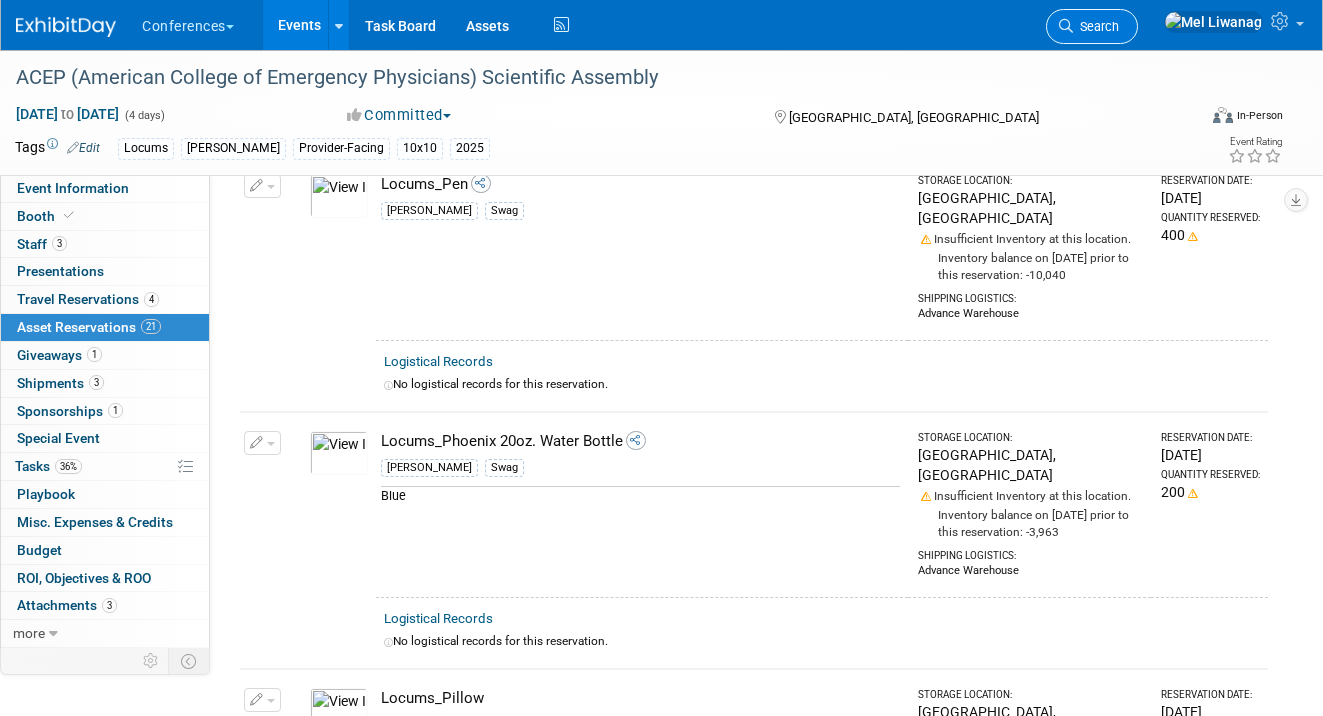 click on "Search" at bounding box center [1096, 26] 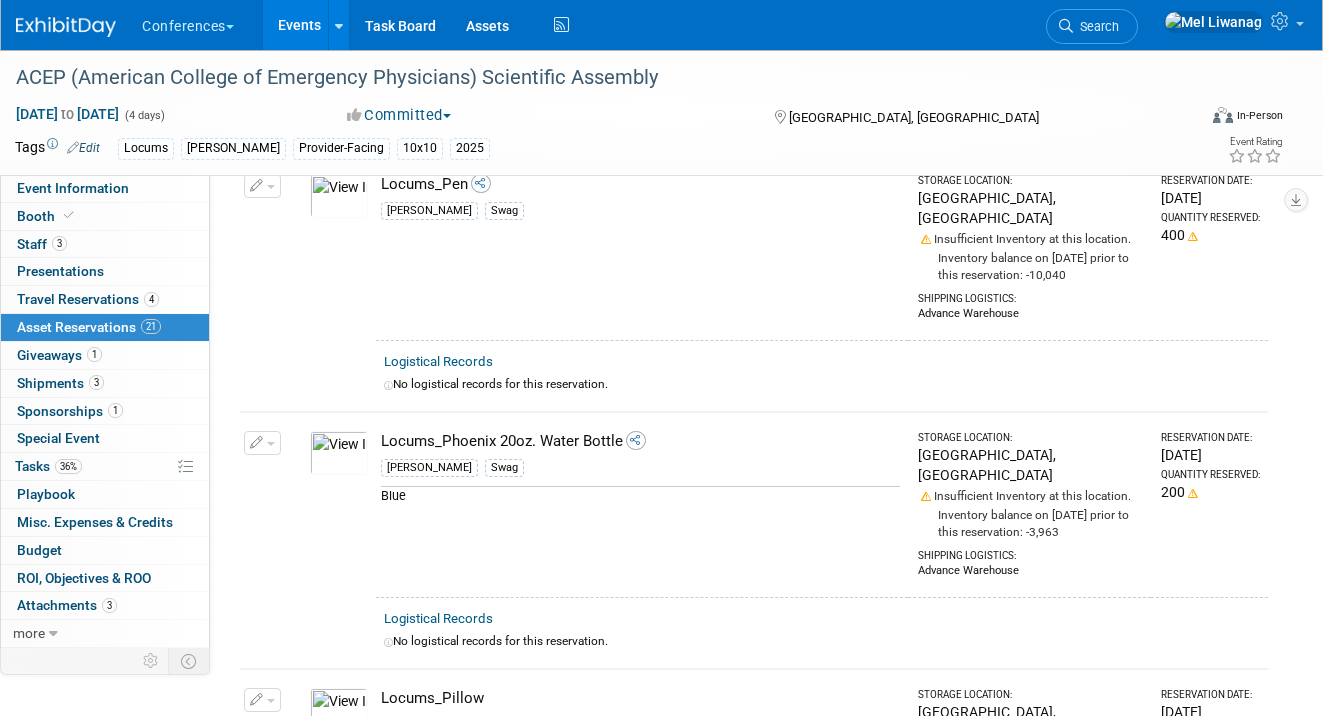 scroll, scrollTop: 0, scrollLeft: 0, axis: both 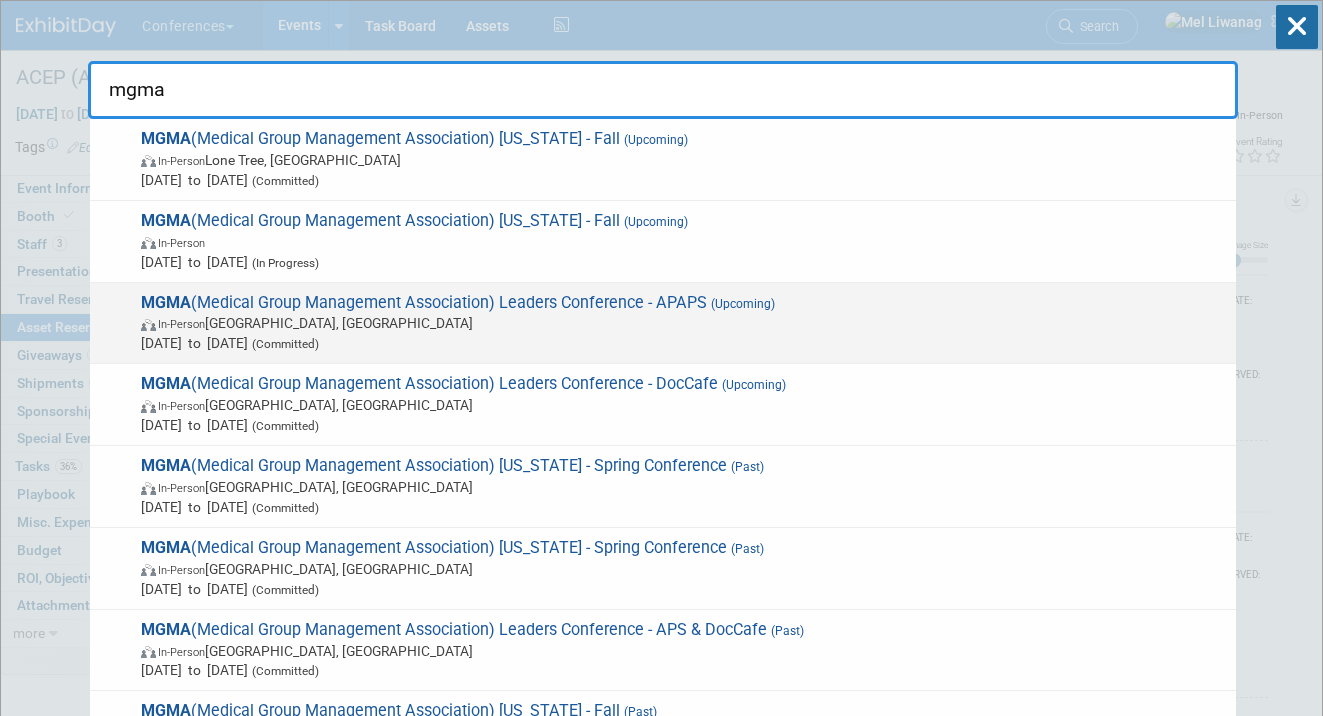 type on "mgma" 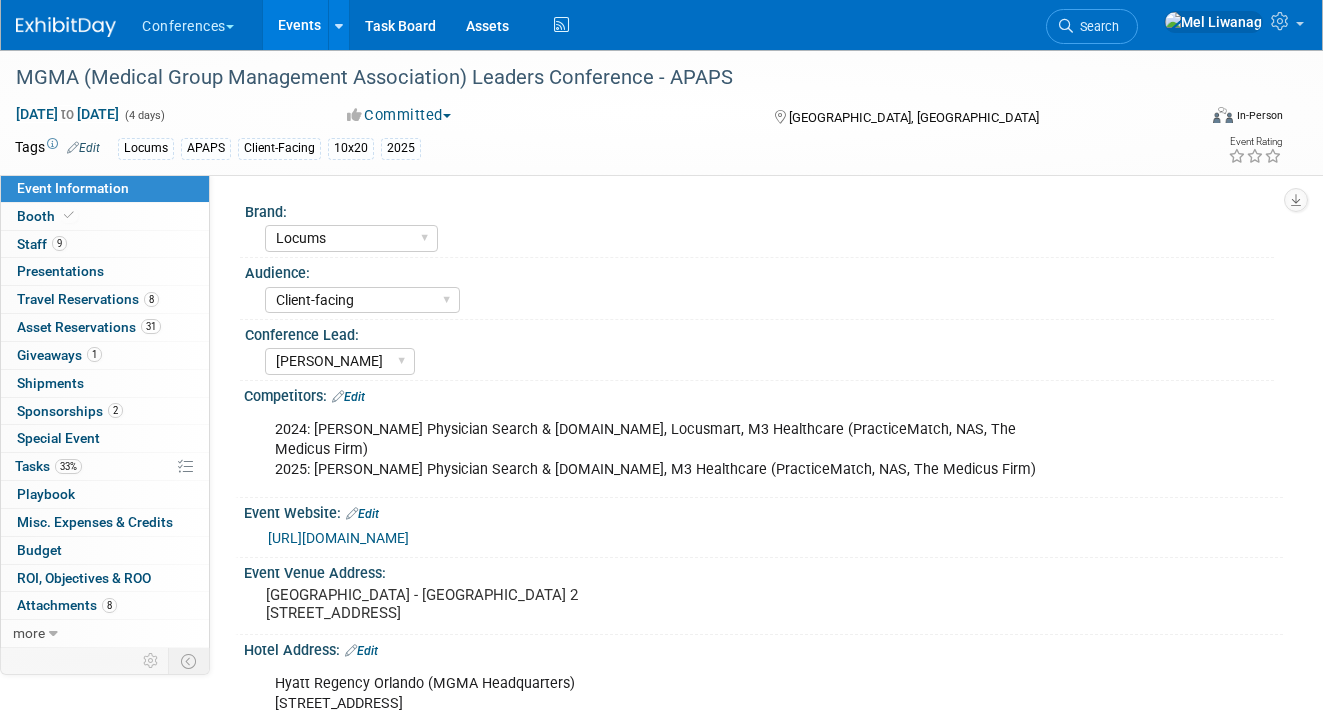 select on "Locums" 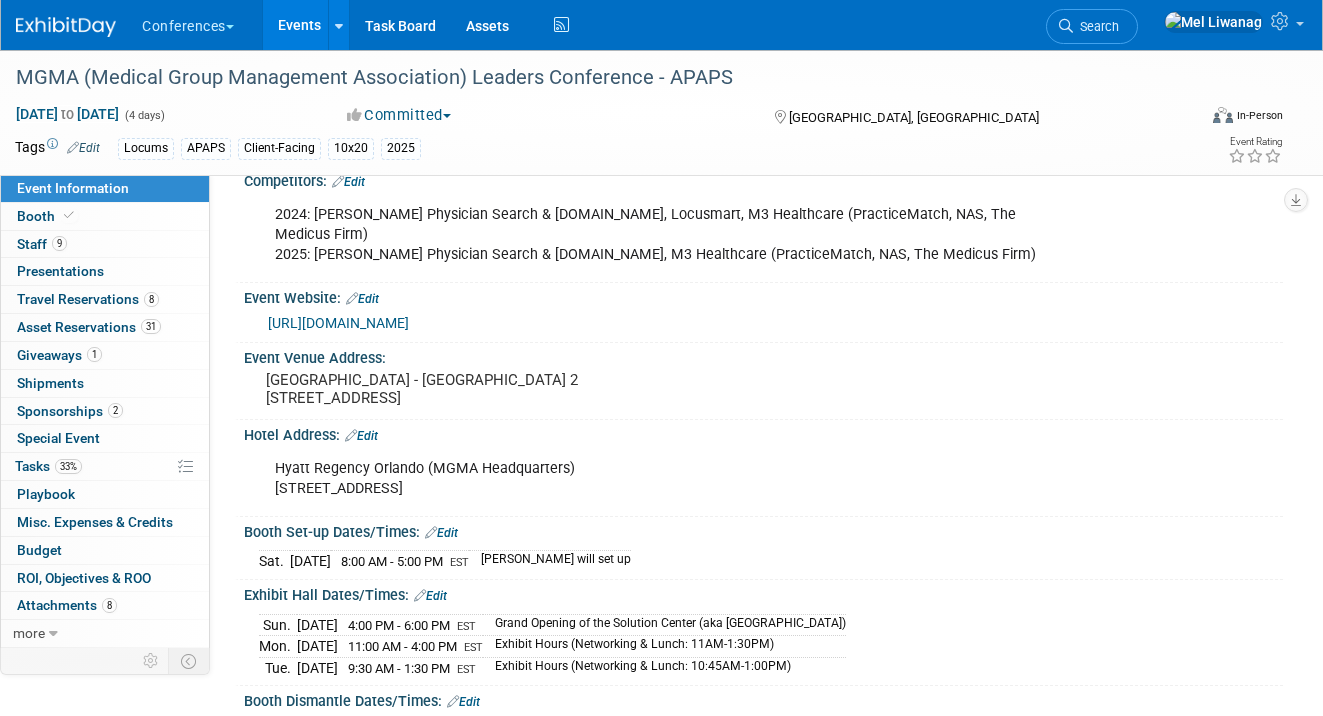 scroll, scrollTop: 707, scrollLeft: 0, axis: vertical 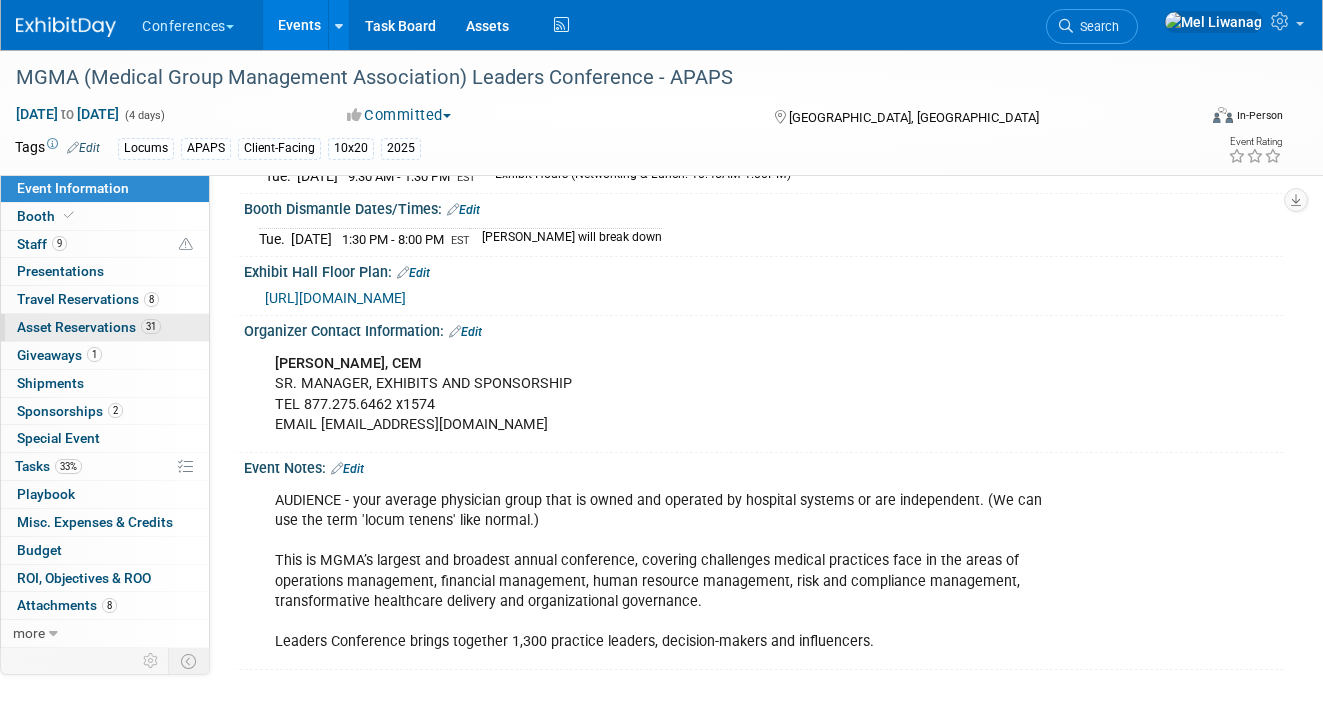 click on "31
Asset Reservations 31" at bounding box center [105, 327] 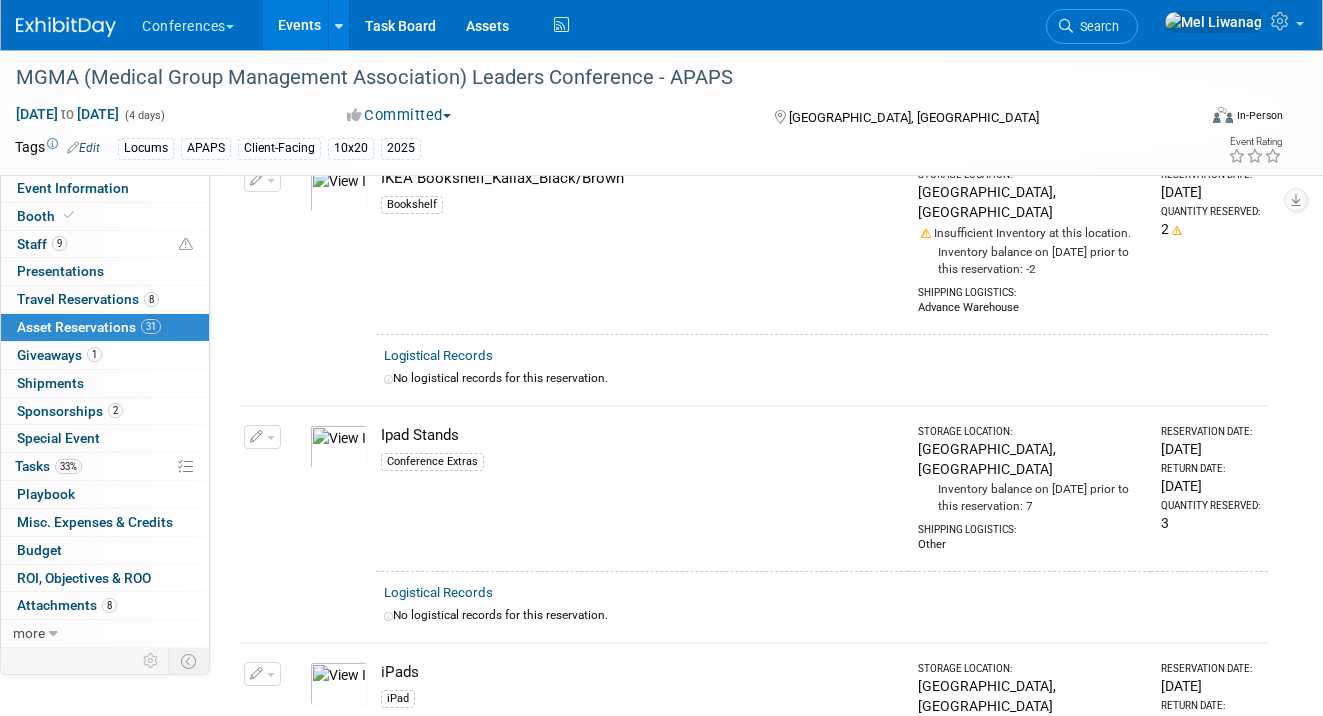 scroll, scrollTop: 2978, scrollLeft: 0, axis: vertical 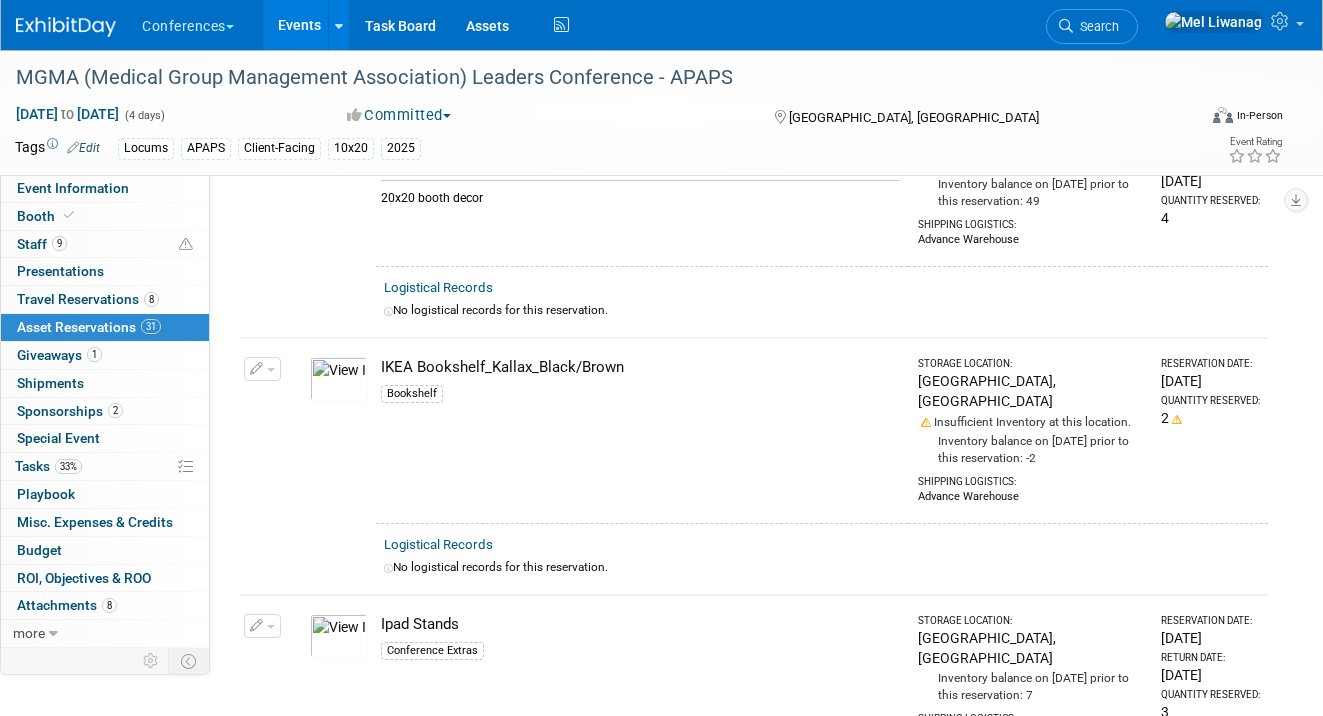 click at bounding box center (257, 626) 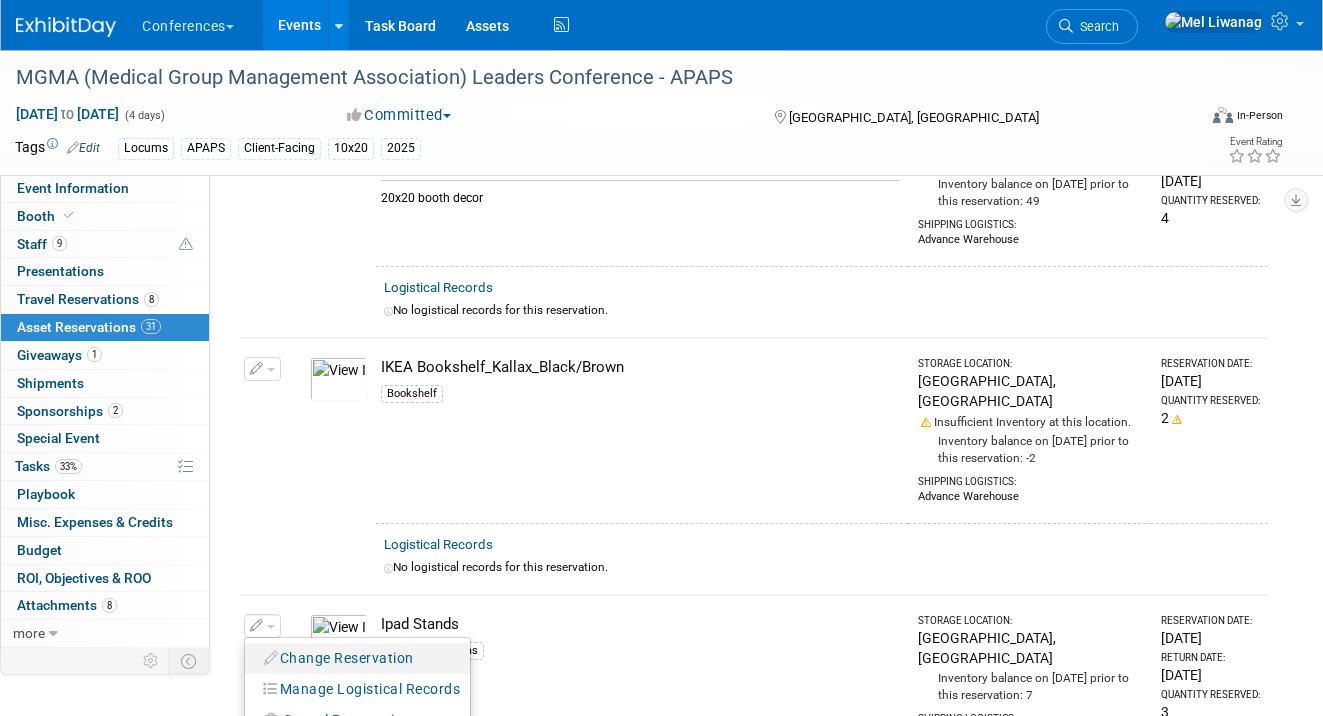 click at bounding box center [272, 658] 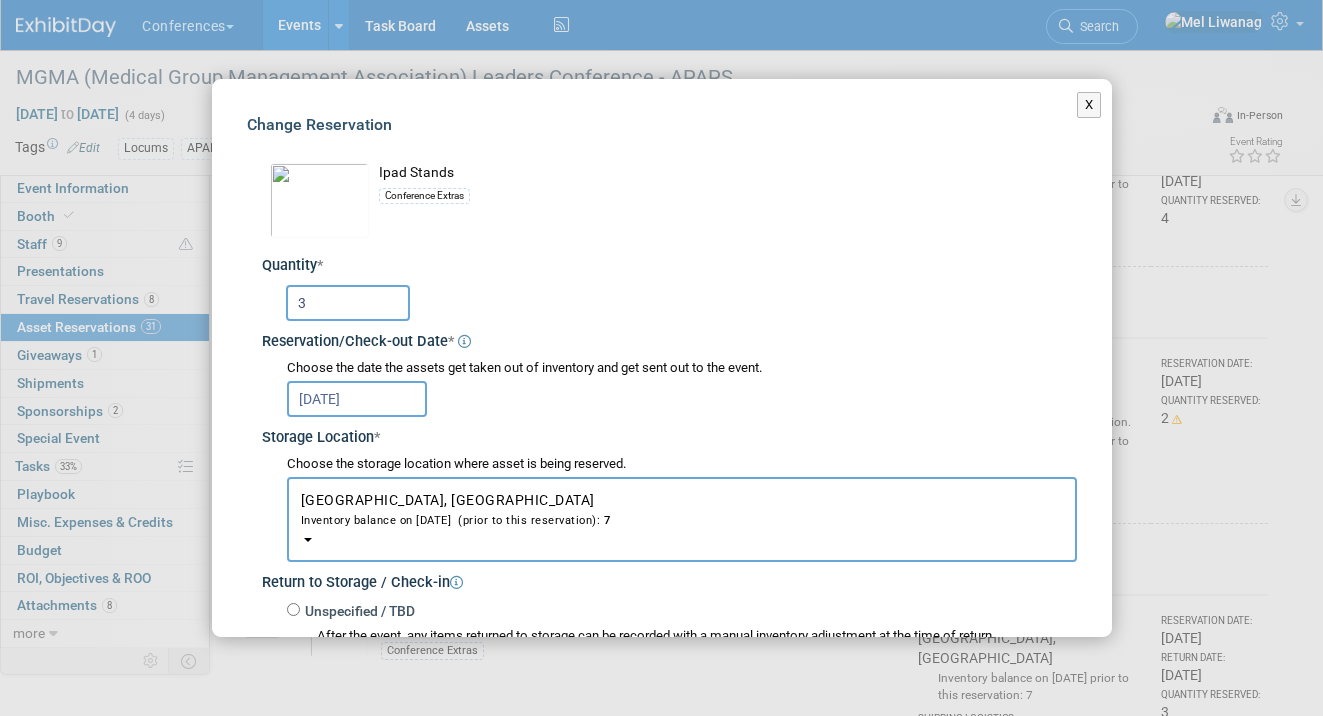 drag, startPoint x: 329, startPoint y: 301, endPoint x: 198, endPoint y: 281, distance: 132.51793 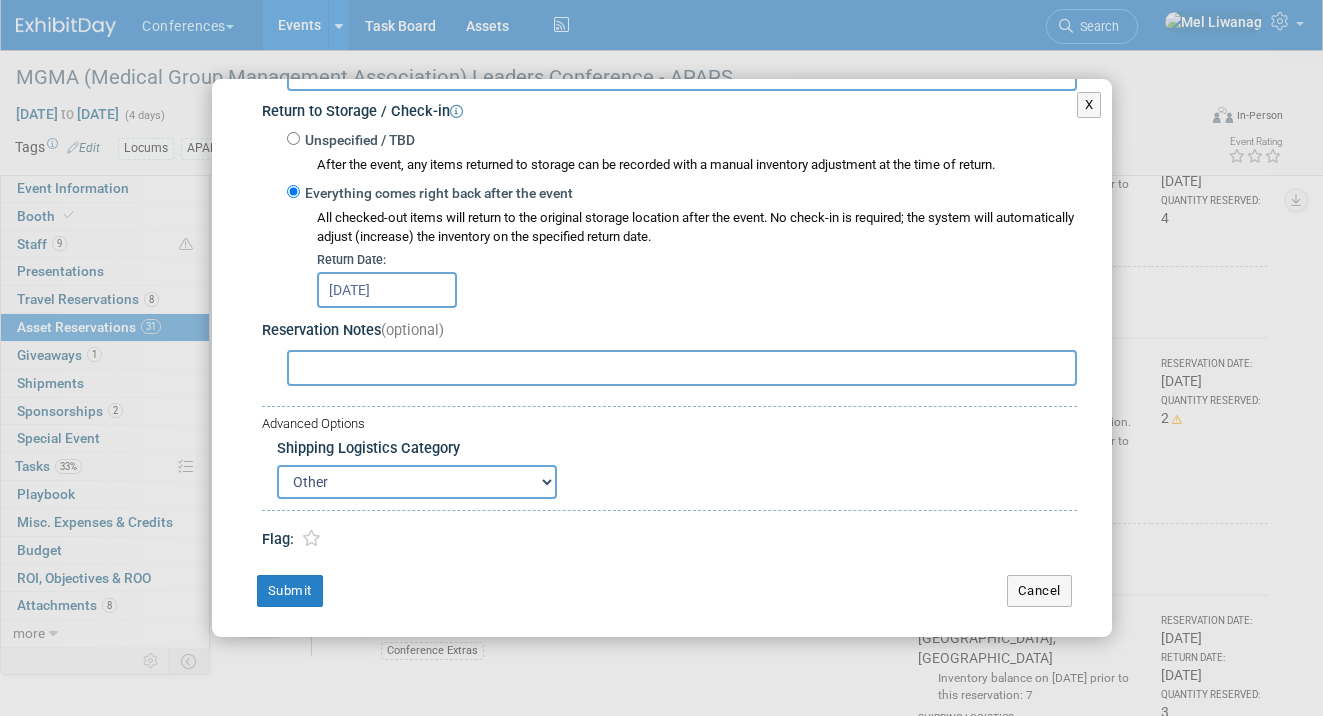 scroll, scrollTop: 475, scrollLeft: 0, axis: vertical 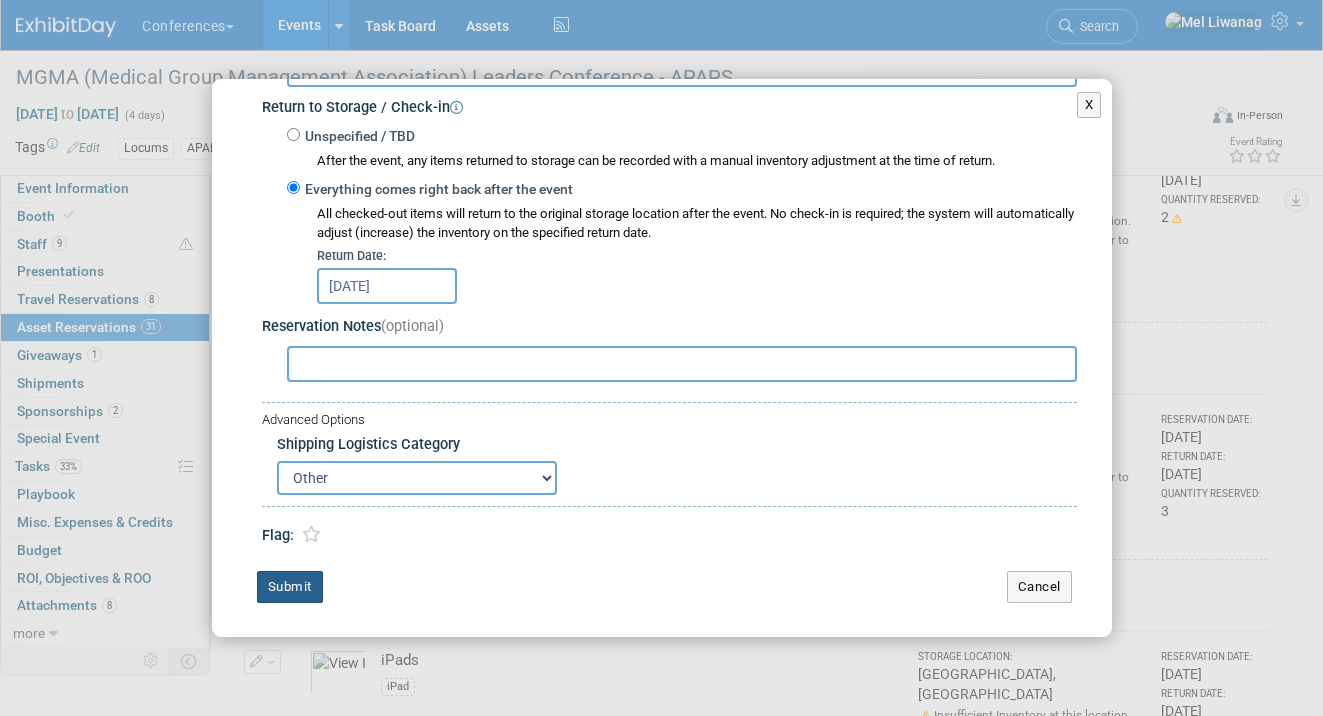 type on "2" 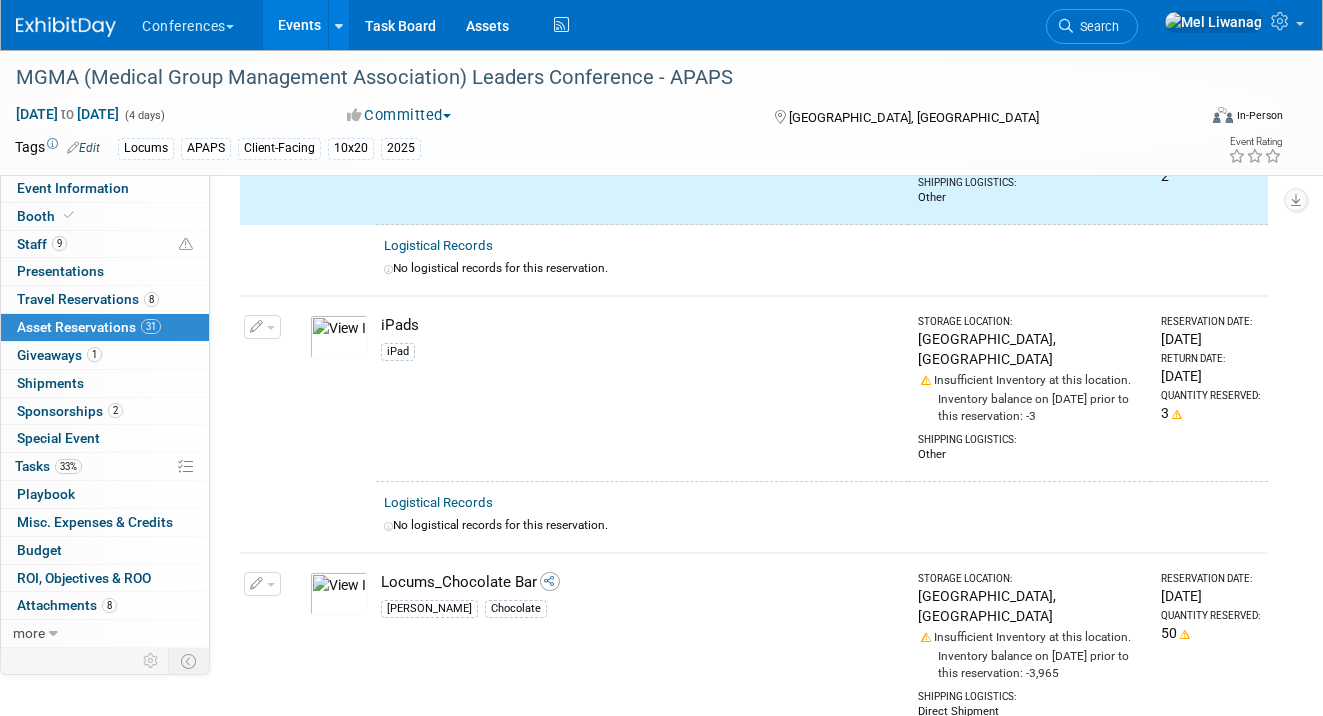 scroll, scrollTop: 3313, scrollLeft: 0, axis: vertical 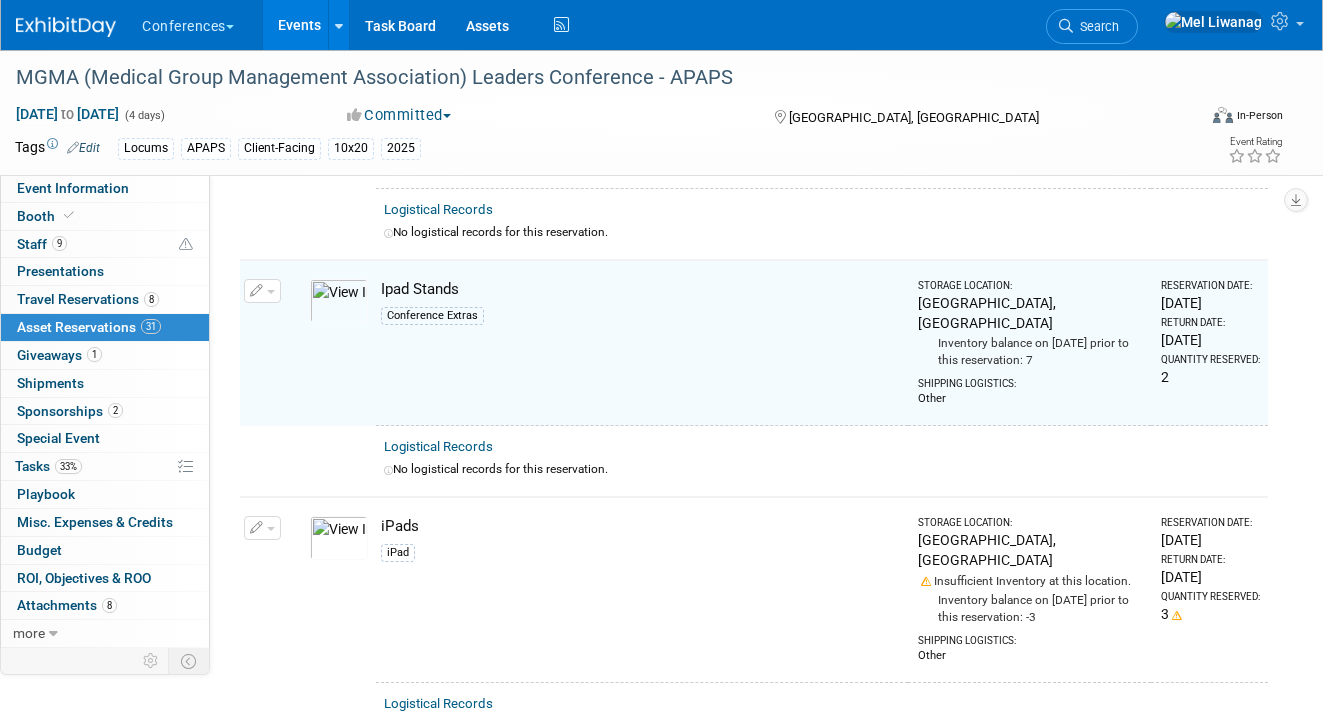 click at bounding box center (262, 528) 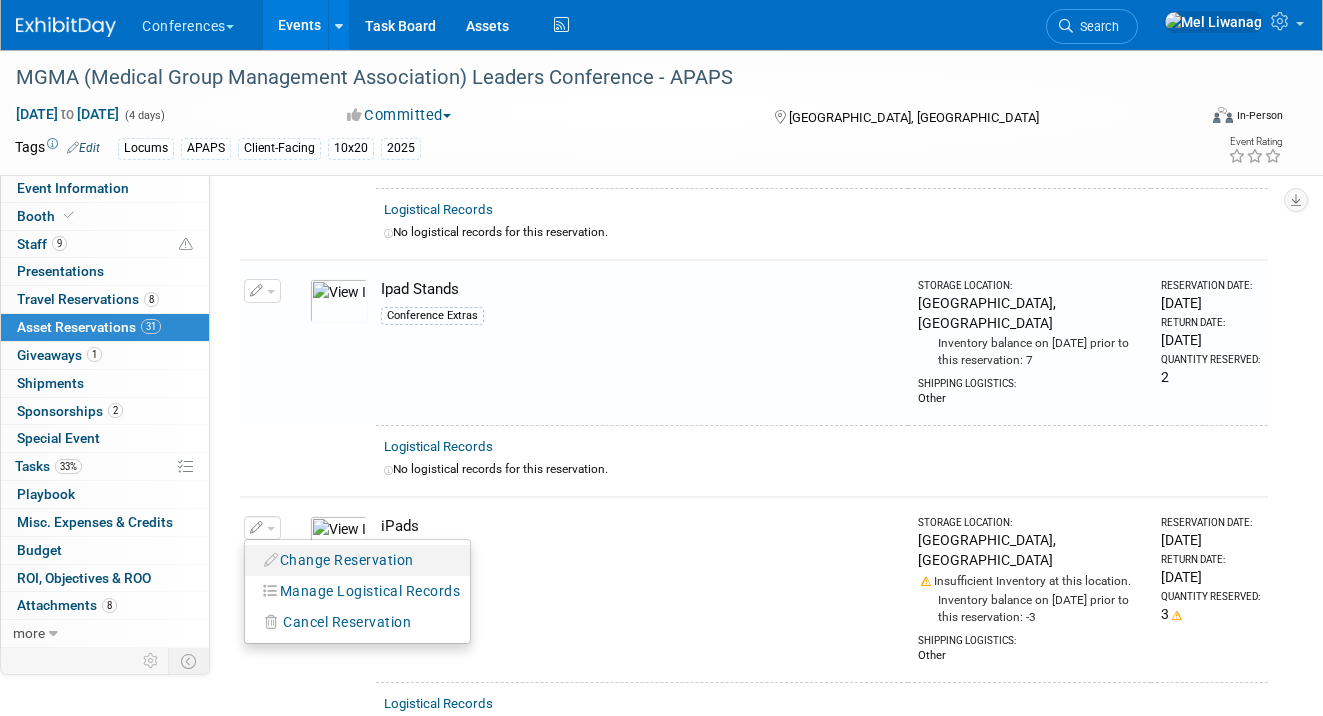 click on "Change Reservation" at bounding box center [339, 560] 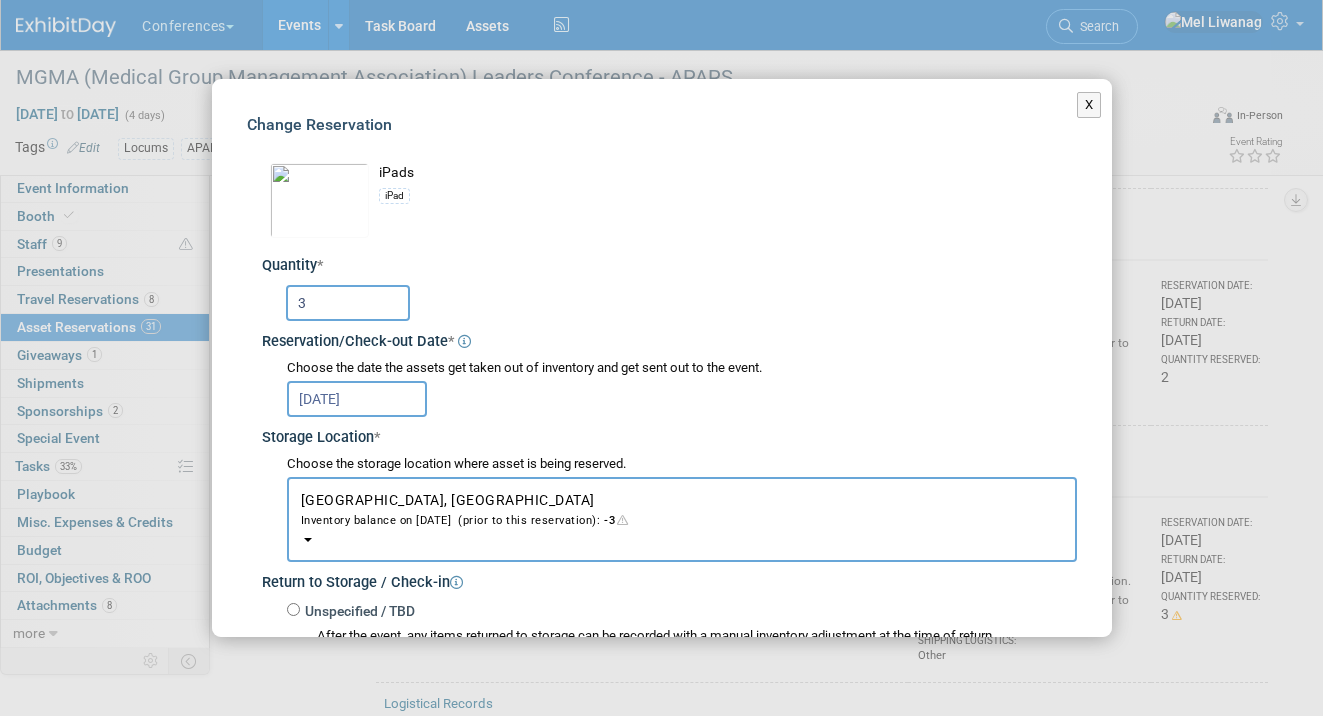 drag, startPoint x: 336, startPoint y: 310, endPoint x: 202, endPoint y: 281, distance: 137.10216 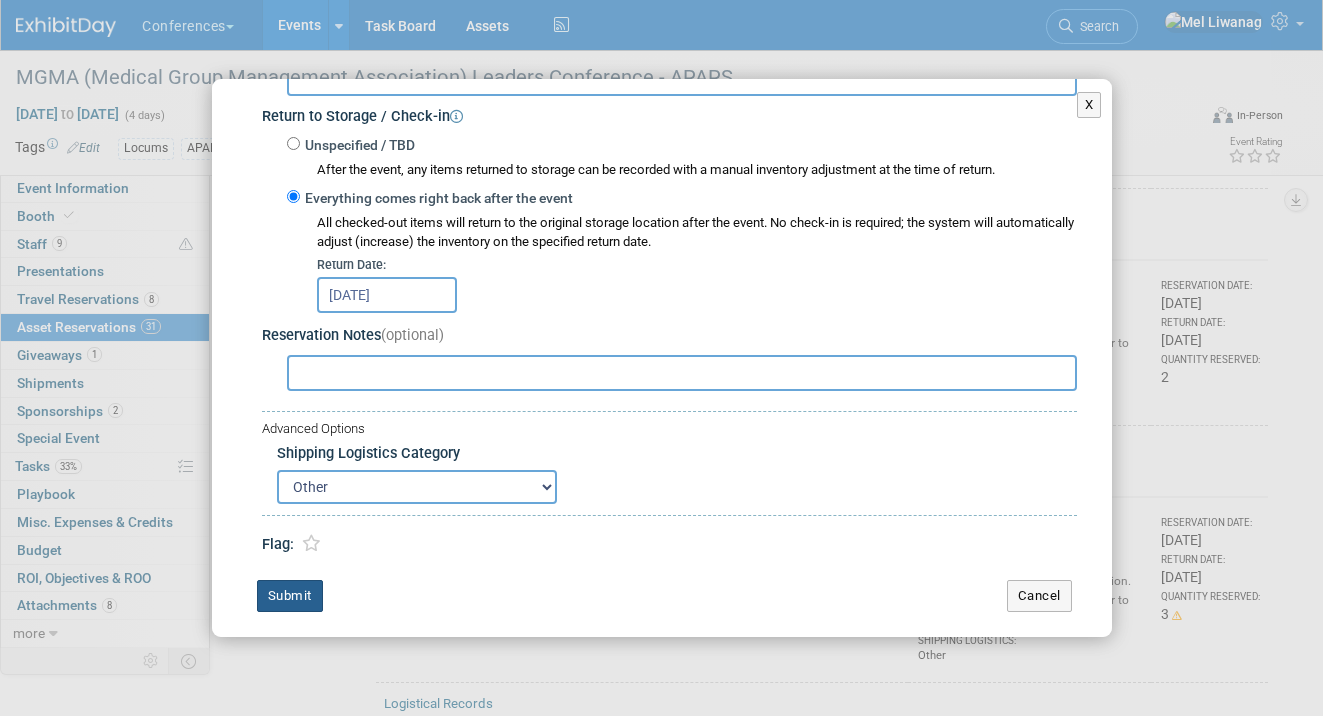 scroll, scrollTop: 475, scrollLeft: 0, axis: vertical 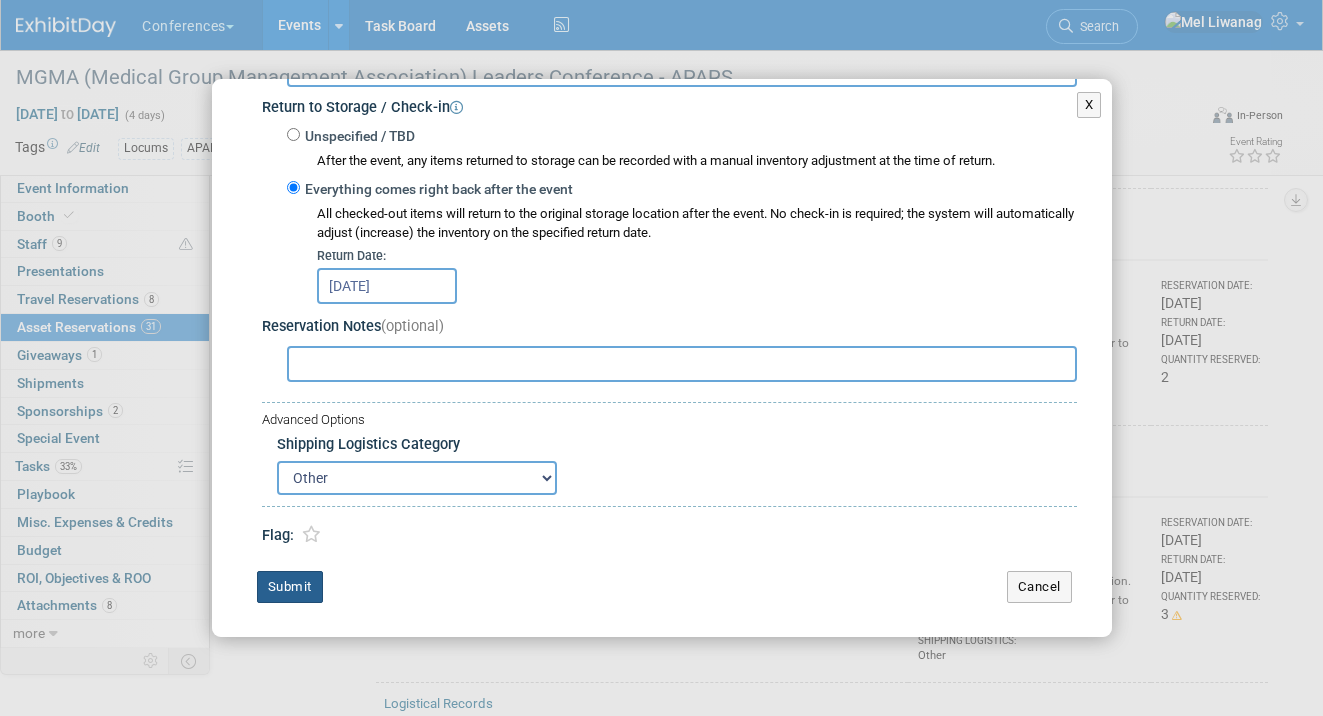 type on "2" 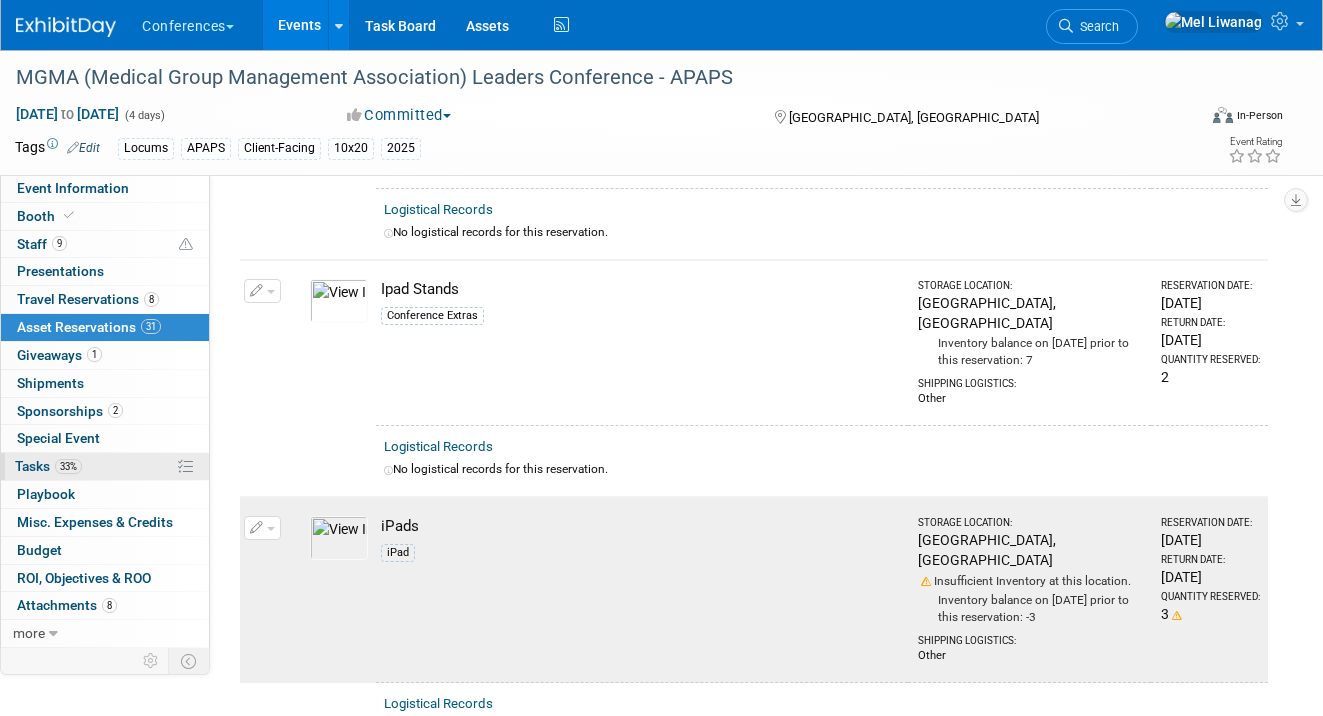 click on "33%" at bounding box center [68, 466] 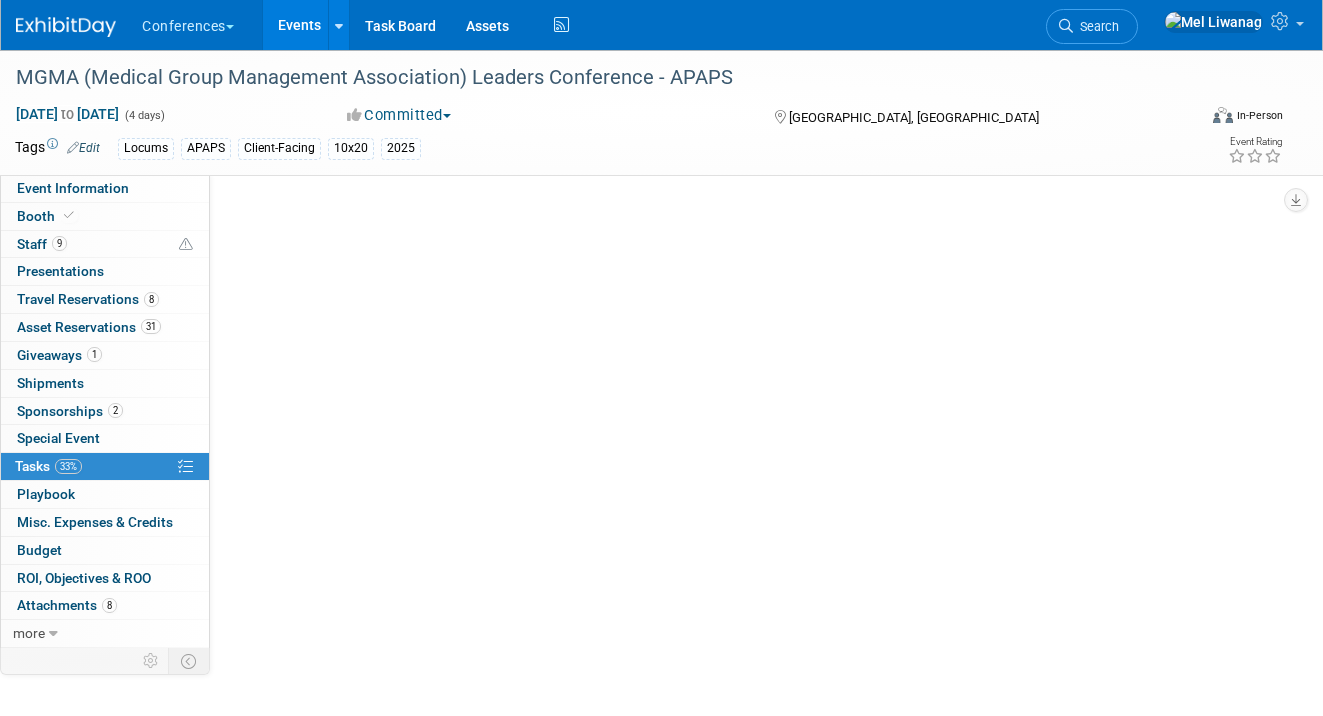 scroll, scrollTop: 0, scrollLeft: 0, axis: both 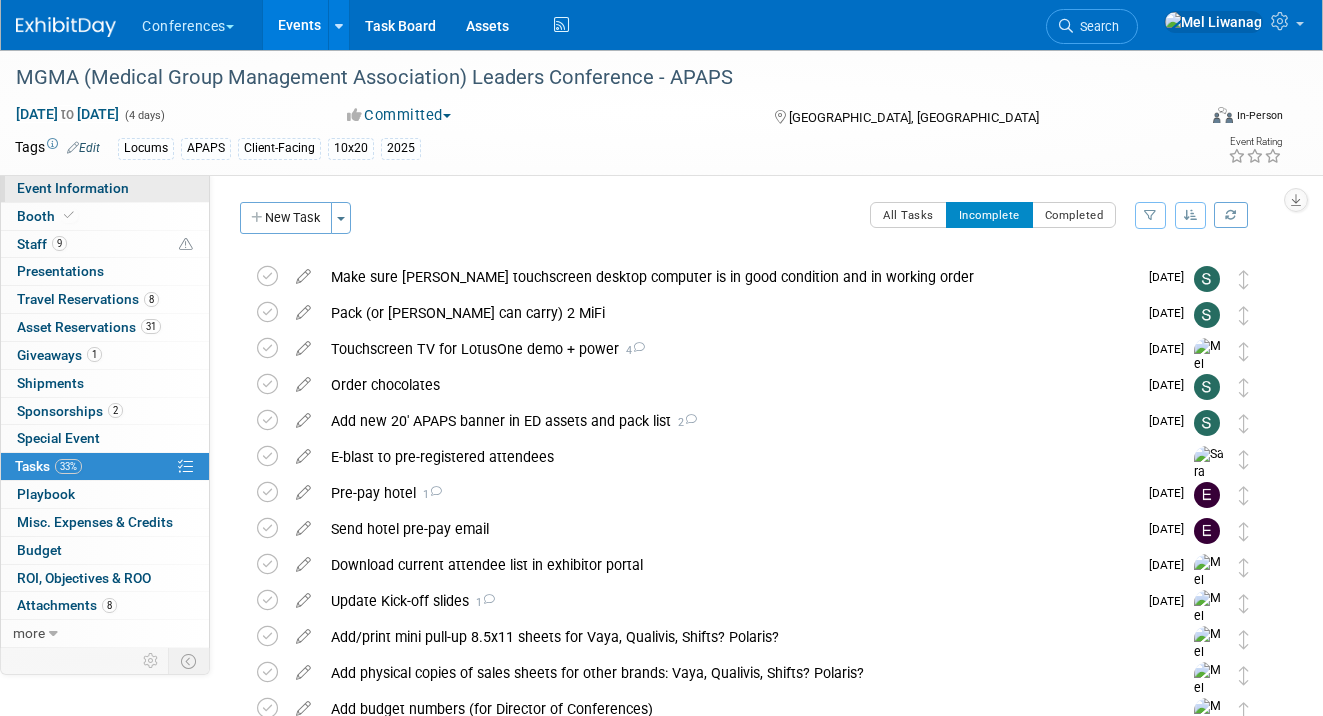 click on "Event Information" at bounding box center [105, 188] 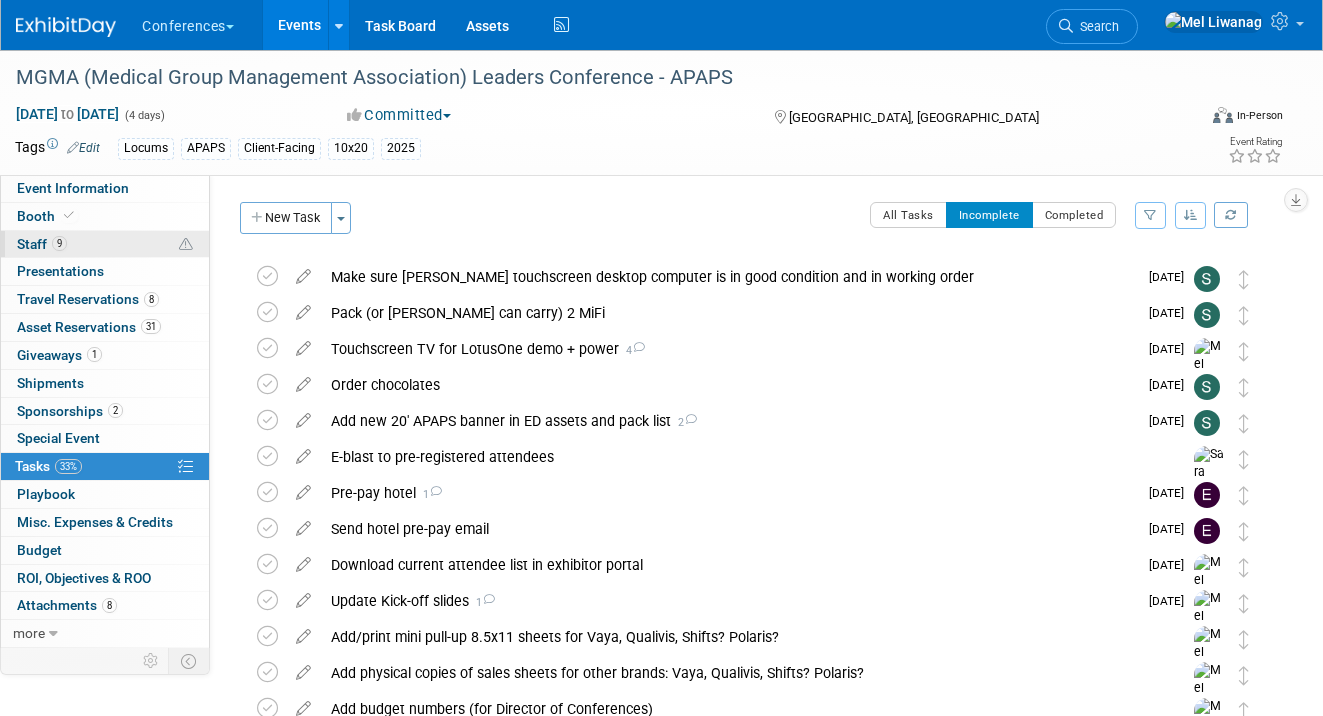 select on "Locums" 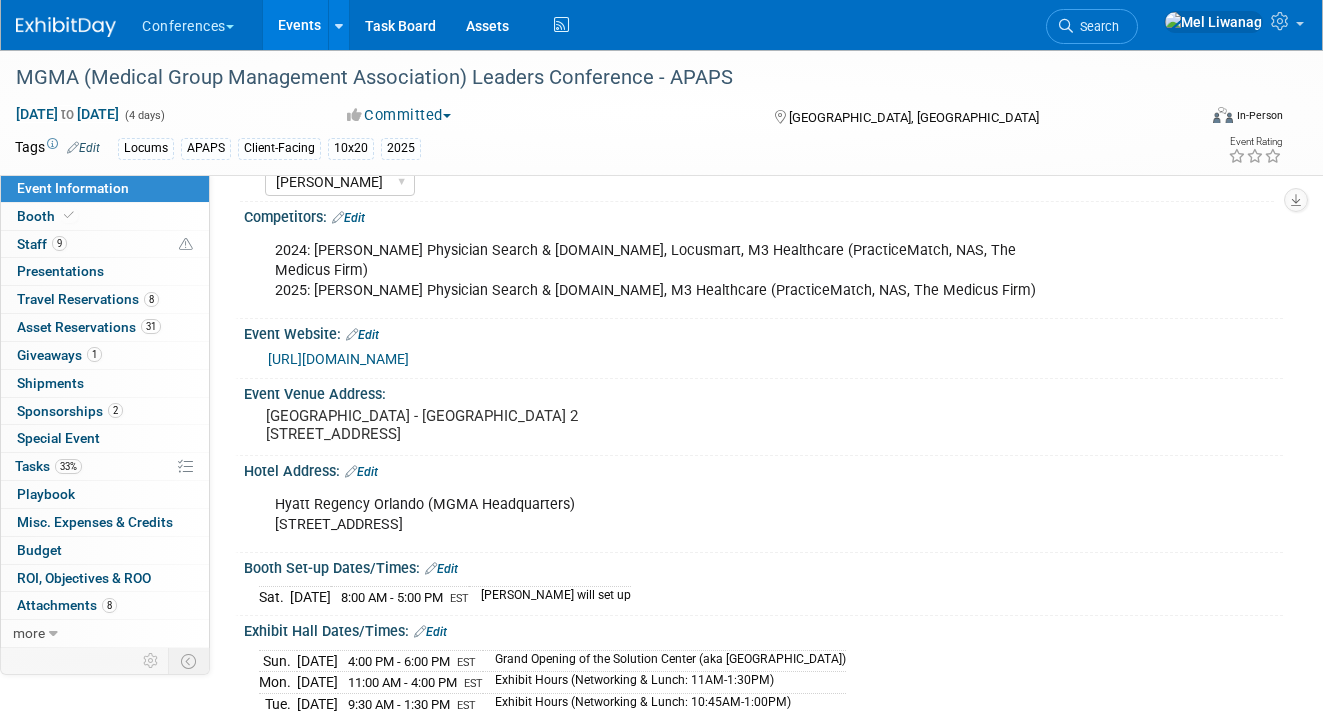 scroll, scrollTop: 593, scrollLeft: 0, axis: vertical 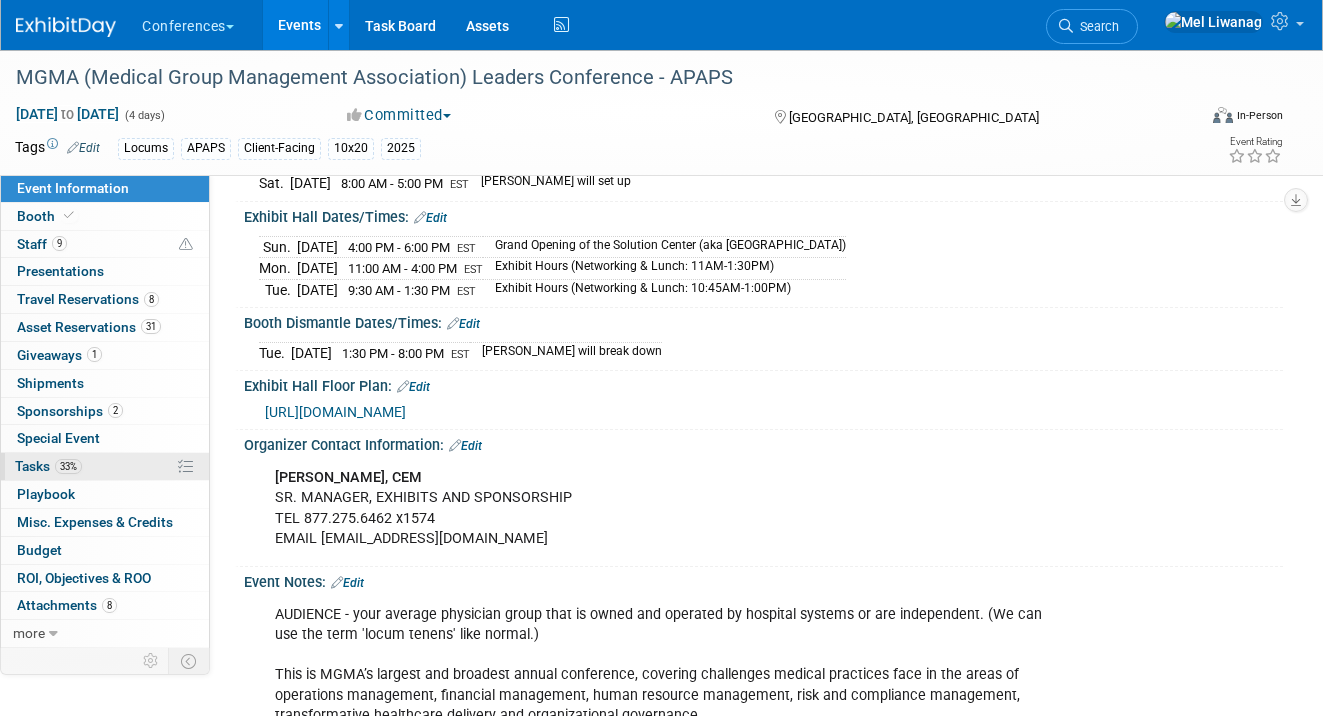 click on "33%" at bounding box center (68, 466) 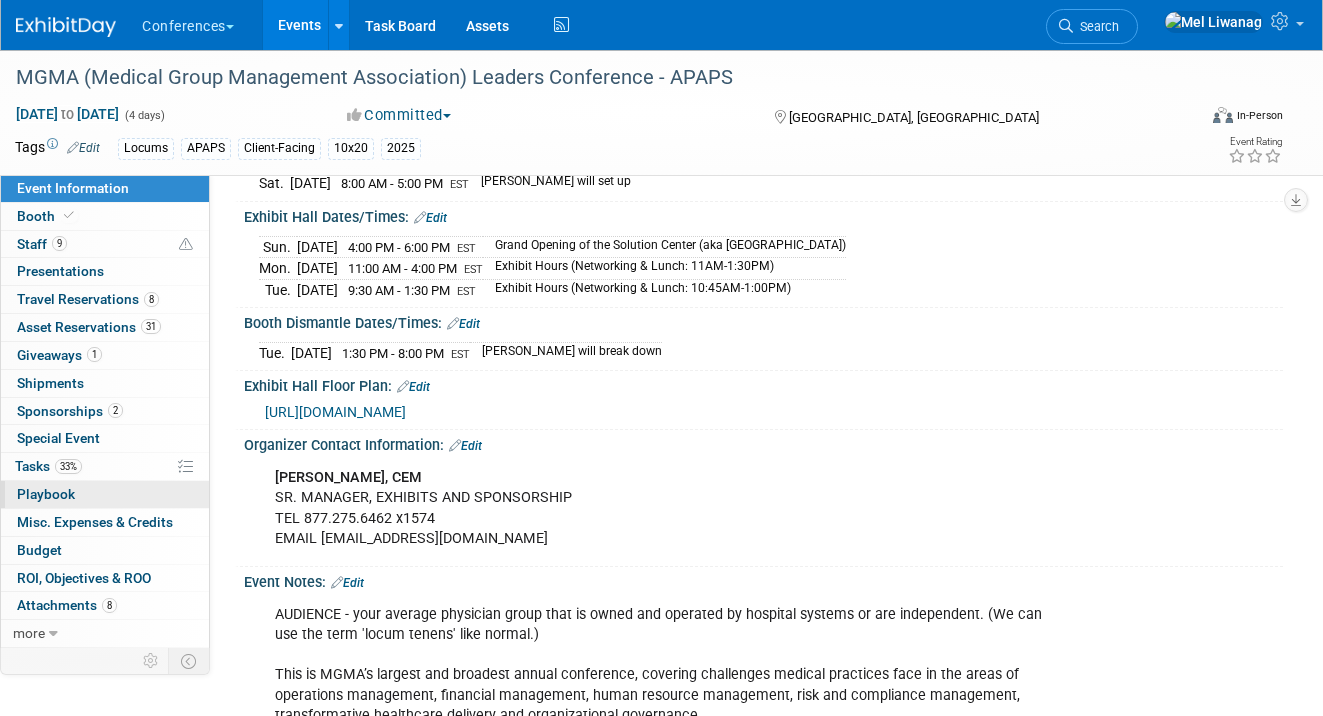 scroll, scrollTop: 0, scrollLeft: 0, axis: both 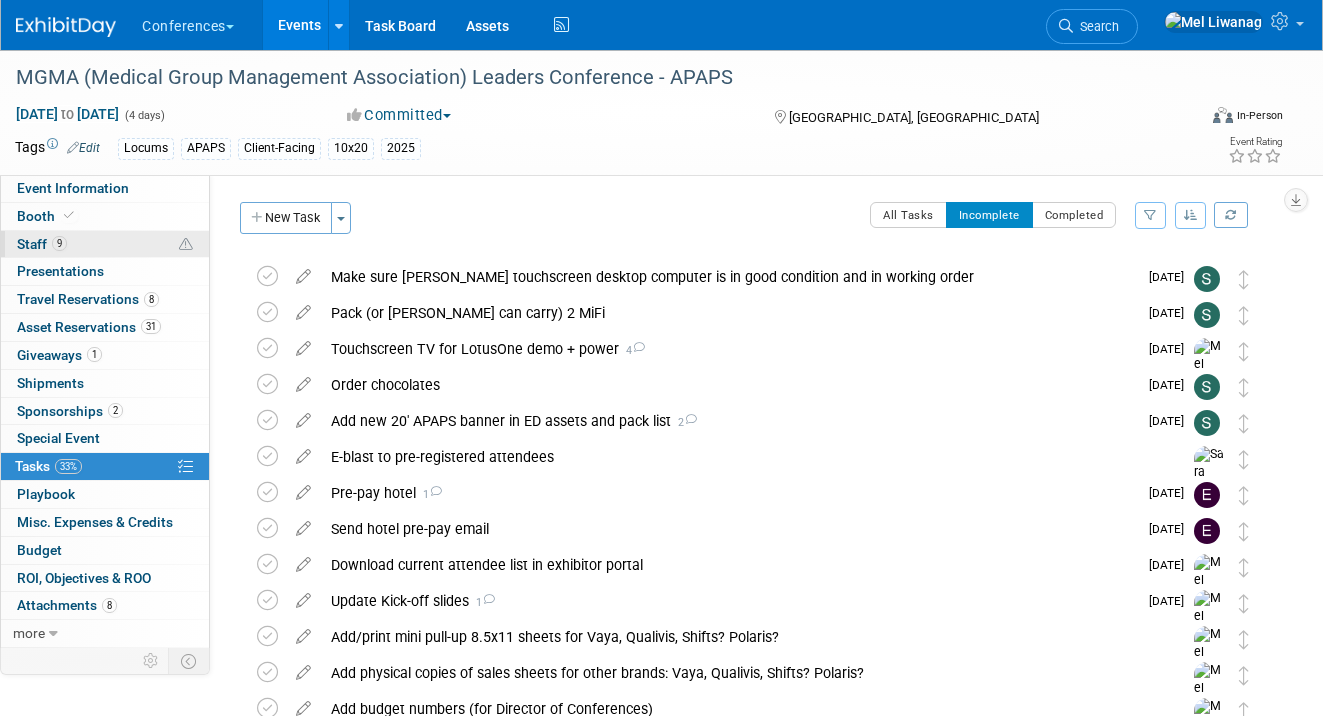 click on "9" at bounding box center (59, 243) 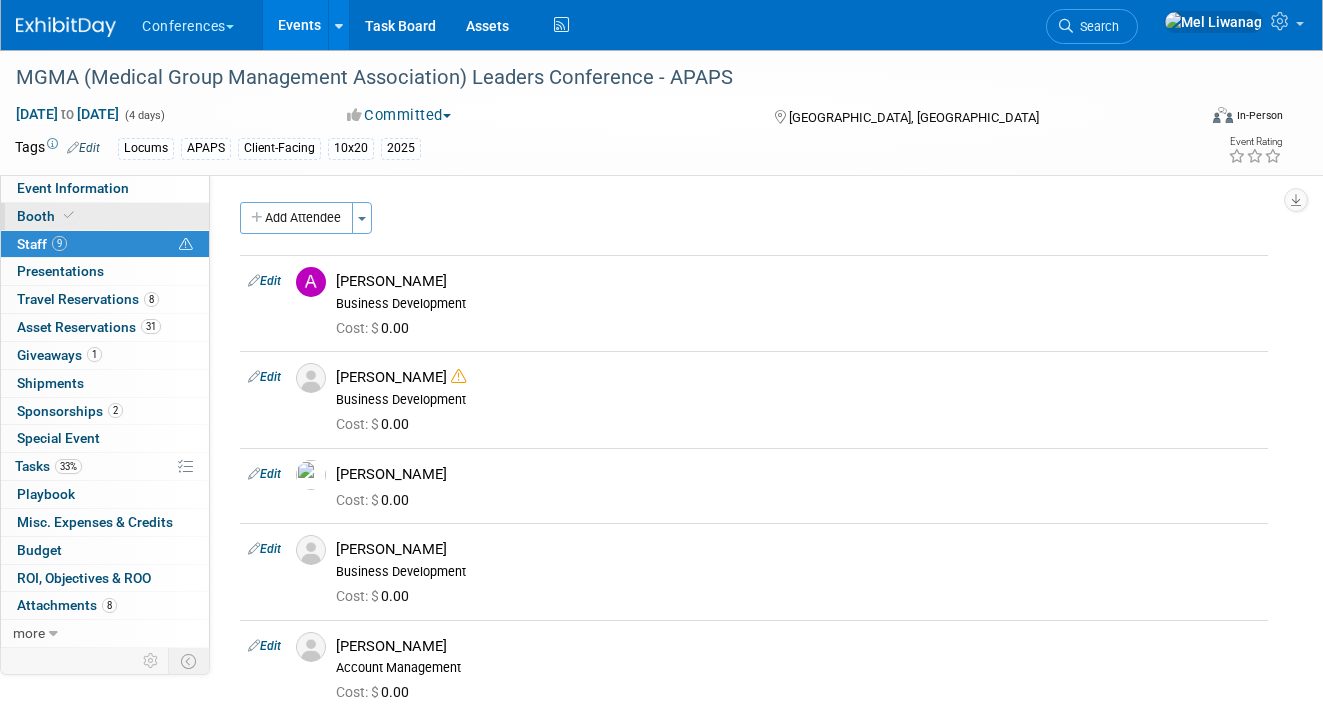 click on "Booth" at bounding box center [105, 216] 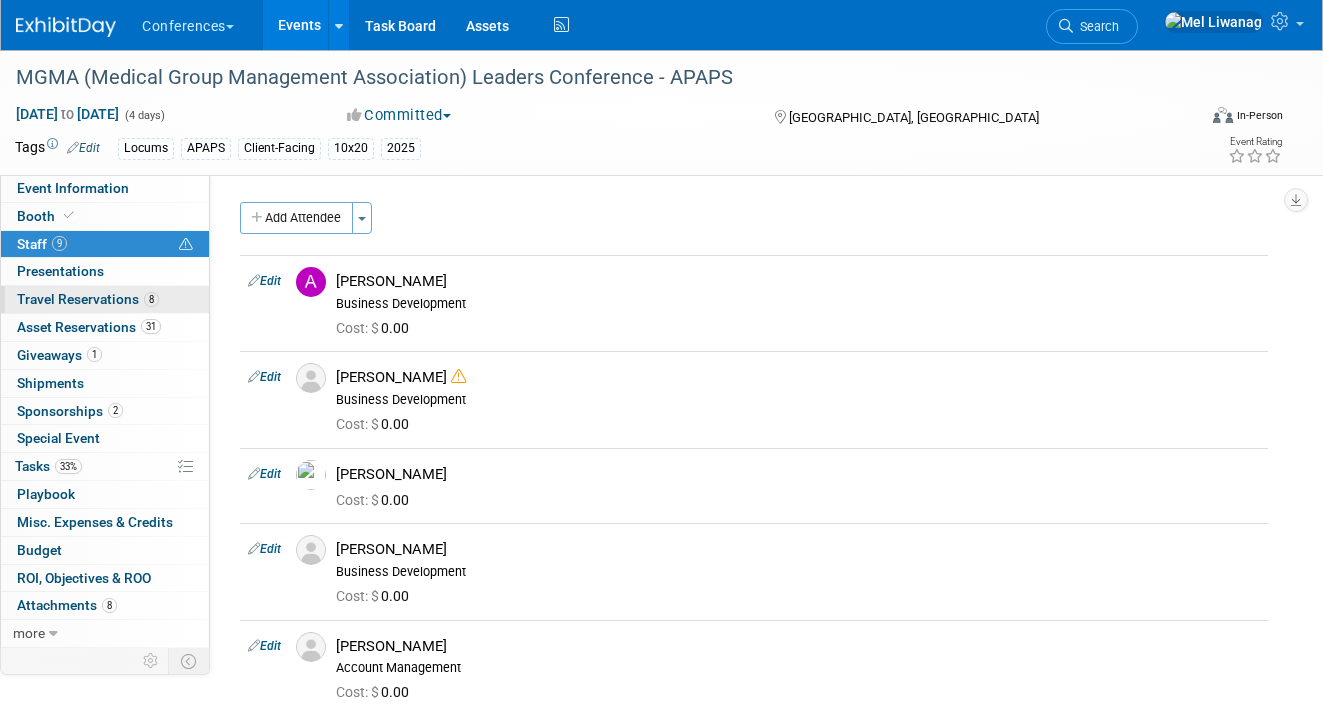 select on "10'x20'" 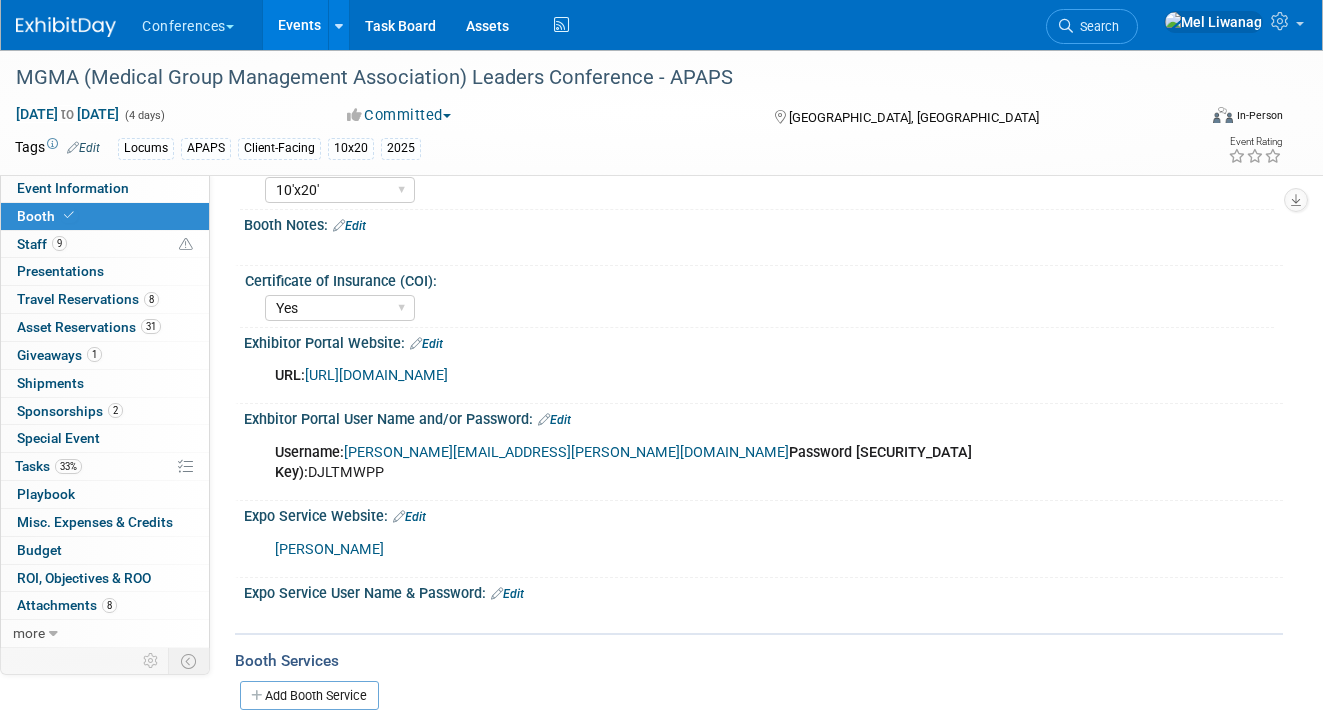 scroll, scrollTop: 358, scrollLeft: 0, axis: vertical 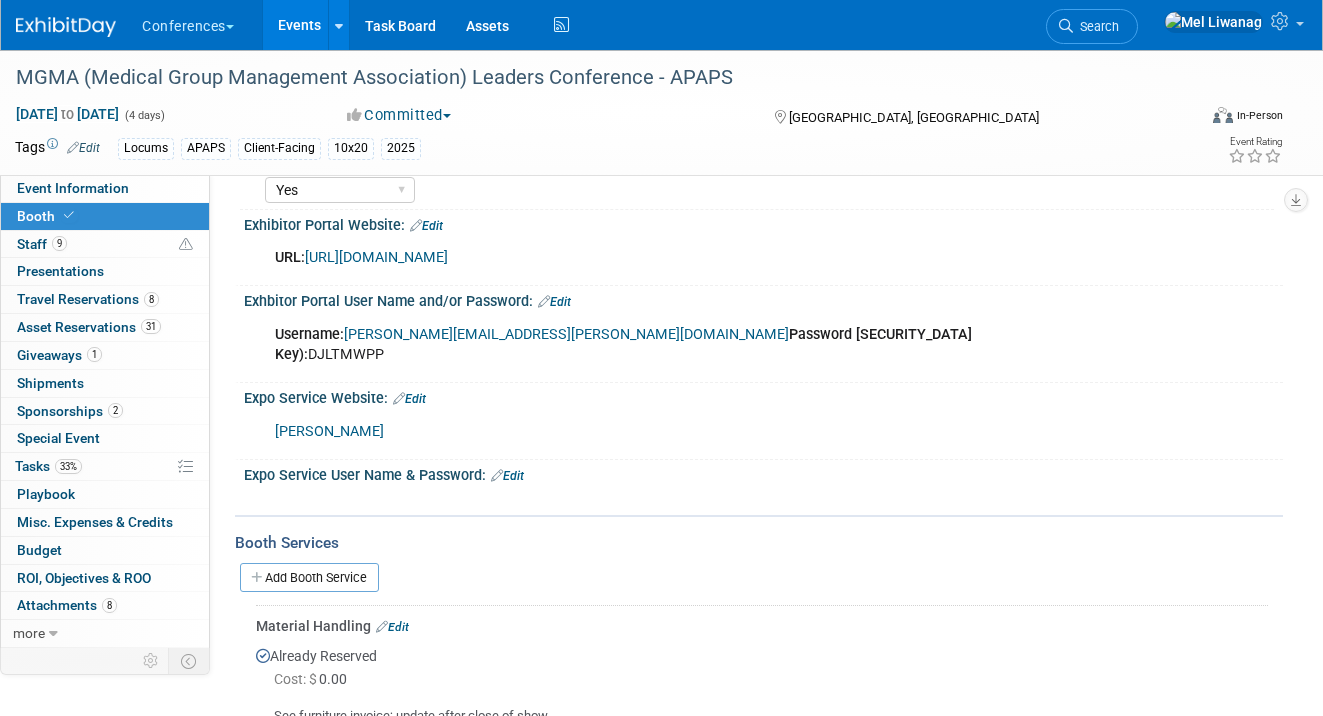 click at bounding box center [66, 27] 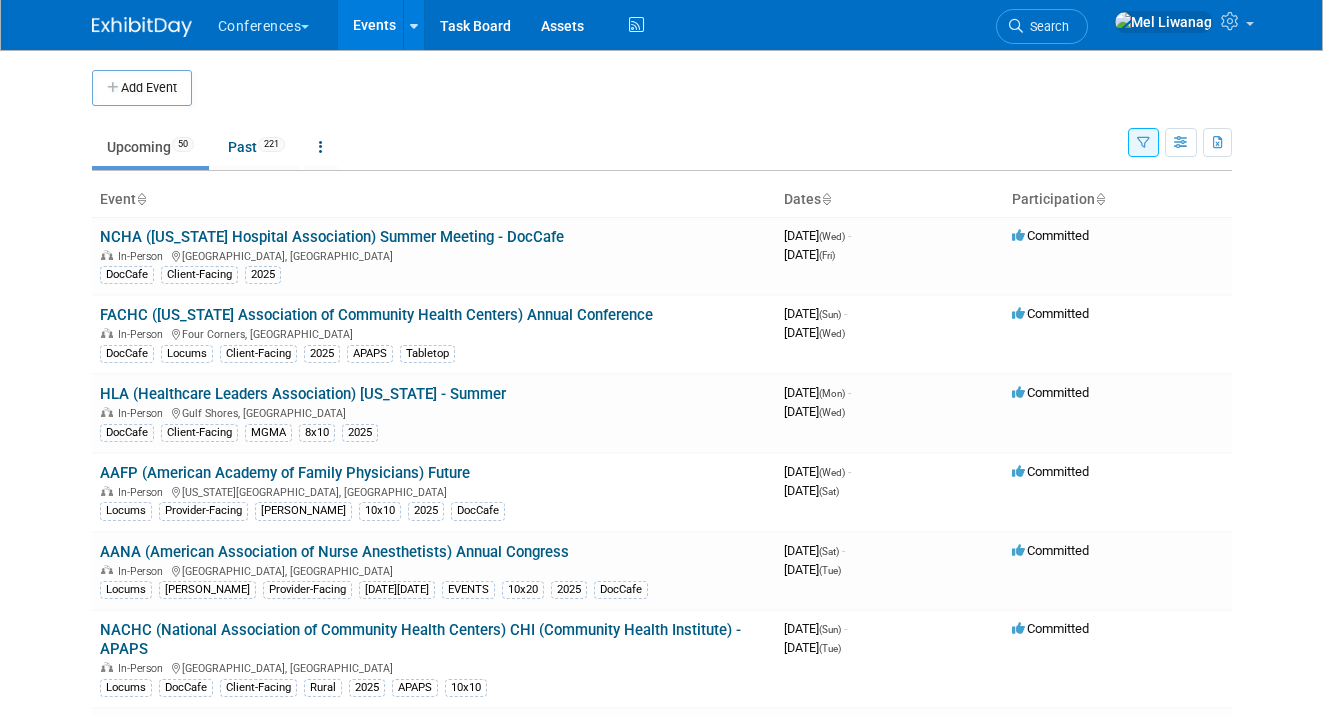 scroll, scrollTop: 0, scrollLeft: 0, axis: both 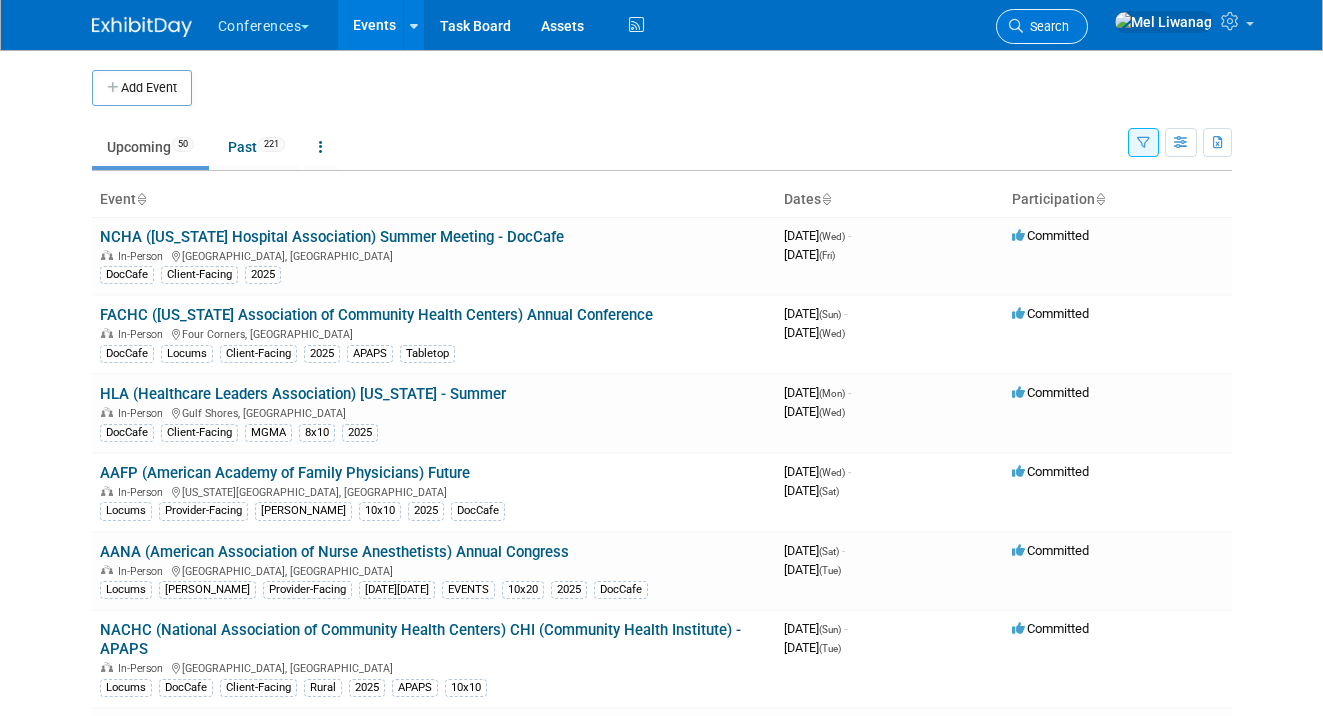 click on "Search" at bounding box center (1046, 26) 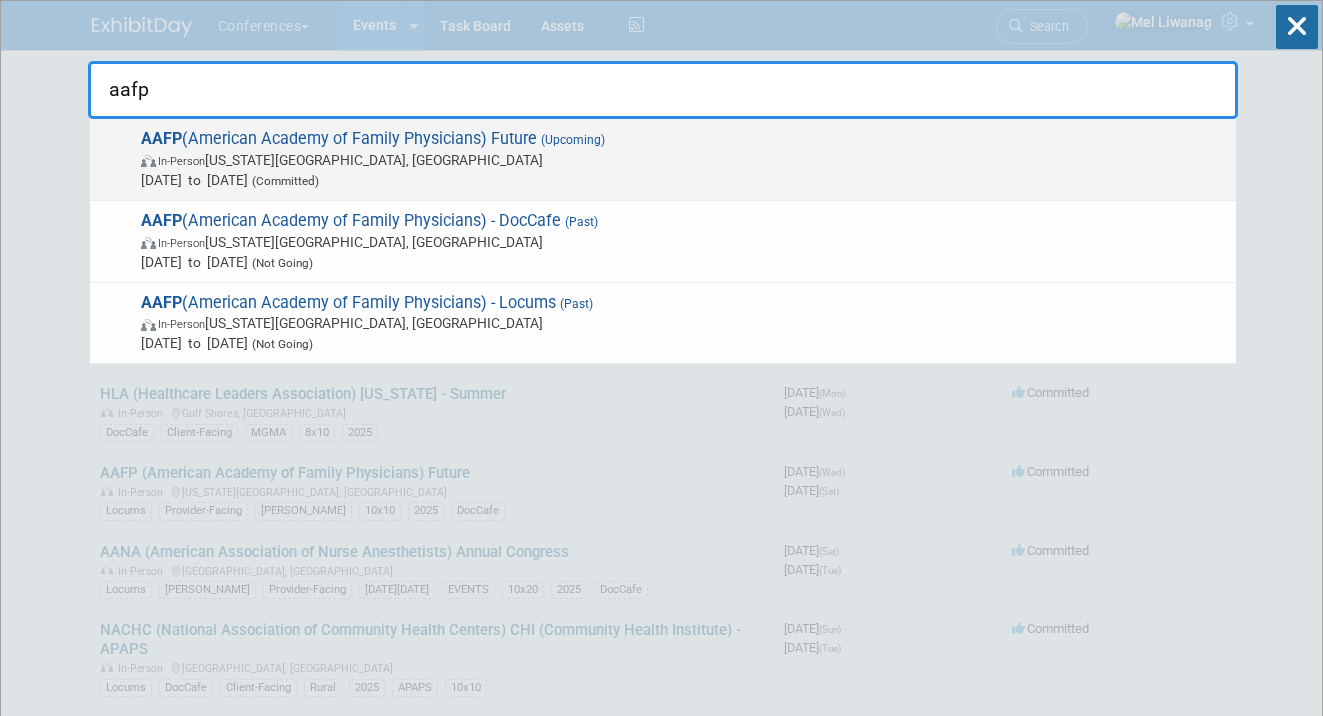 type on "aafp" 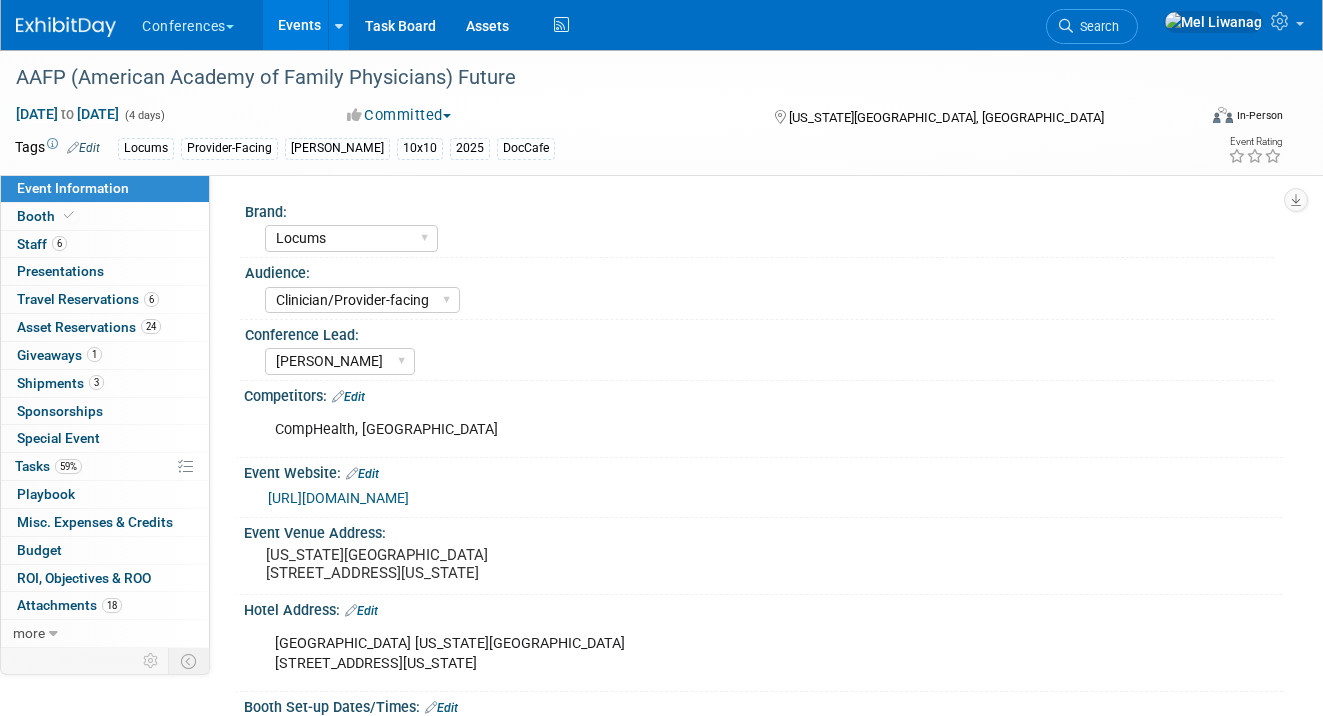 select on "Locums" 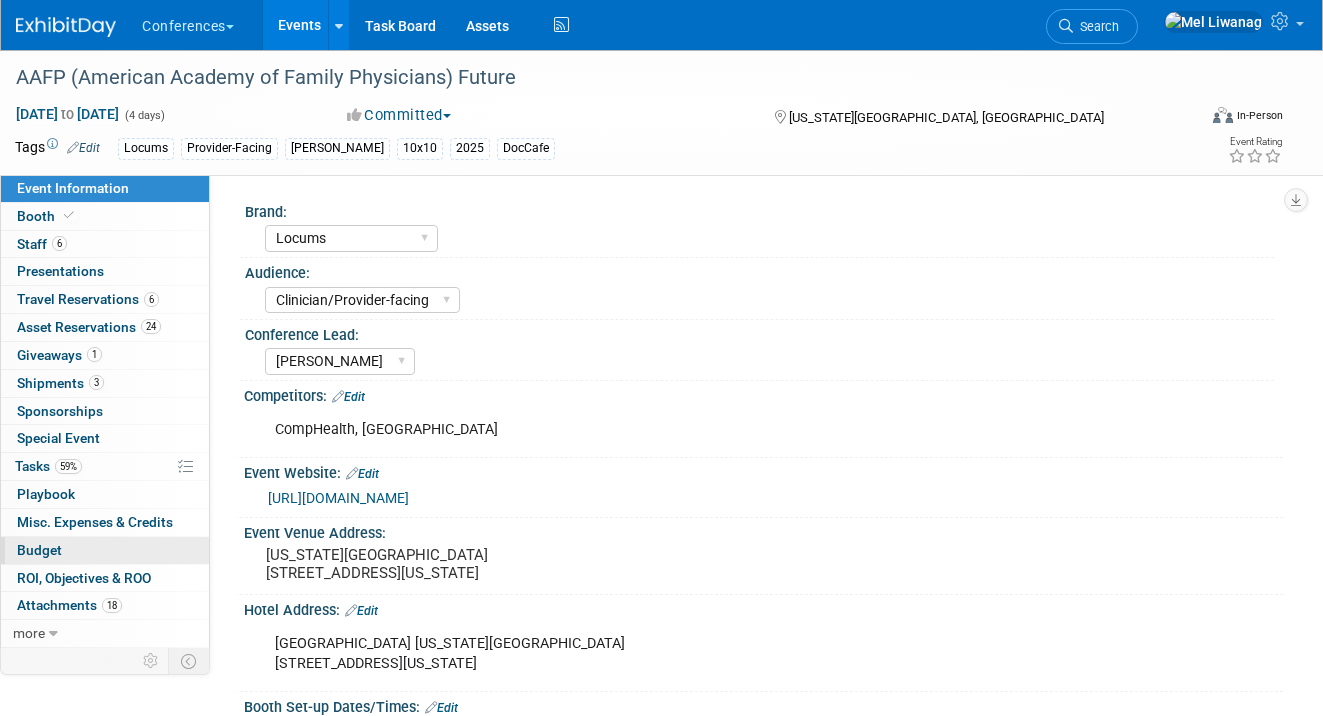 click on "Budget" at bounding box center (105, 550) 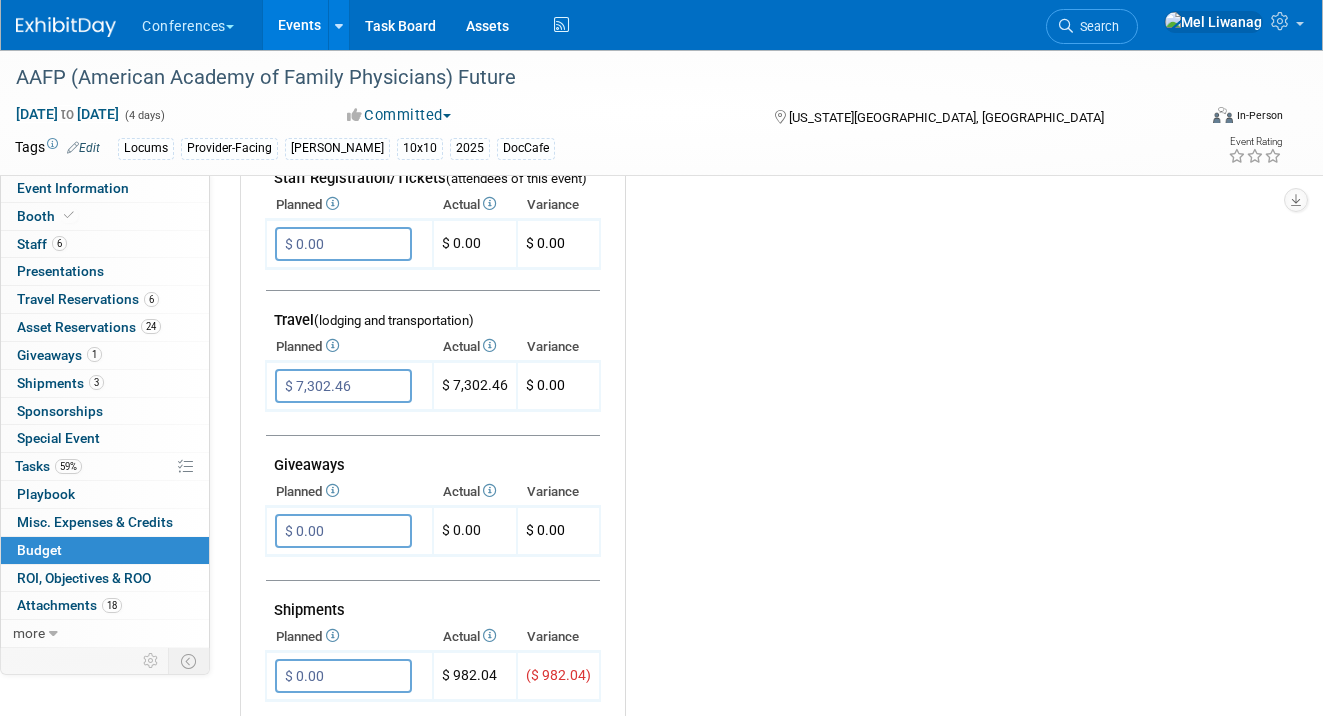 scroll, scrollTop: 735, scrollLeft: 0, axis: vertical 